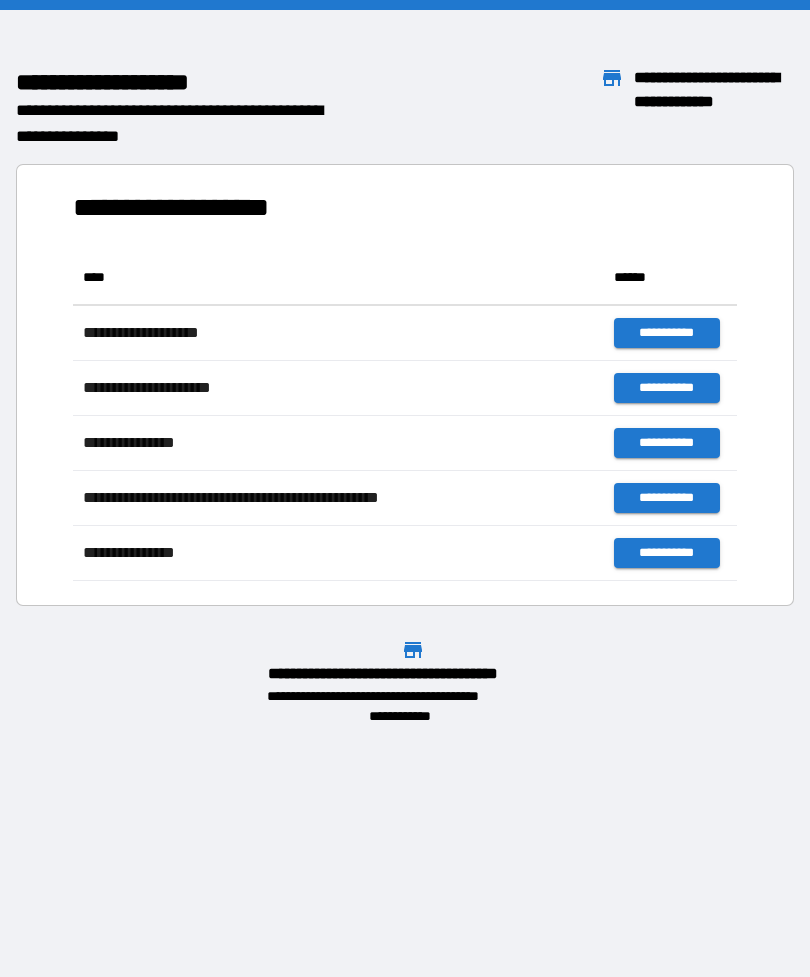 scroll, scrollTop: 0, scrollLeft: 0, axis: both 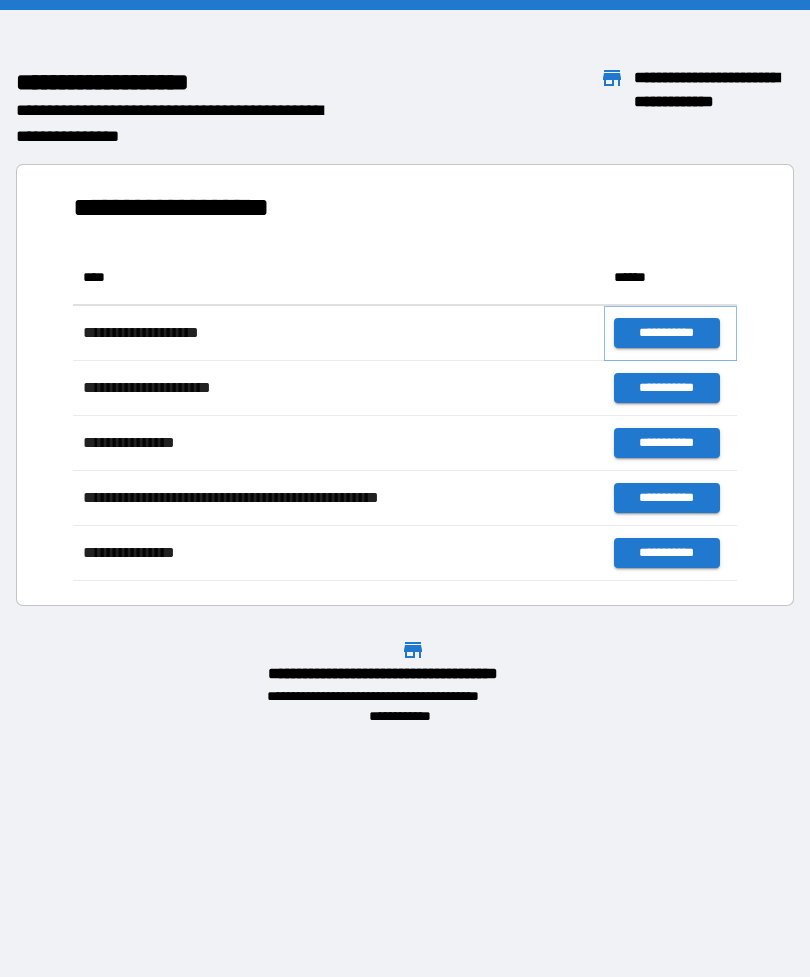 click on "**********" at bounding box center [666, 333] 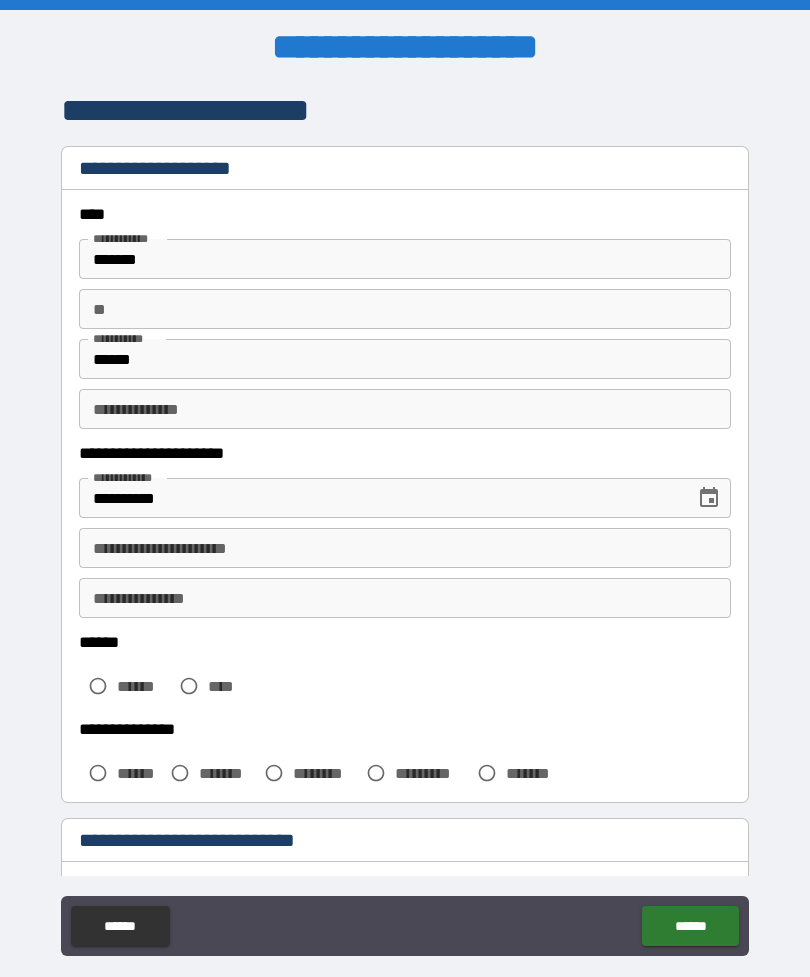 click on "**" at bounding box center (405, 309) 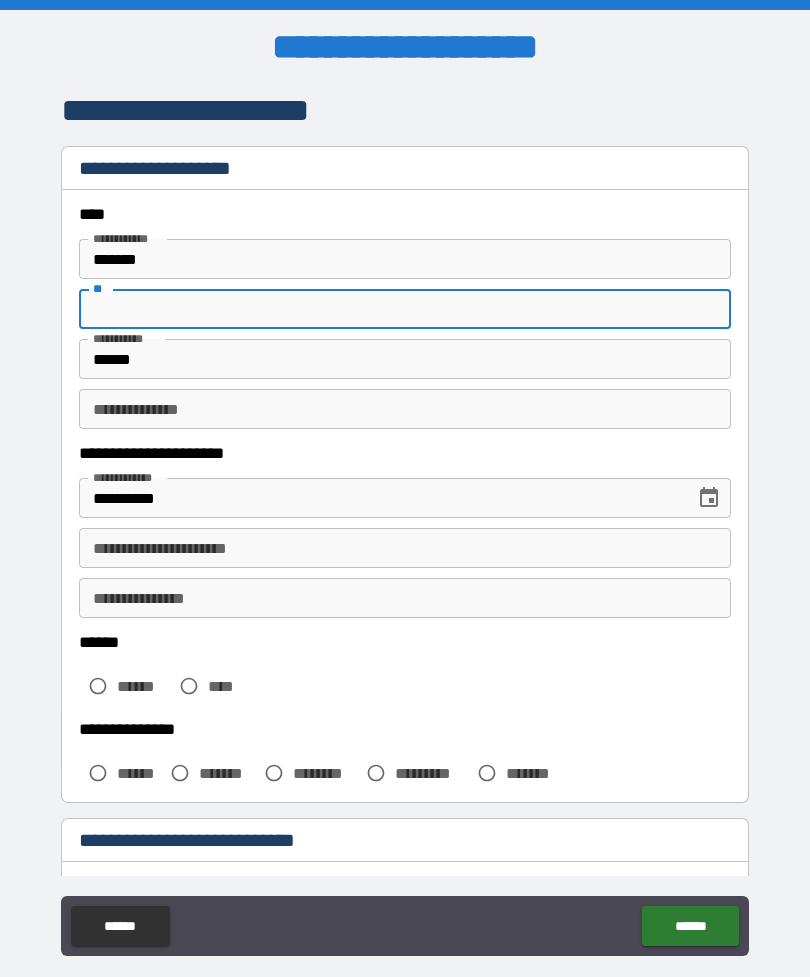 click on "*******" at bounding box center (405, 259) 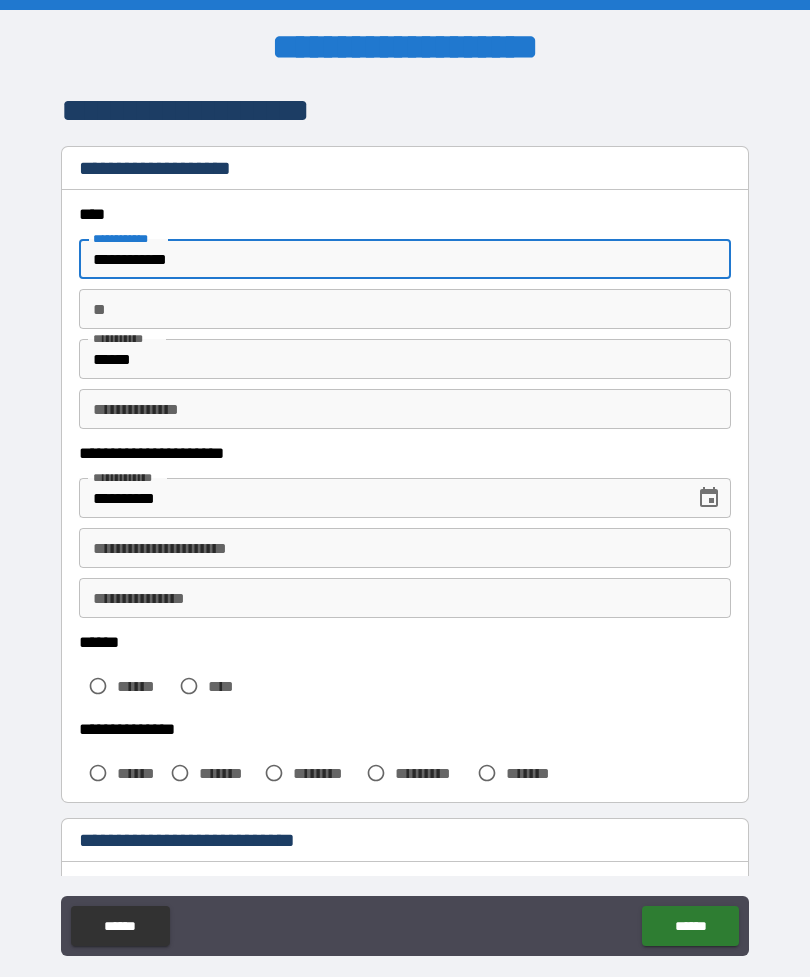 type on "**********" 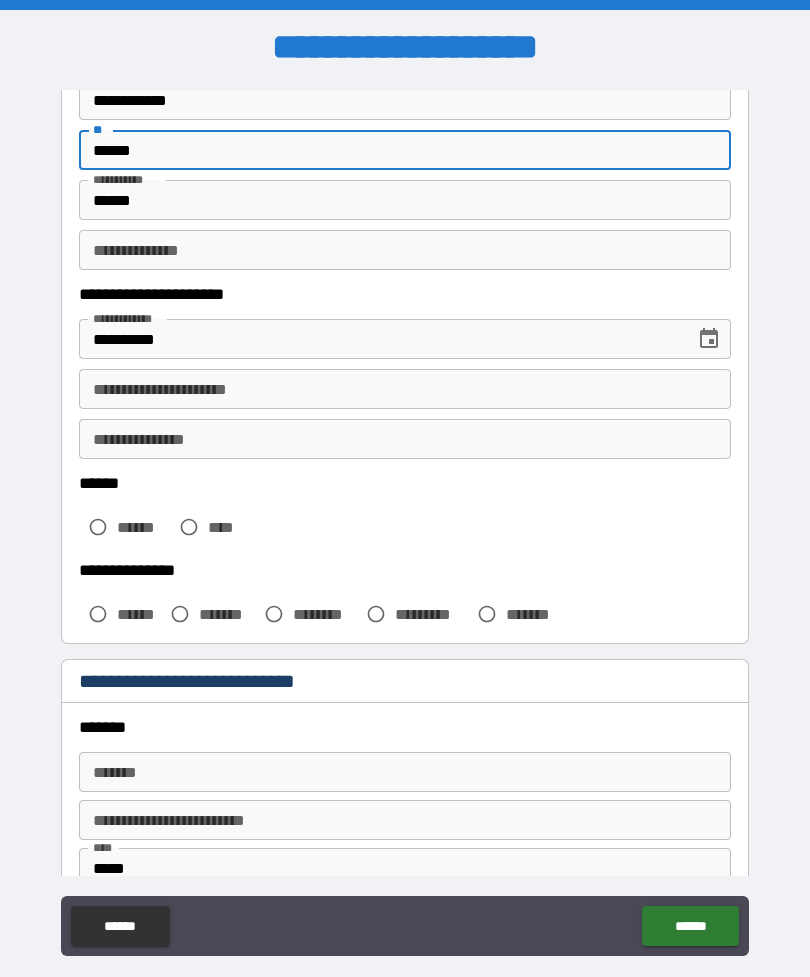scroll, scrollTop: 166, scrollLeft: 0, axis: vertical 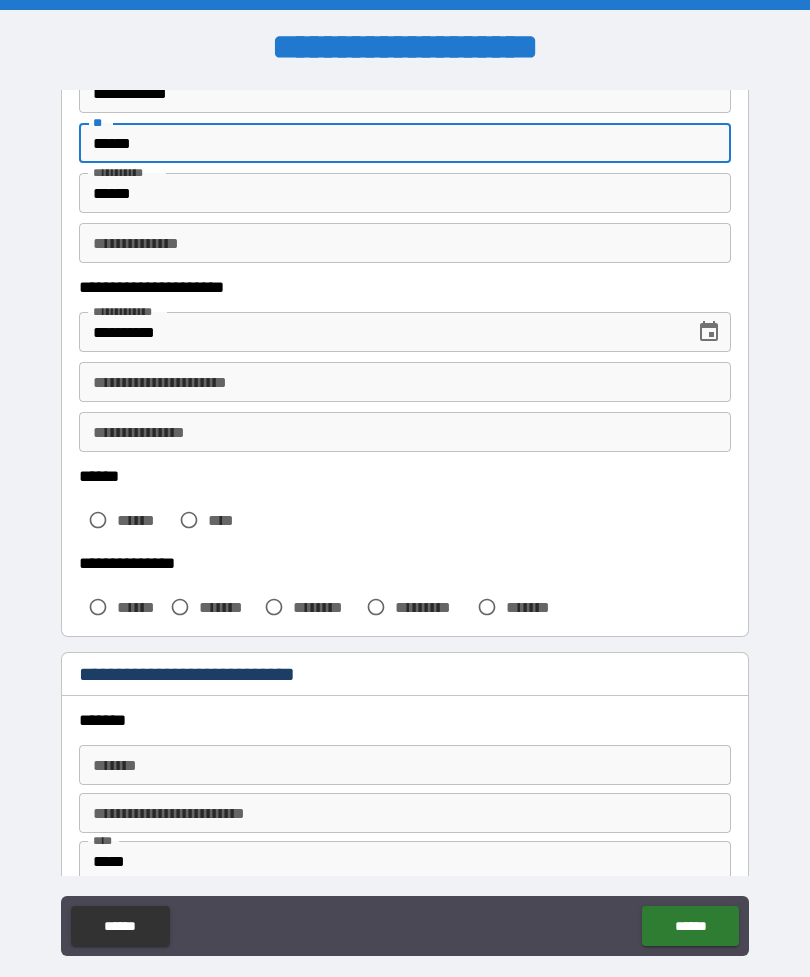 type on "******" 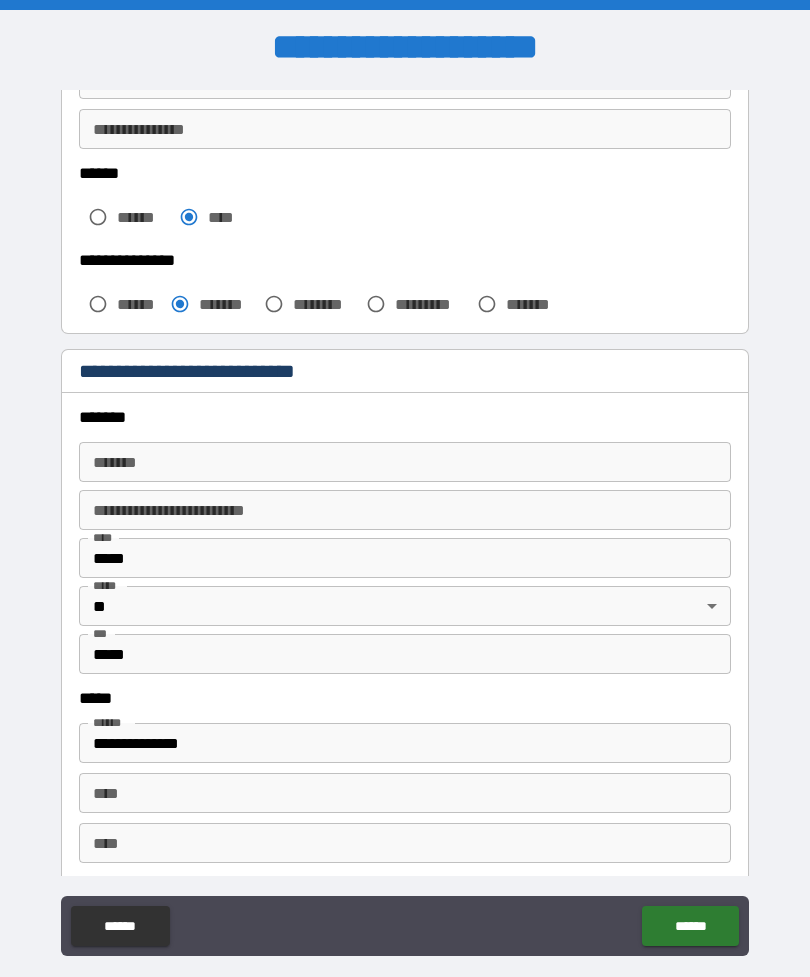 scroll, scrollTop: 473, scrollLeft: 0, axis: vertical 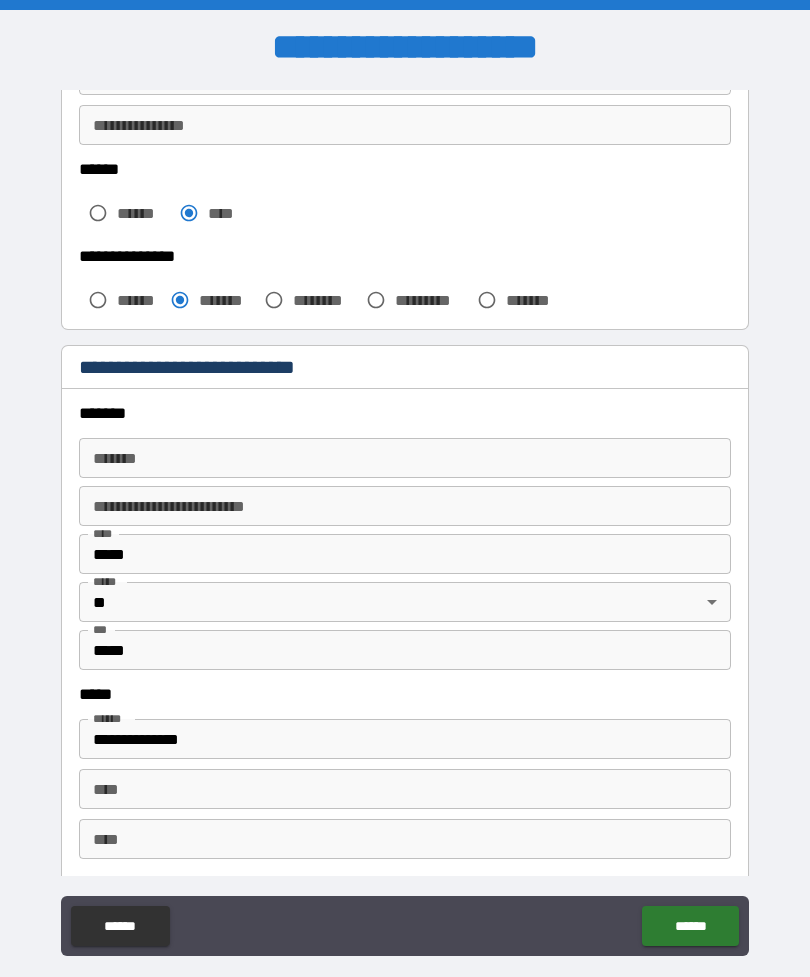 click on "******* *******" at bounding box center [405, 458] 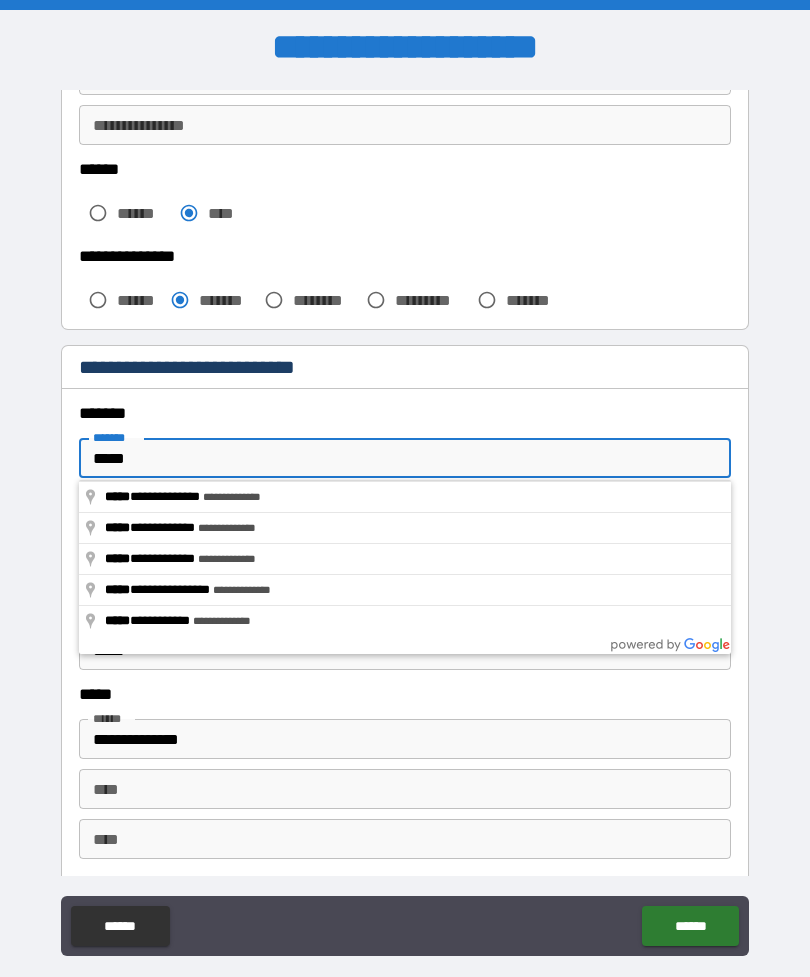 type on "**********" 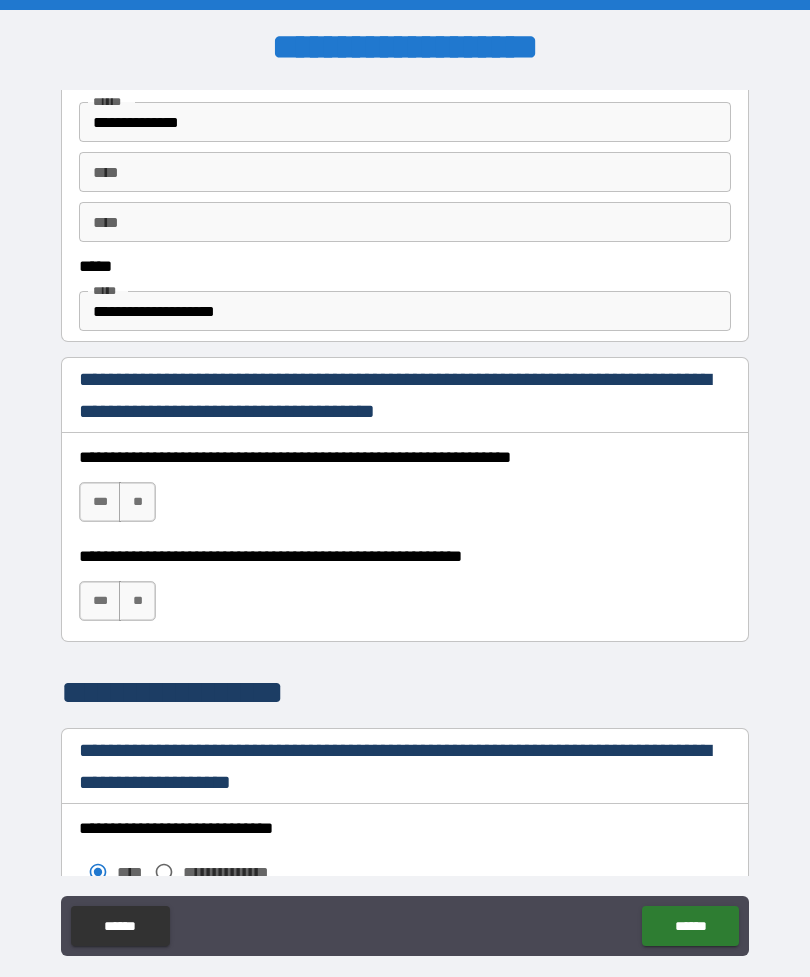 scroll, scrollTop: 1091, scrollLeft: 0, axis: vertical 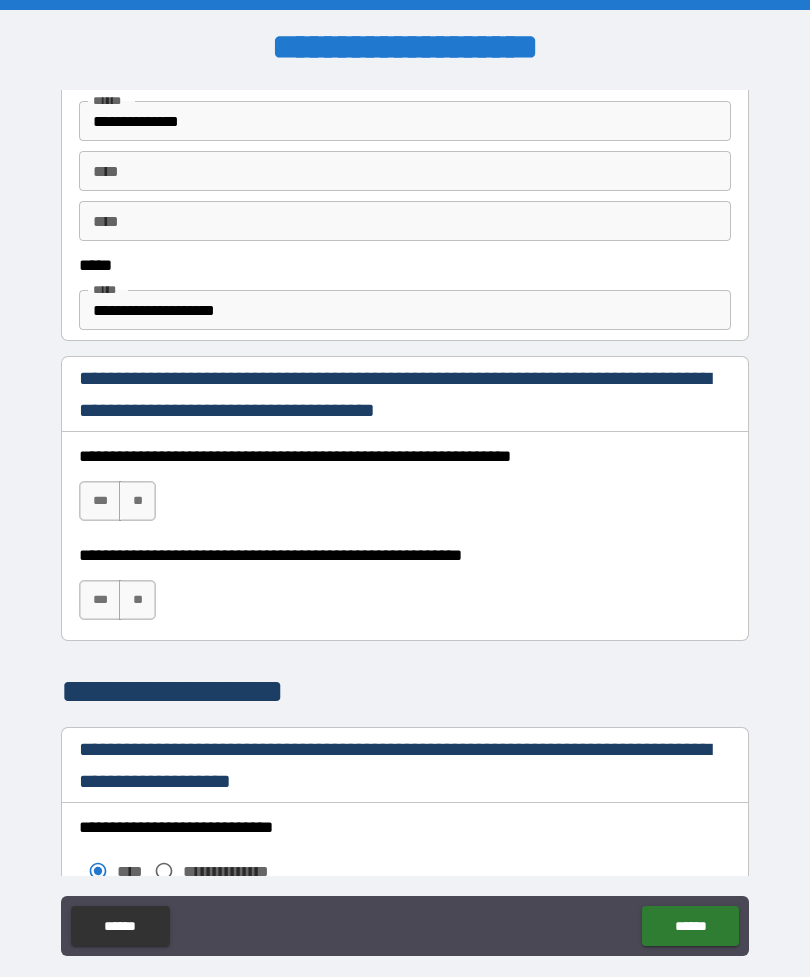 click on "***" at bounding box center [100, 501] 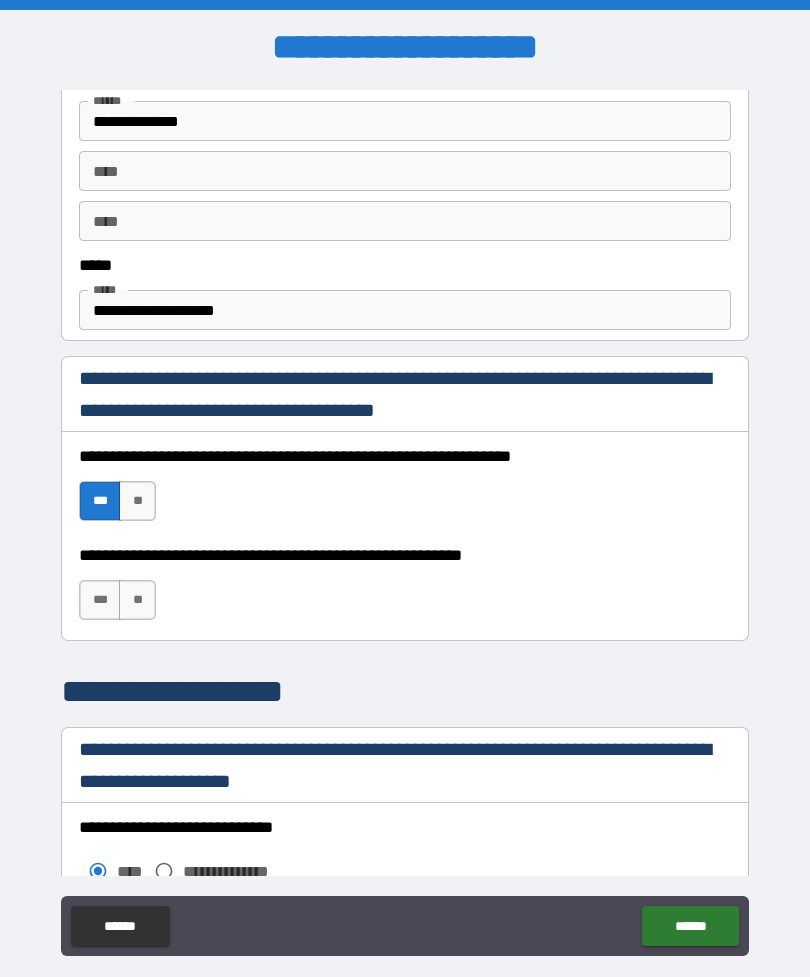 click on "***" at bounding box center (100, 600) 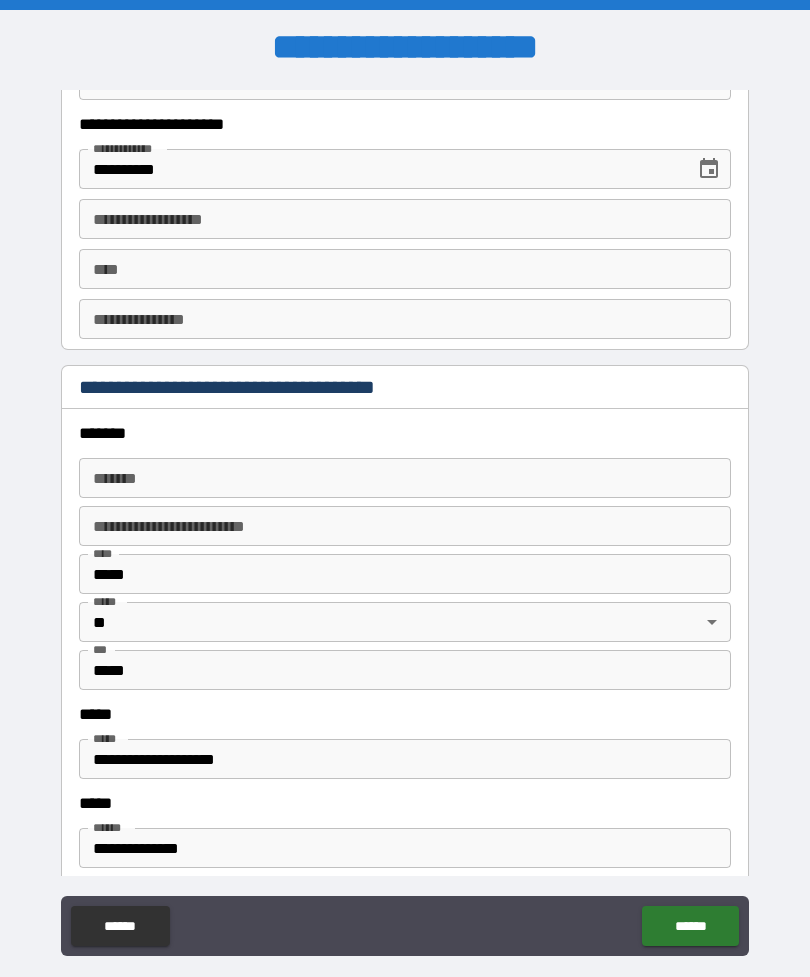 scroll, scrollTop: 2146, scrollLeft: 0, axis: vertical 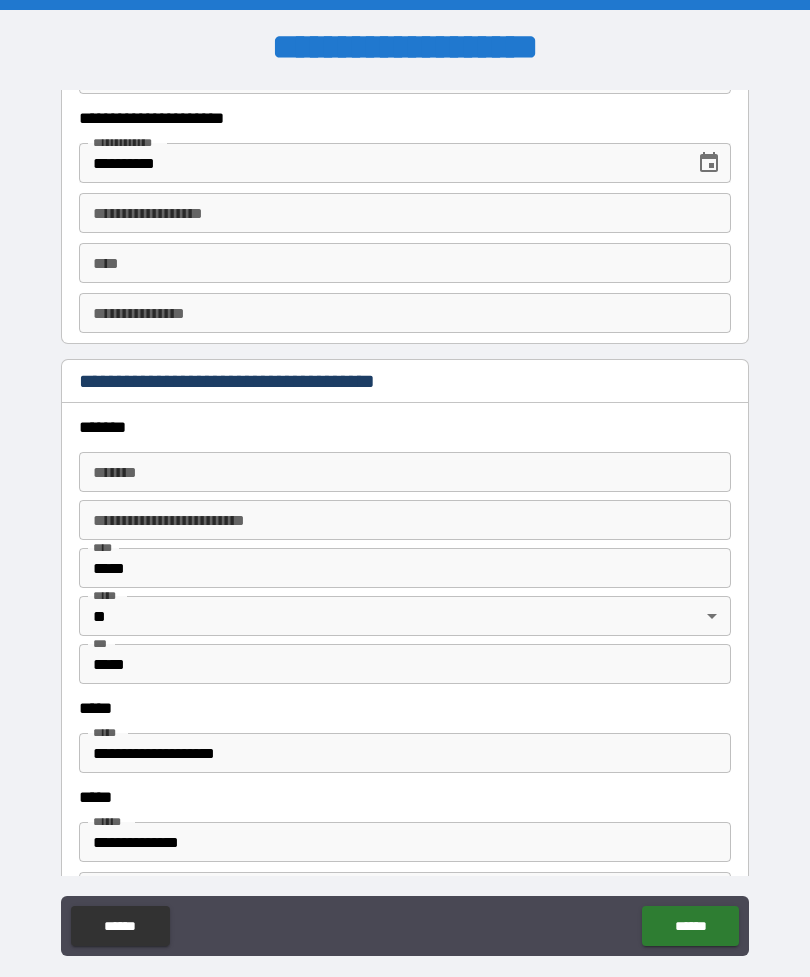 click on "******* *******" at bounding box center [405, 472] 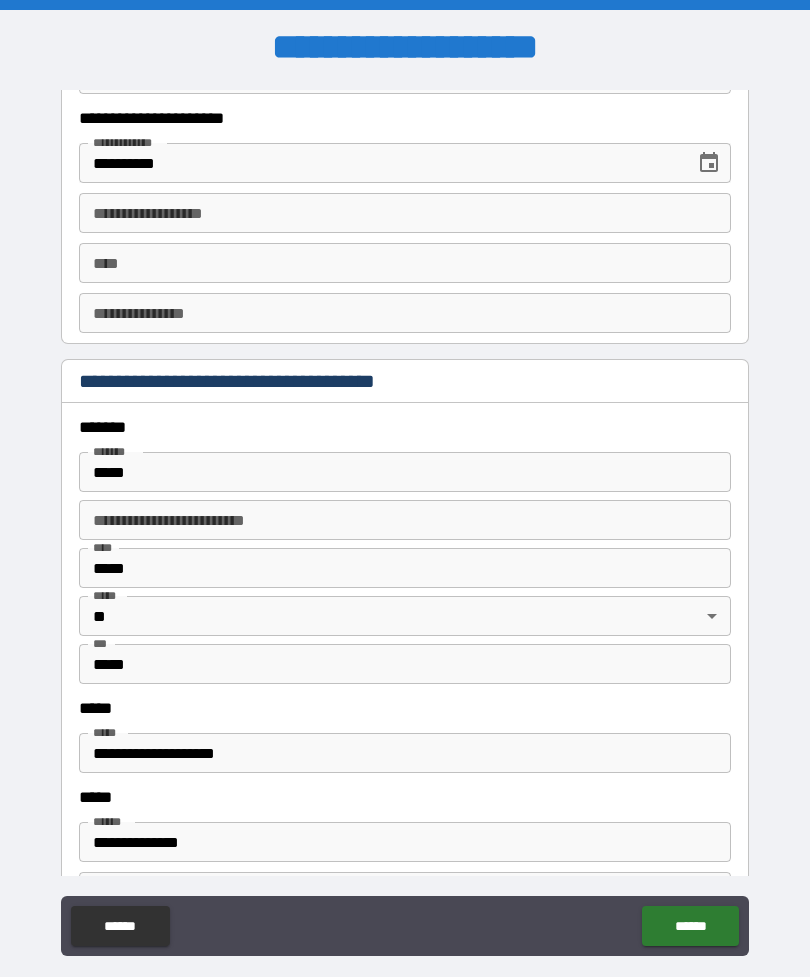 type on "**********" 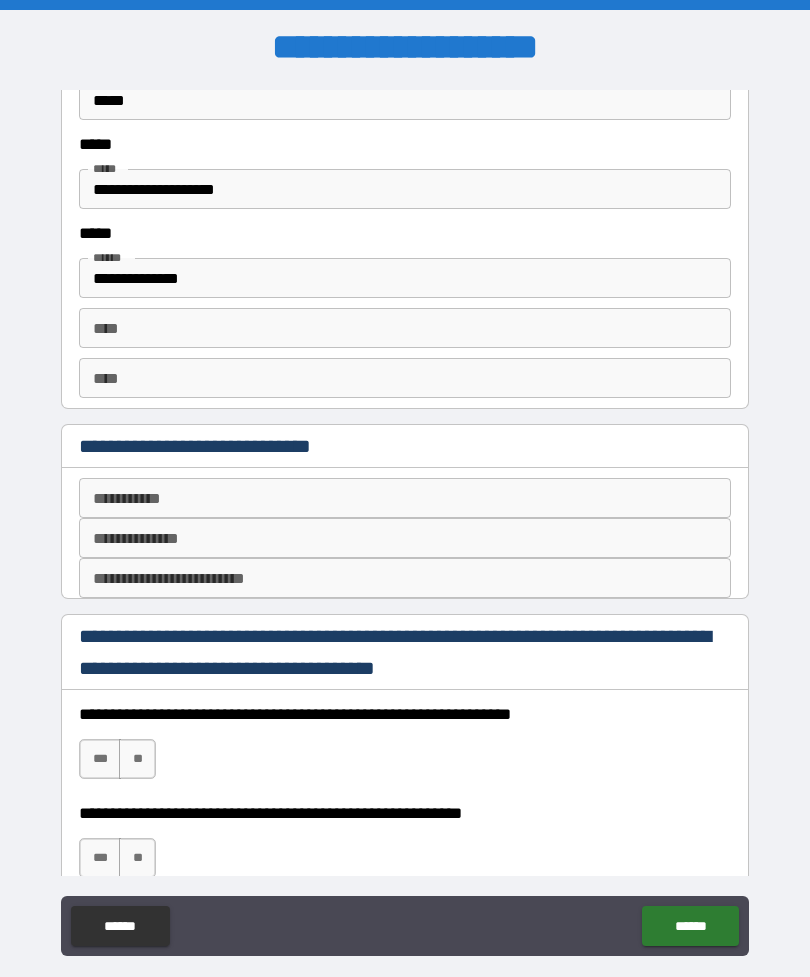 scroll, scrollTop: 2710, scrollLeft: 0, axis: vertical 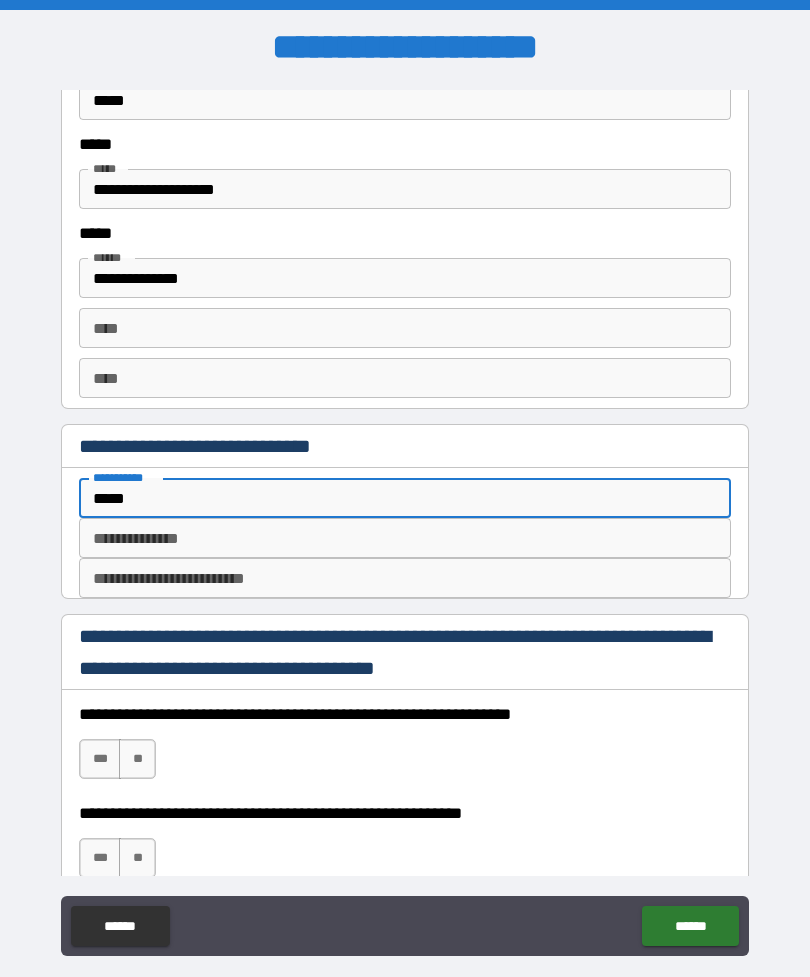 type on "*****" 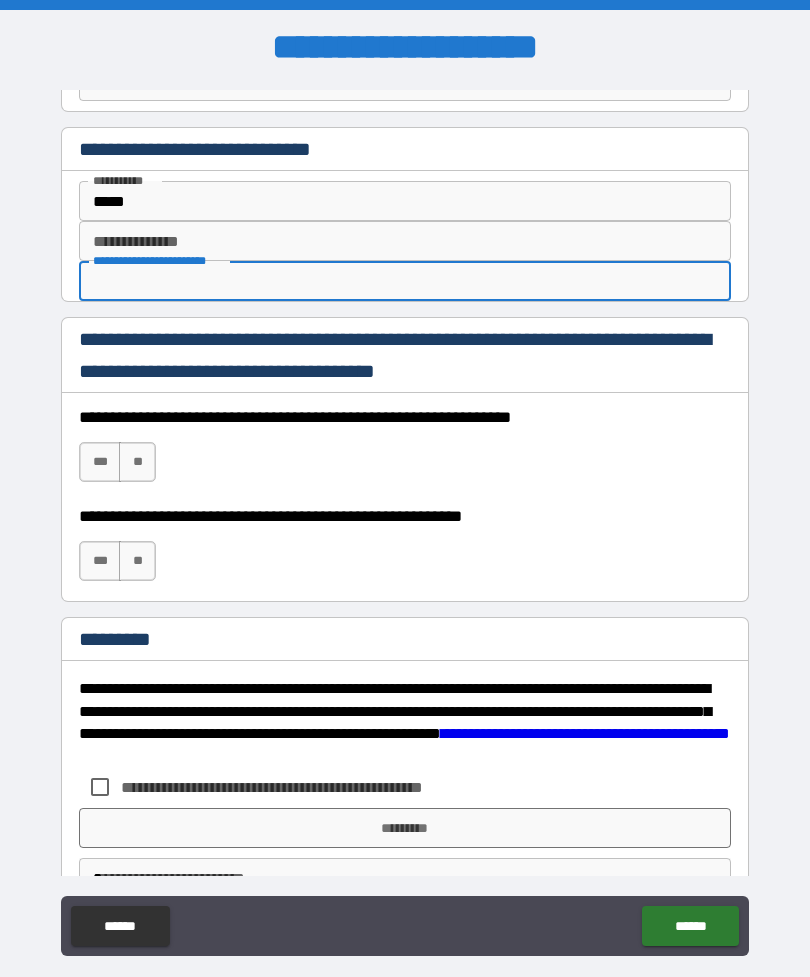 scroll, scrollTop: 3018, scrollLeft: 0, axis: vertical 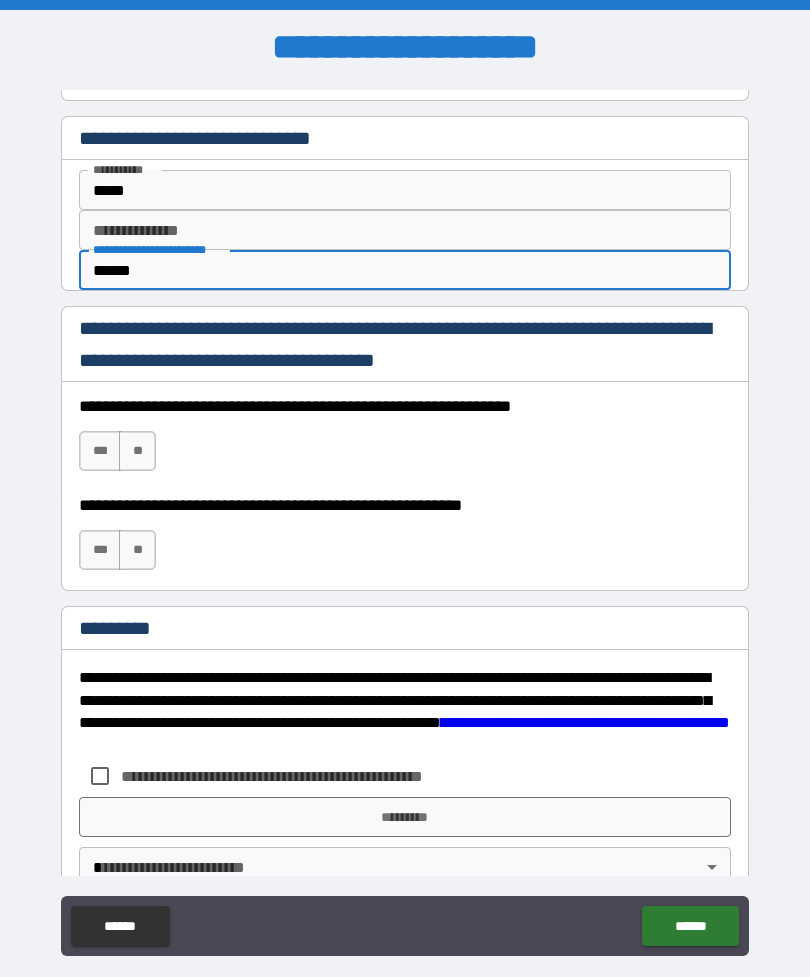 type on "******" 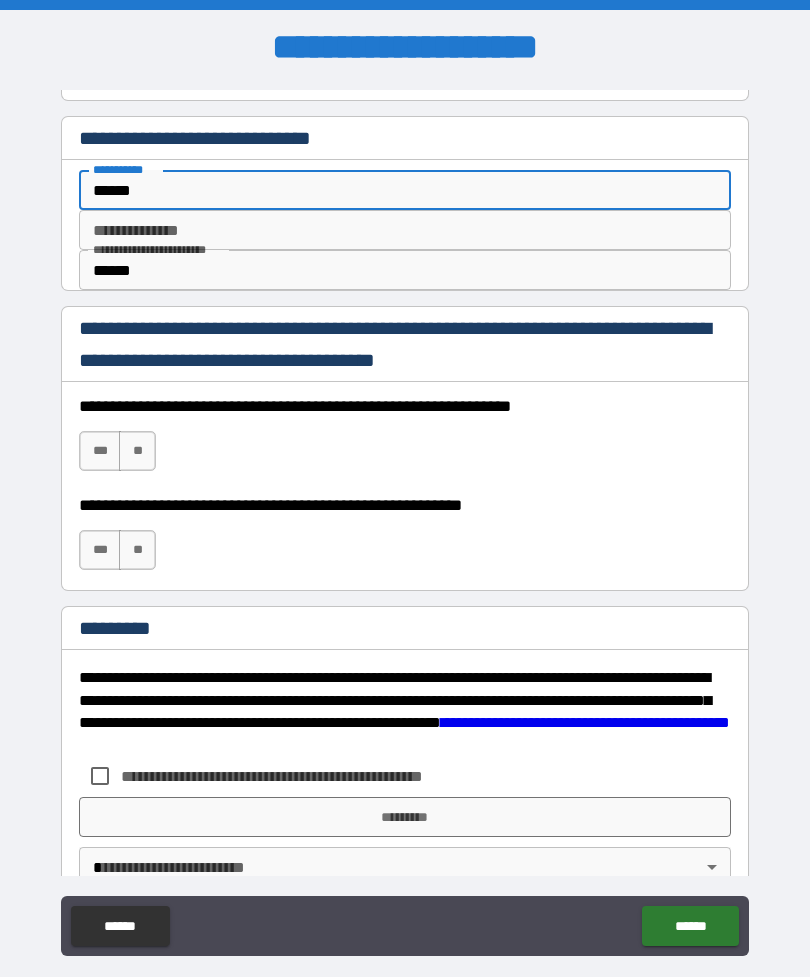 type on "******" 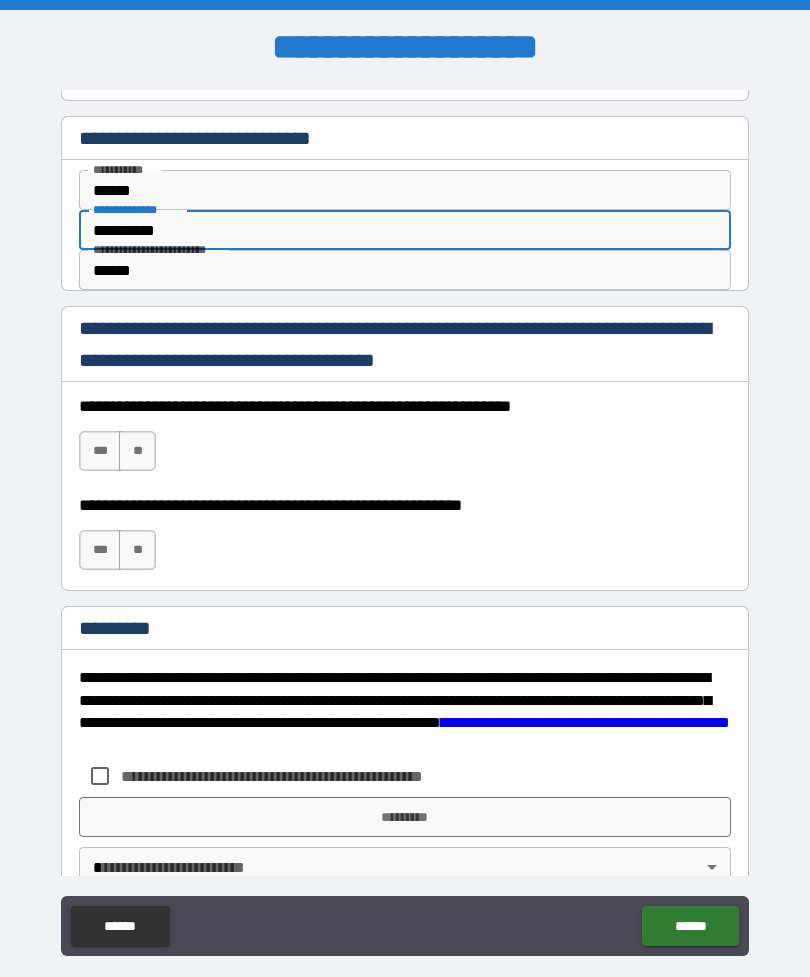 type on "**********" 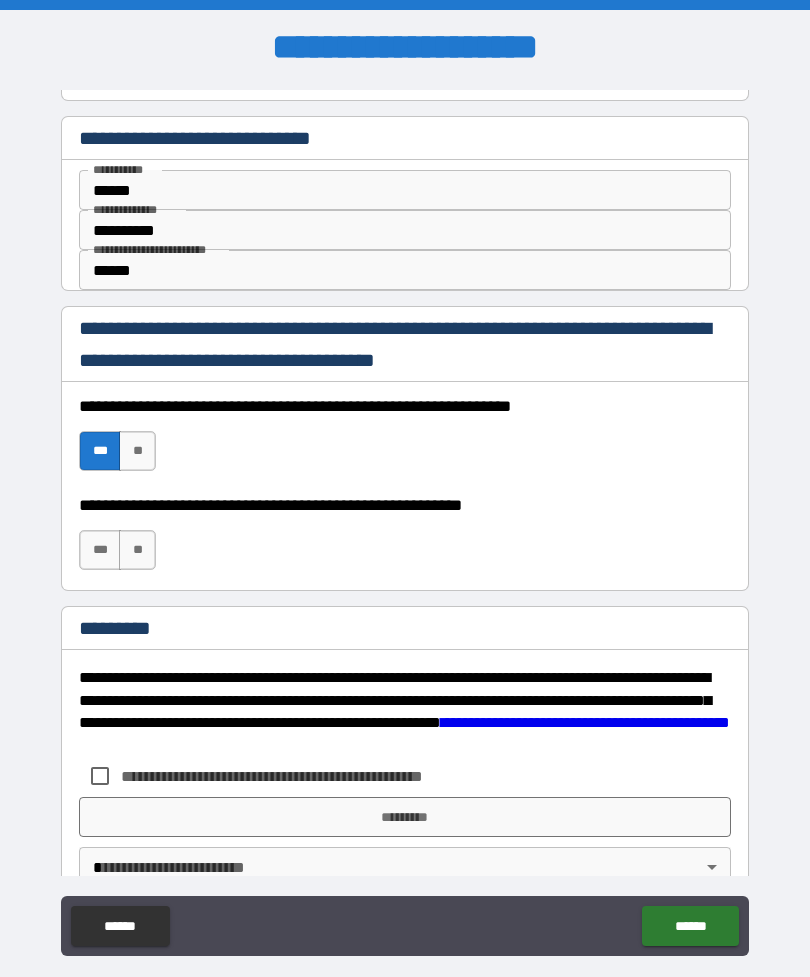 click on "***" at bounding box center (100, 550) 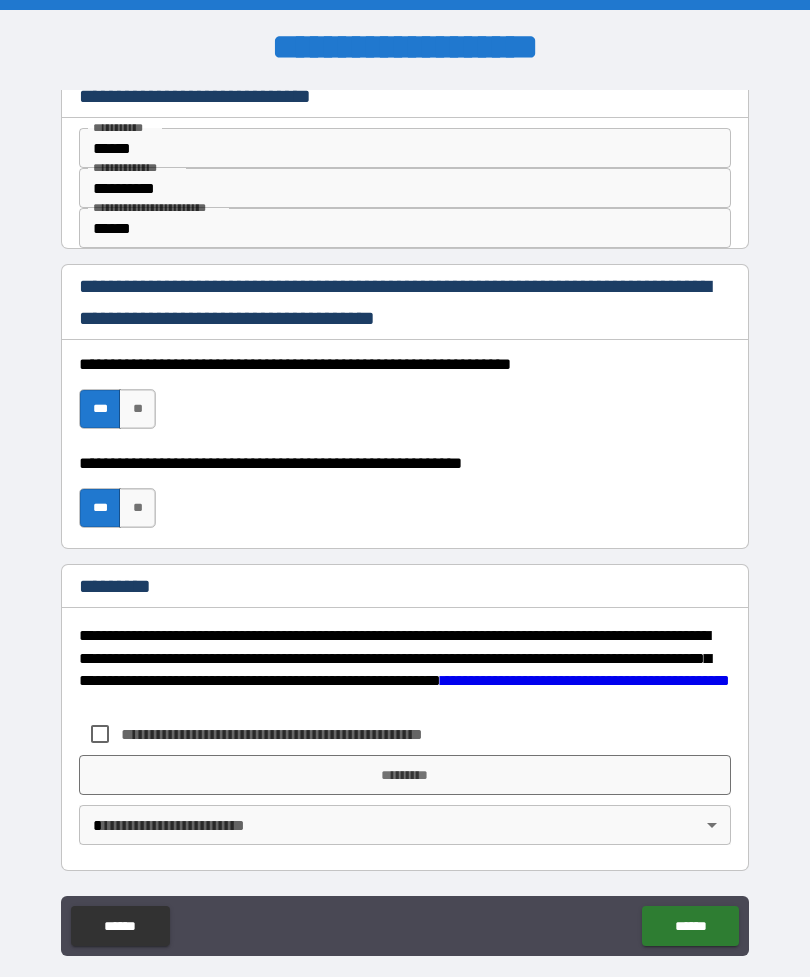 scroll, scrollTop: 3060, scrollLeft: 0, axis: vertical 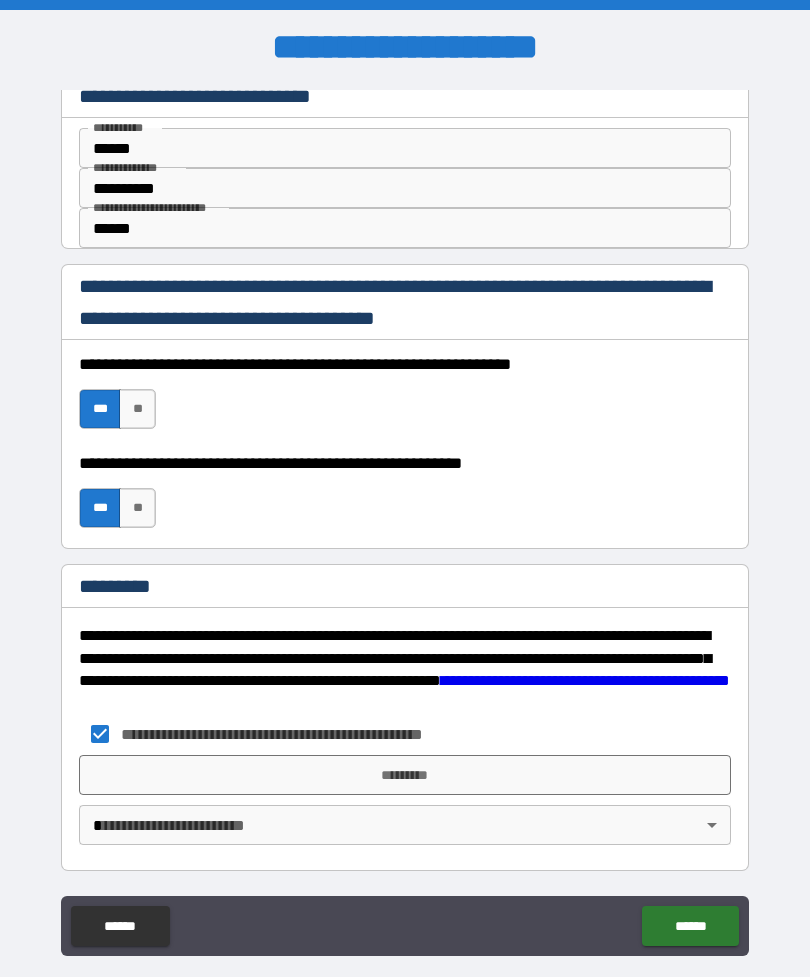 click on "*********" at bounding box center (405, 775) 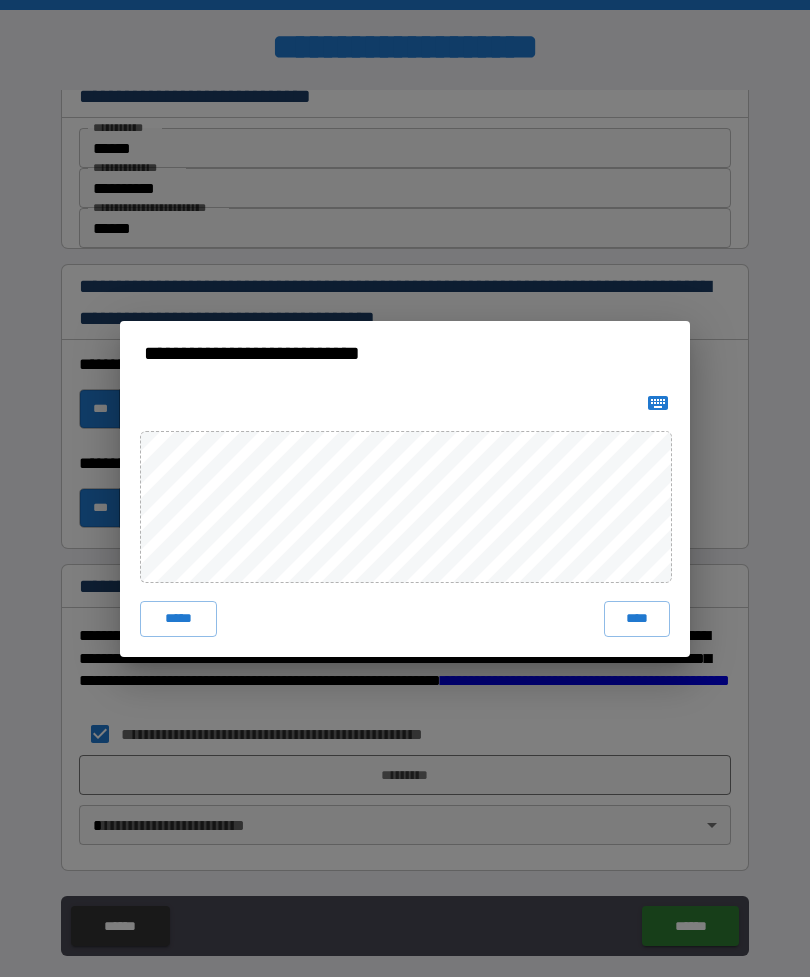click on "****" at bounding box center [637, 619] 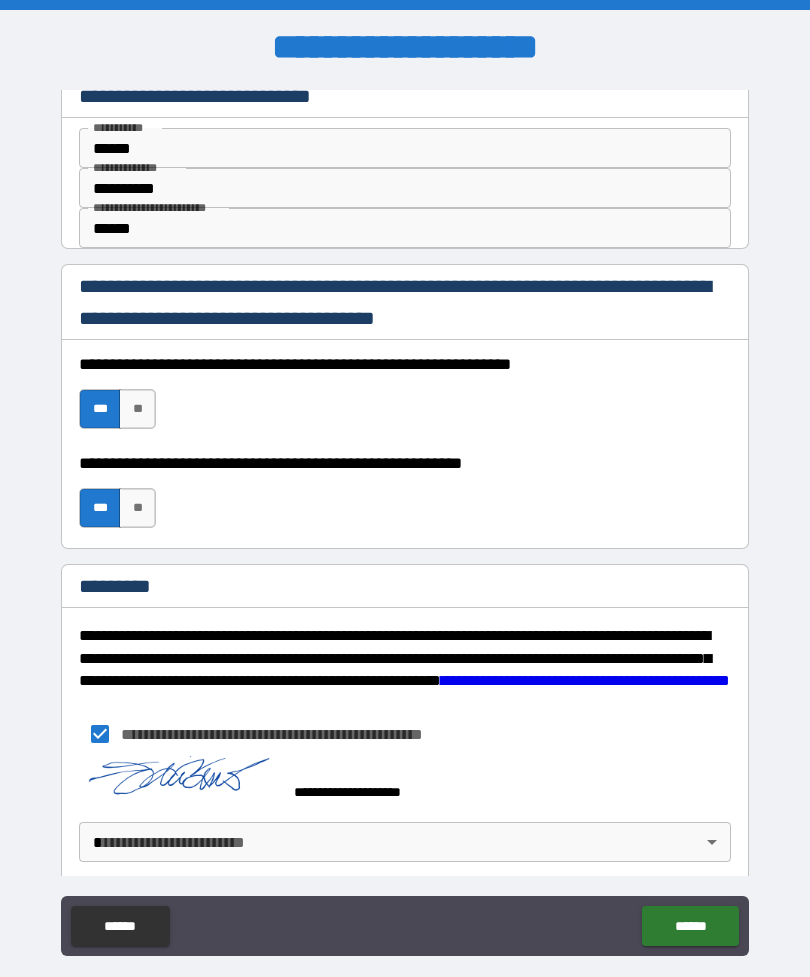 click on "******" at bounding box center [690, 926] 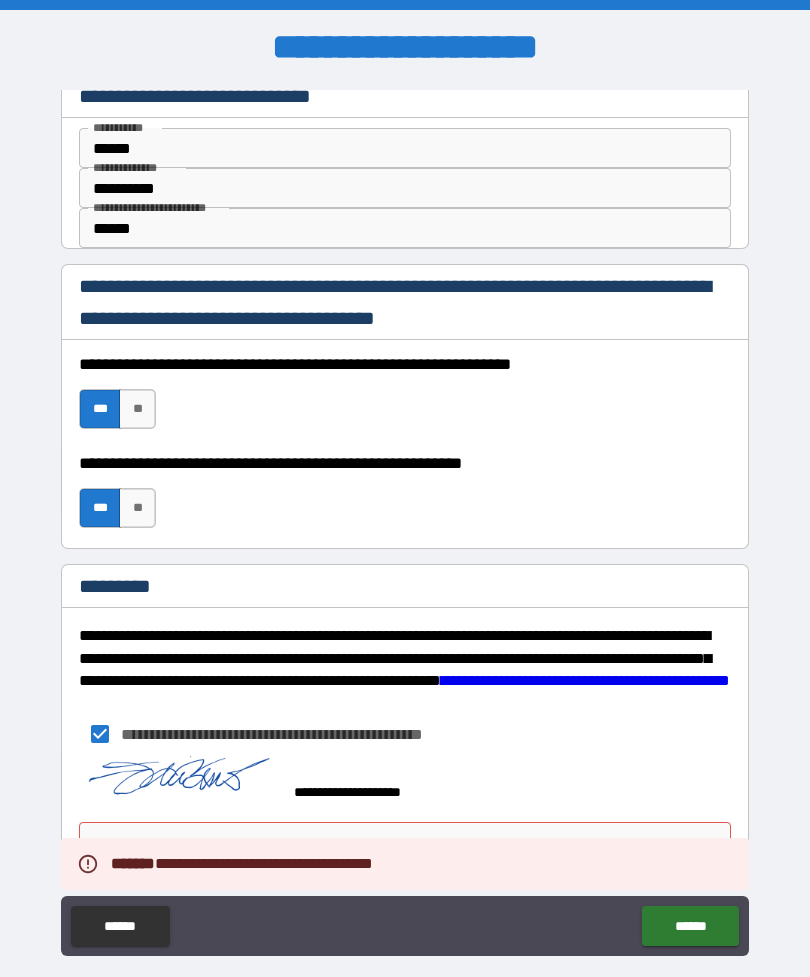 click on "**********" at bounding box center (405, 734) 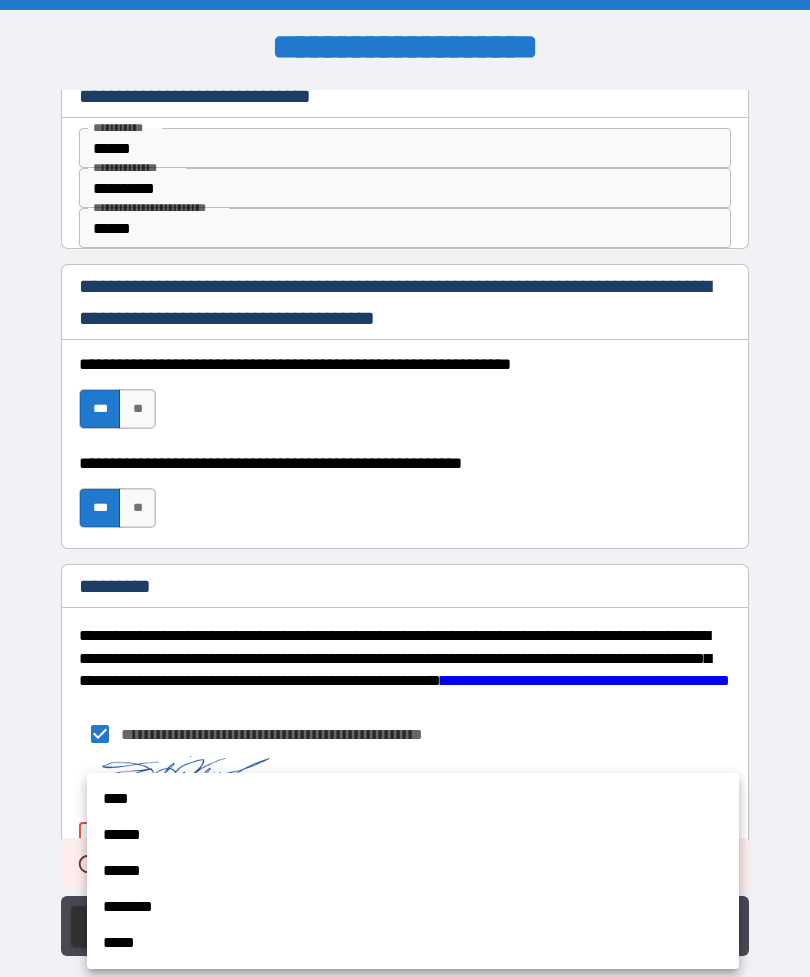 click on "****" at bounding box center [413, 799] 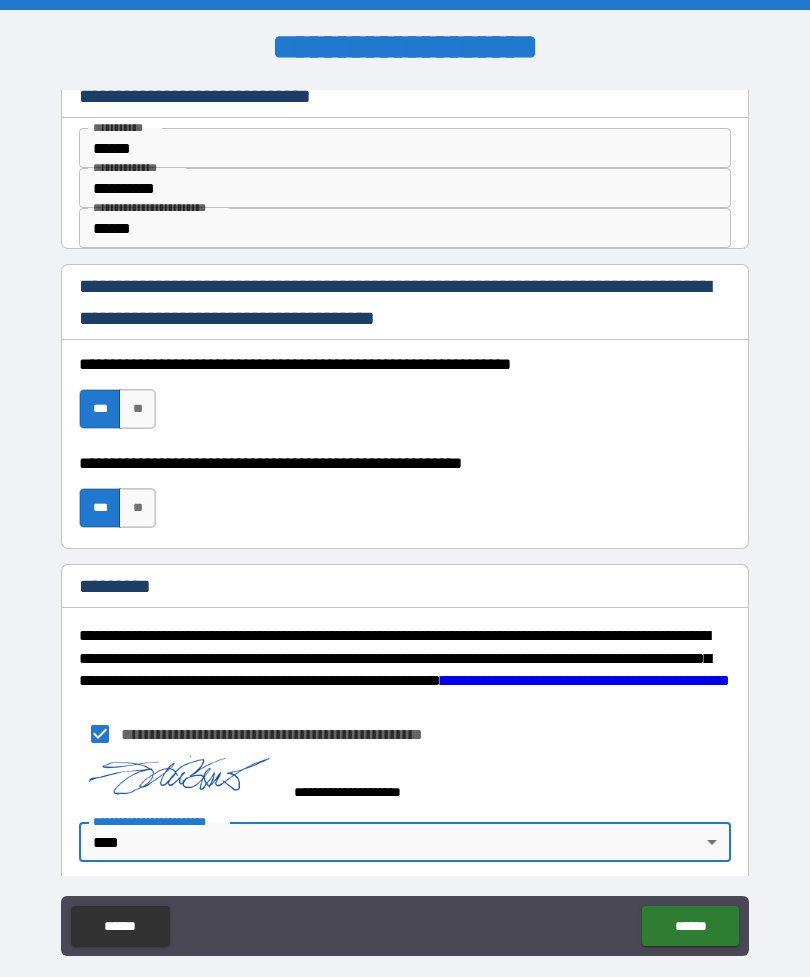 click on "******" at bounding box center [690, 926] 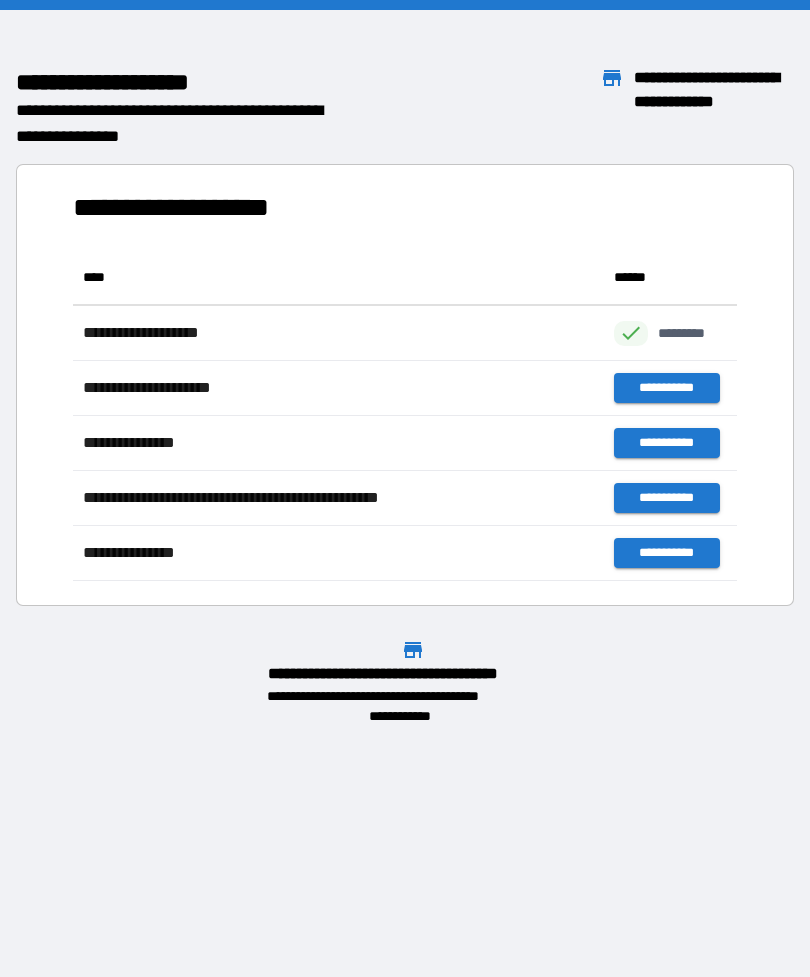 scroll, scrollTop: 331, scrollLeft: 664, axis: both 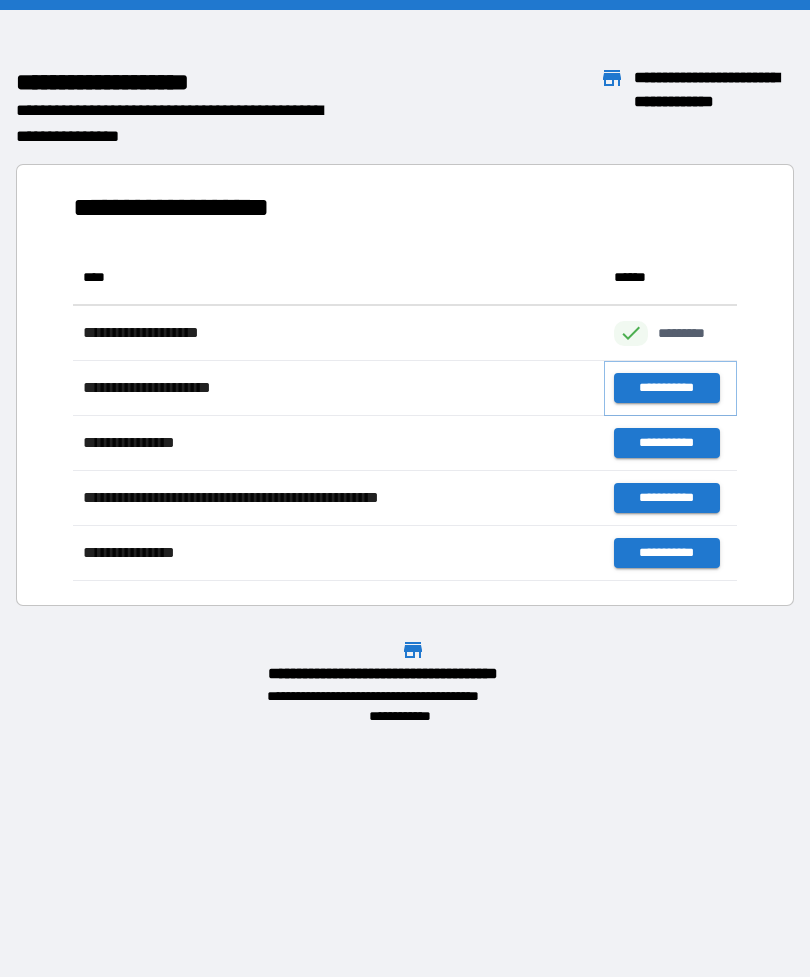 click on "**********" at bounding box center (666, 388) 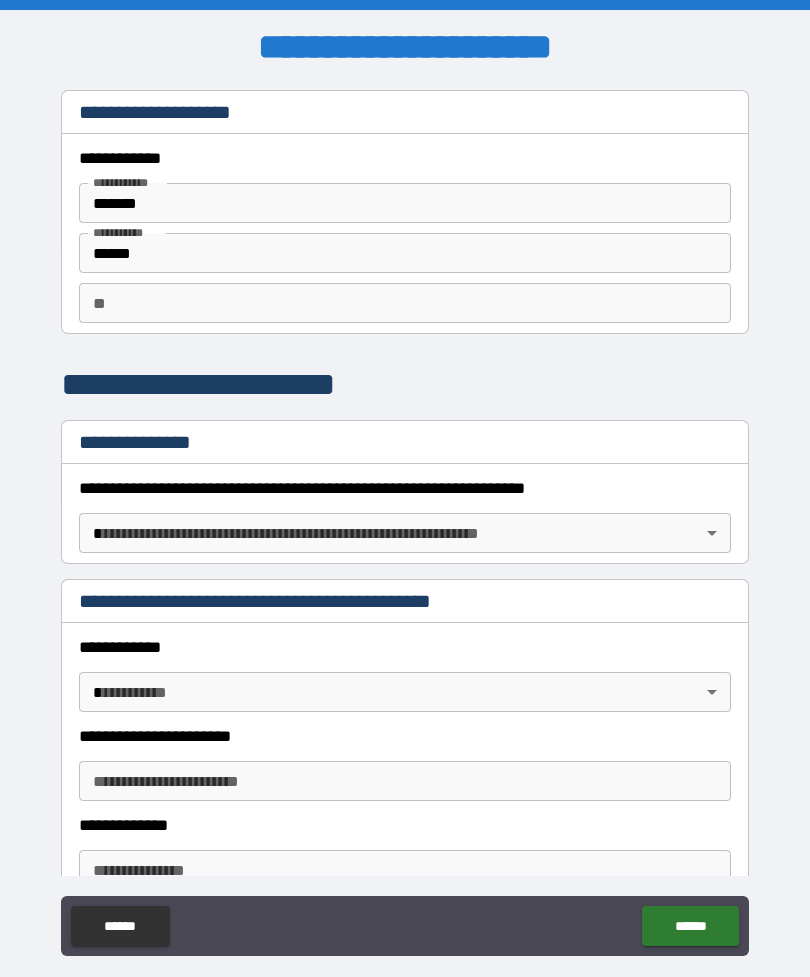 click on "******" at bounding box center (120, 926) 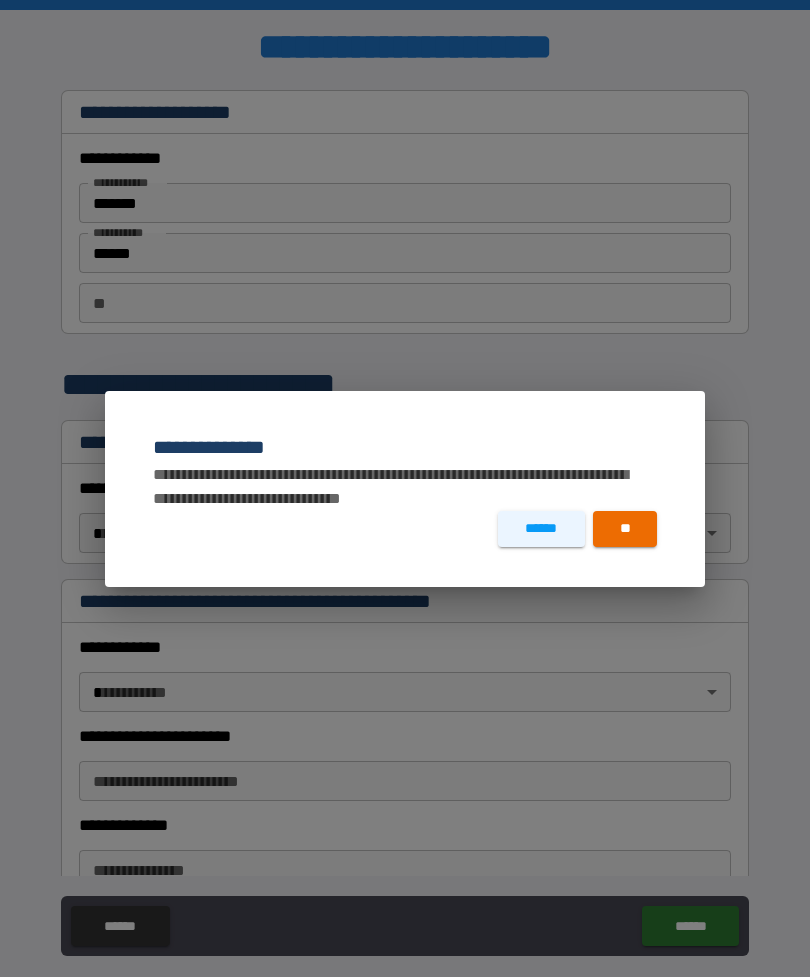 click on "**" at bounding box center [625, 529] 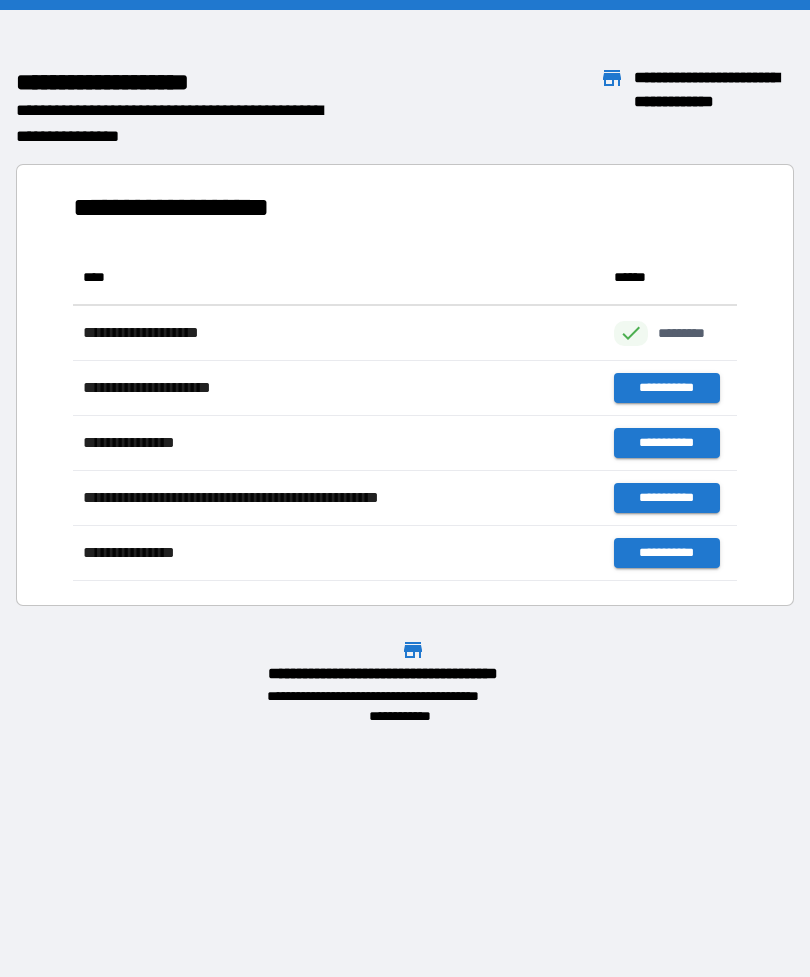 scroll, scrollTop: 1, scrollLeft: 1, axis: both 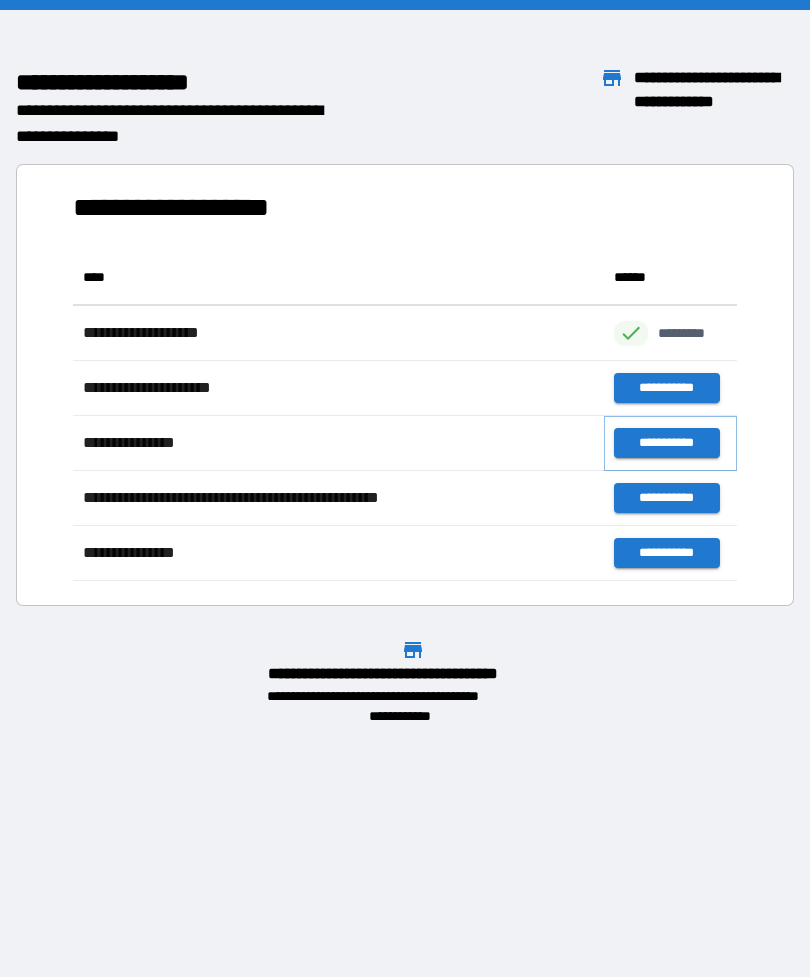 click on "**********" at bounding box center [666, 443] 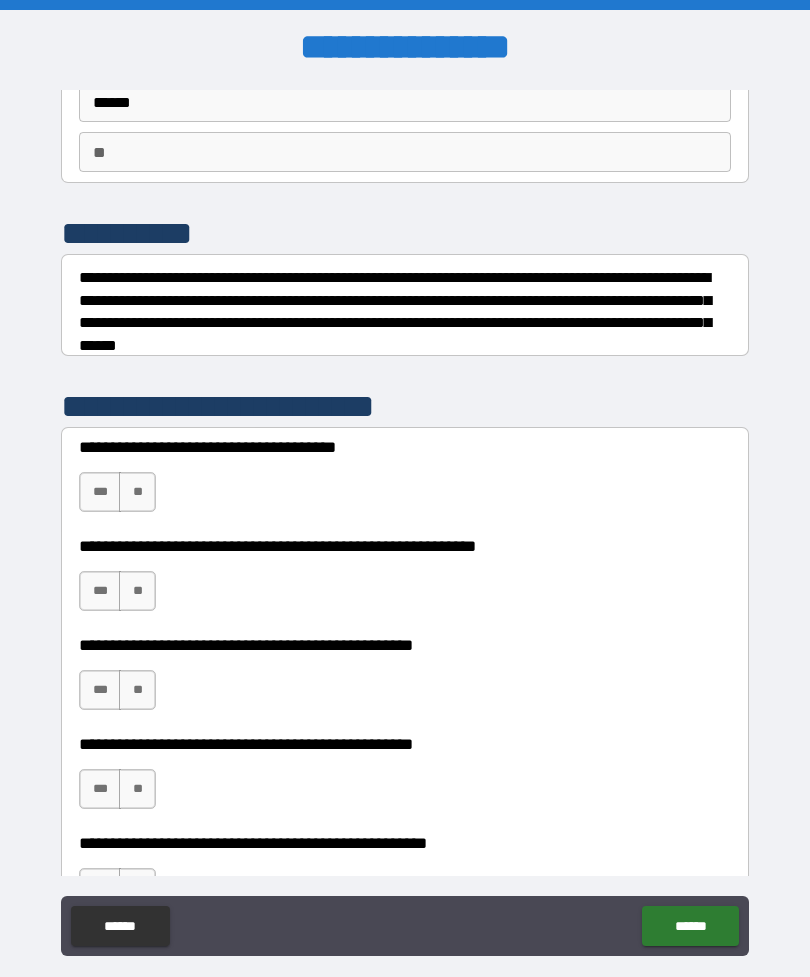 scroll, scrollTop: 152, scrollLeft: 0, axis: vertical 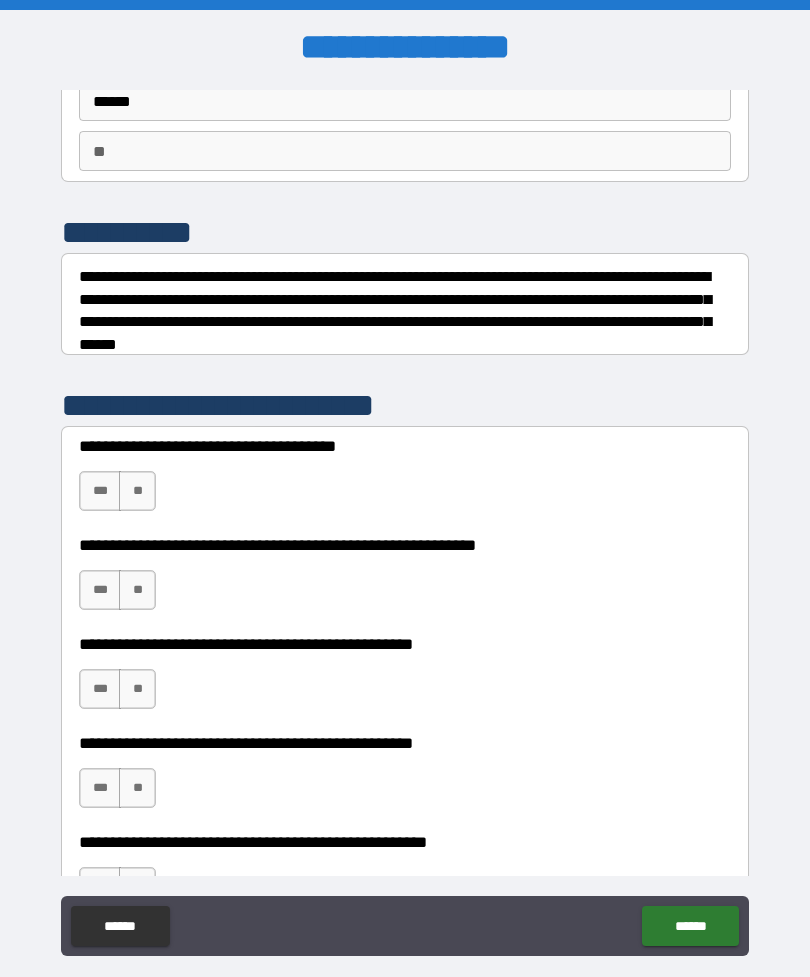 click on "***" at bounding box center (100, 491) 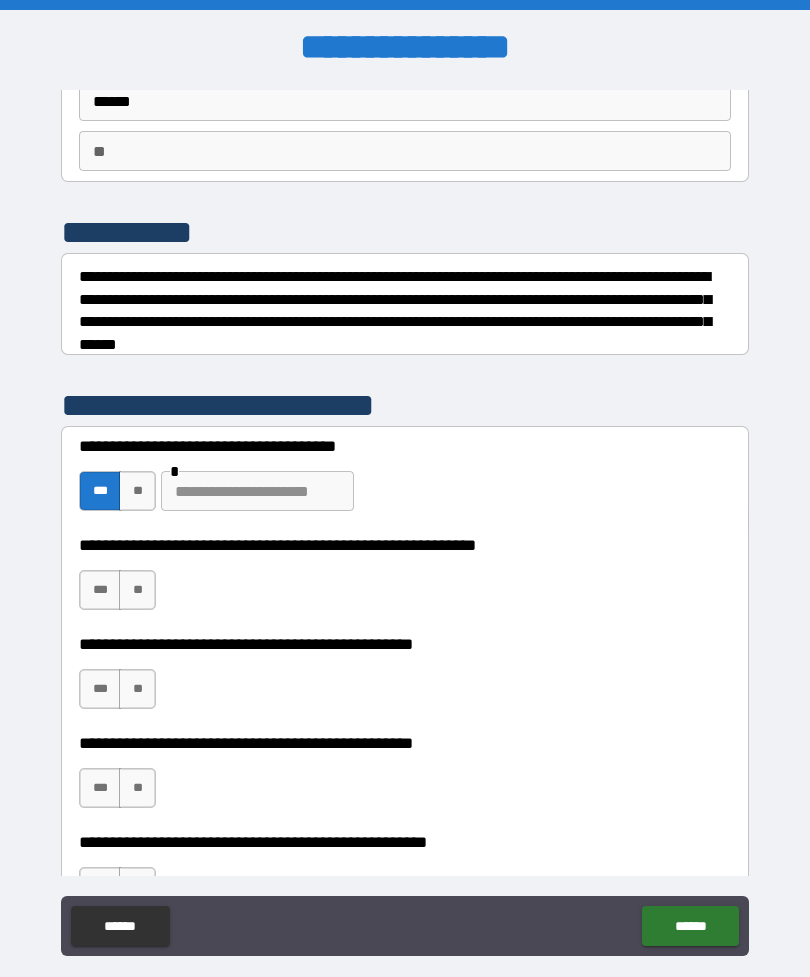 click on "**" at bounding box center (137, 590) 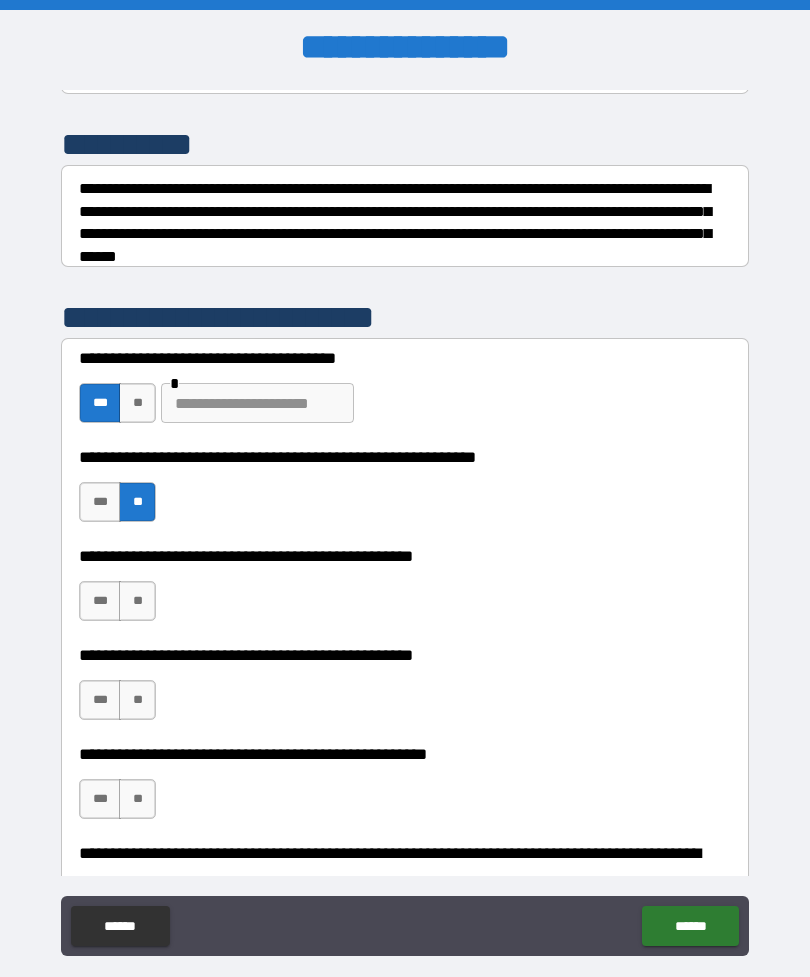 scroll, scrollTop: 243, scrollLeft: 0, axis: vertical 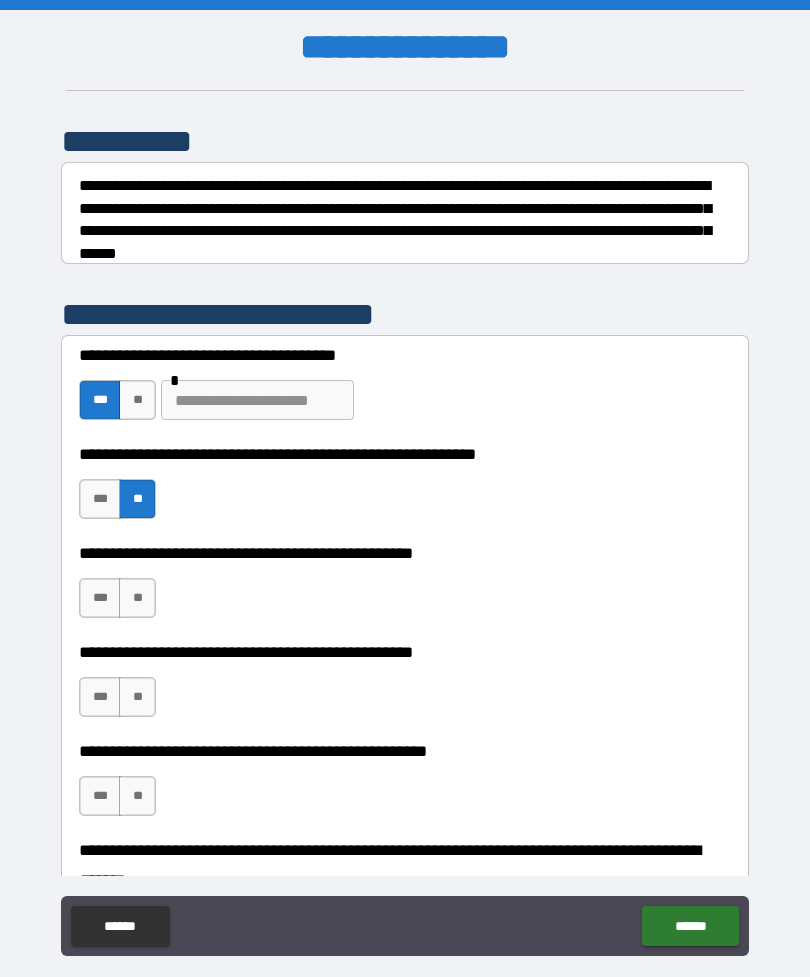 click on "**" at bounding box center (137, 598) 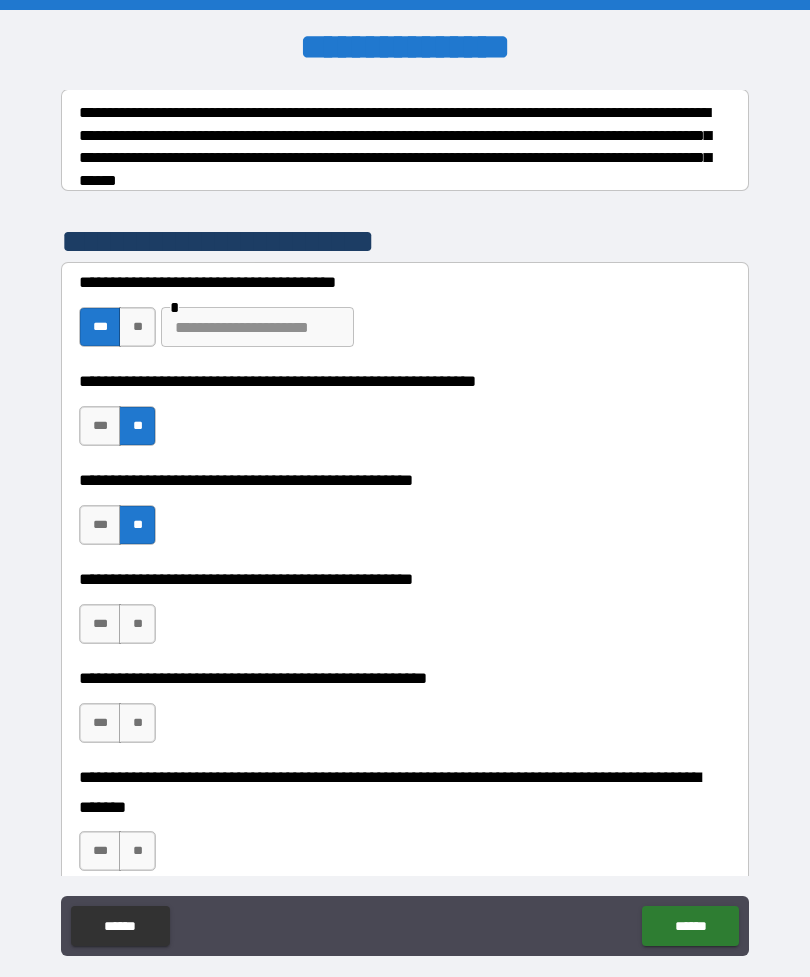 scroll, scrollTop: 325, scrollLeft: 0, axis: vertical 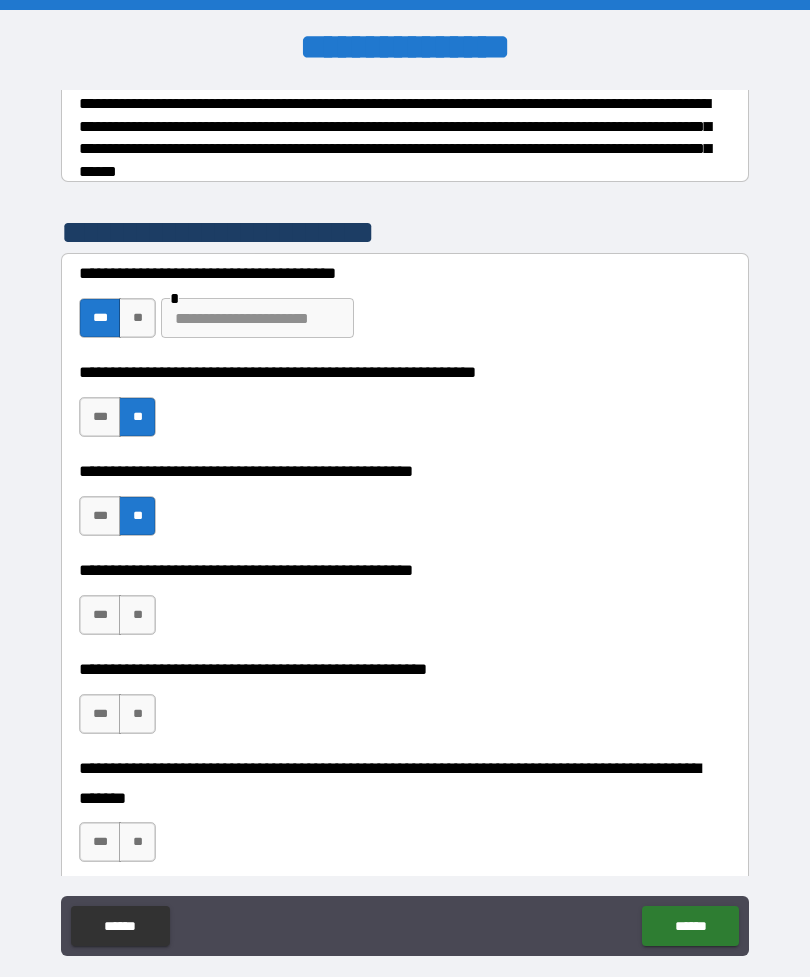 click on "**" at bounding box center (137, 615) 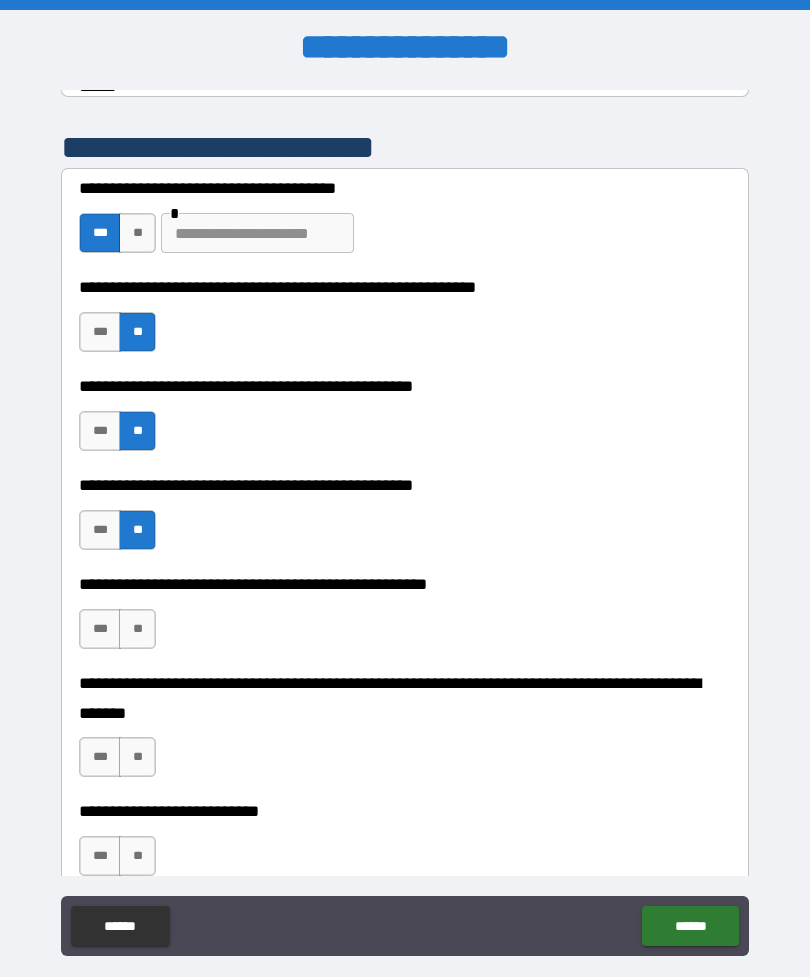 click on "**" at bounding box center [137, 629] 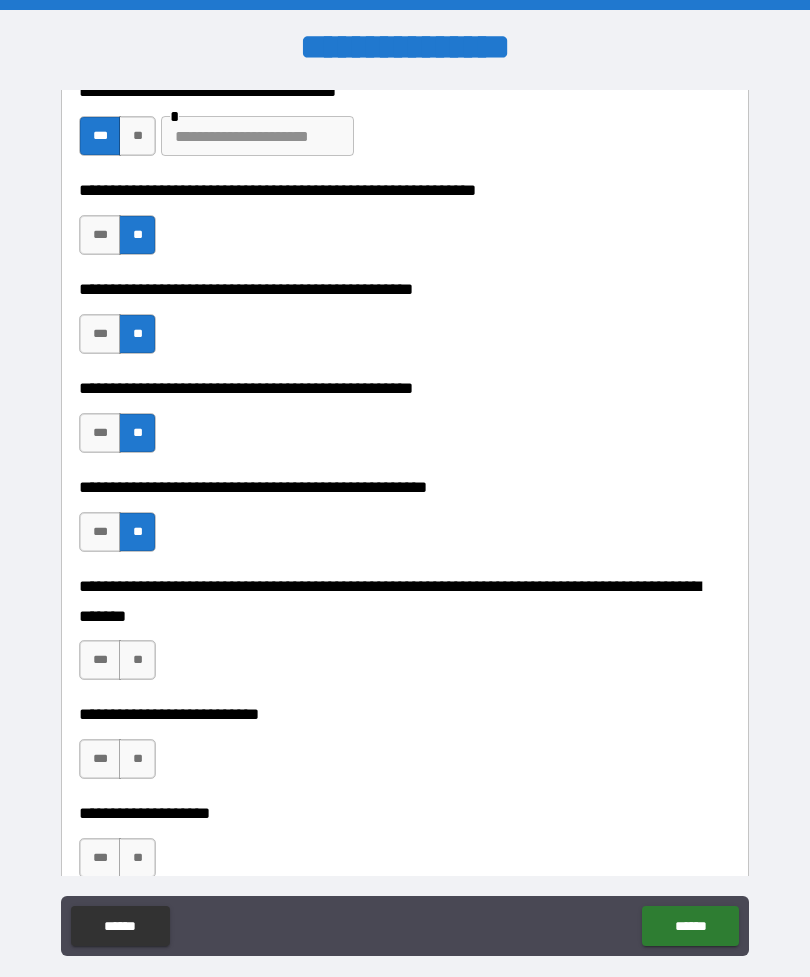 click on "**" at bounding box center [137, 660] 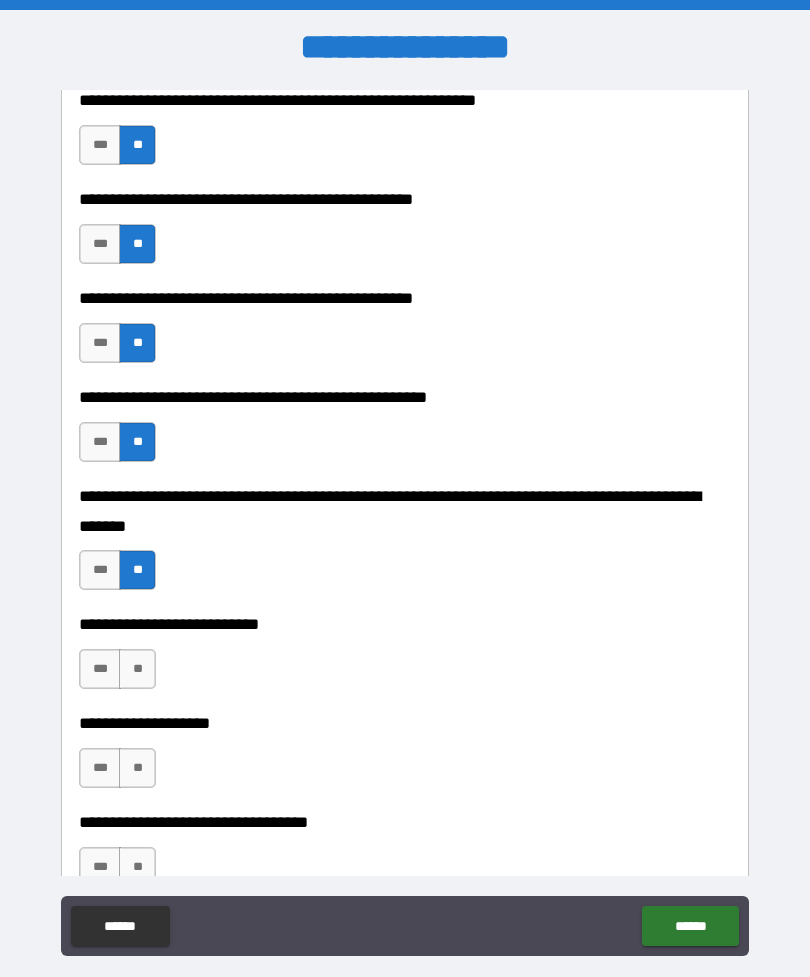 click on "**" at bounding box center [137, 669] 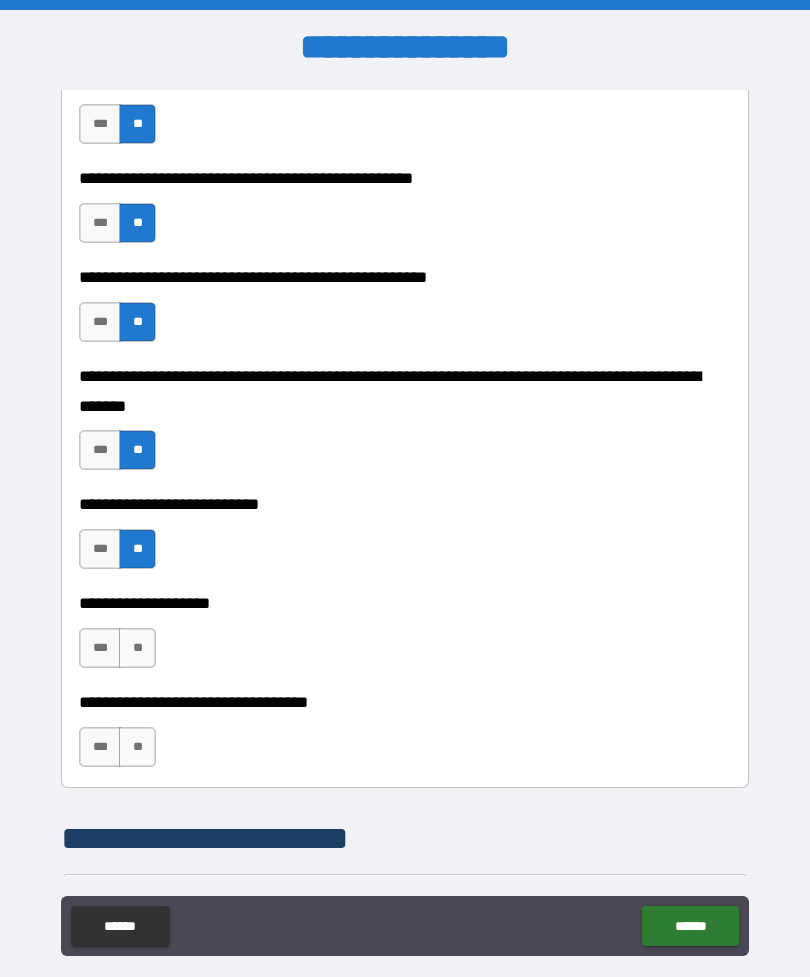click on "**" at bounding box center [137, 648] 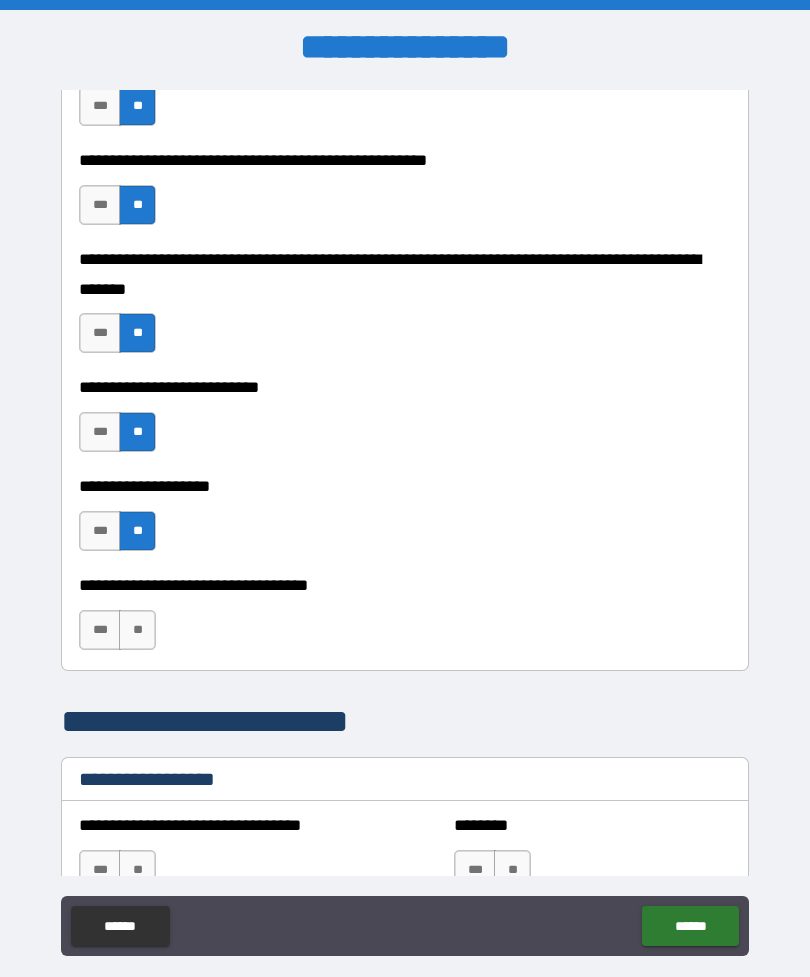 click on "**" at bounding box center (137, 630) 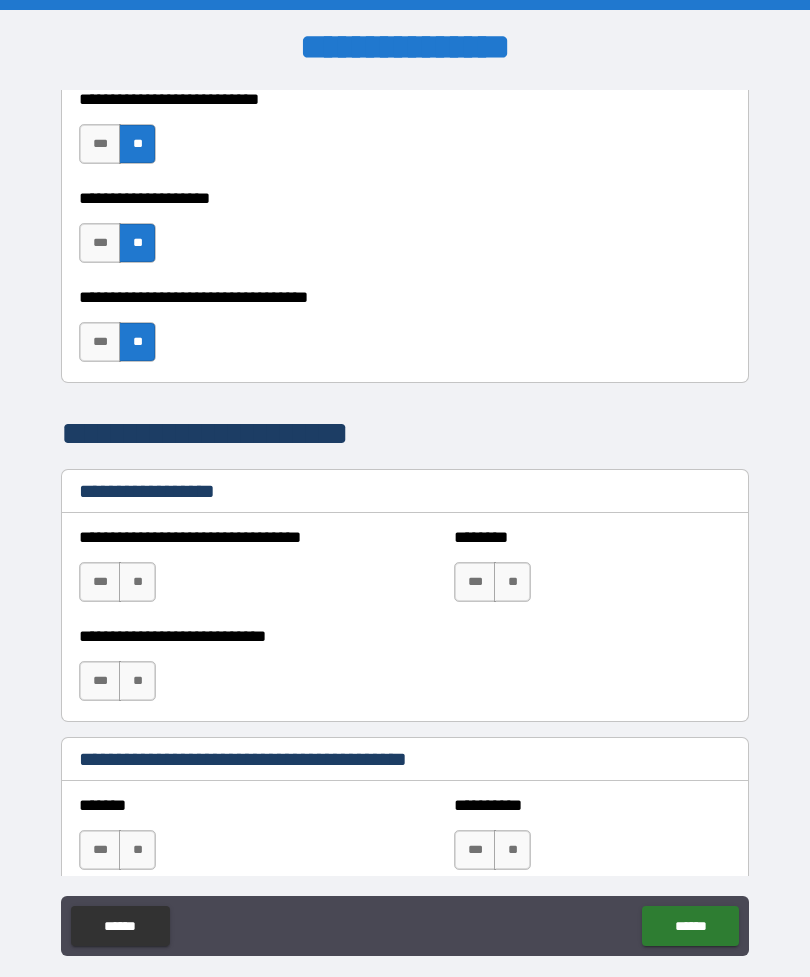 scroll, scrollTop: 1133, scrollLeft: 0, axis: vertical 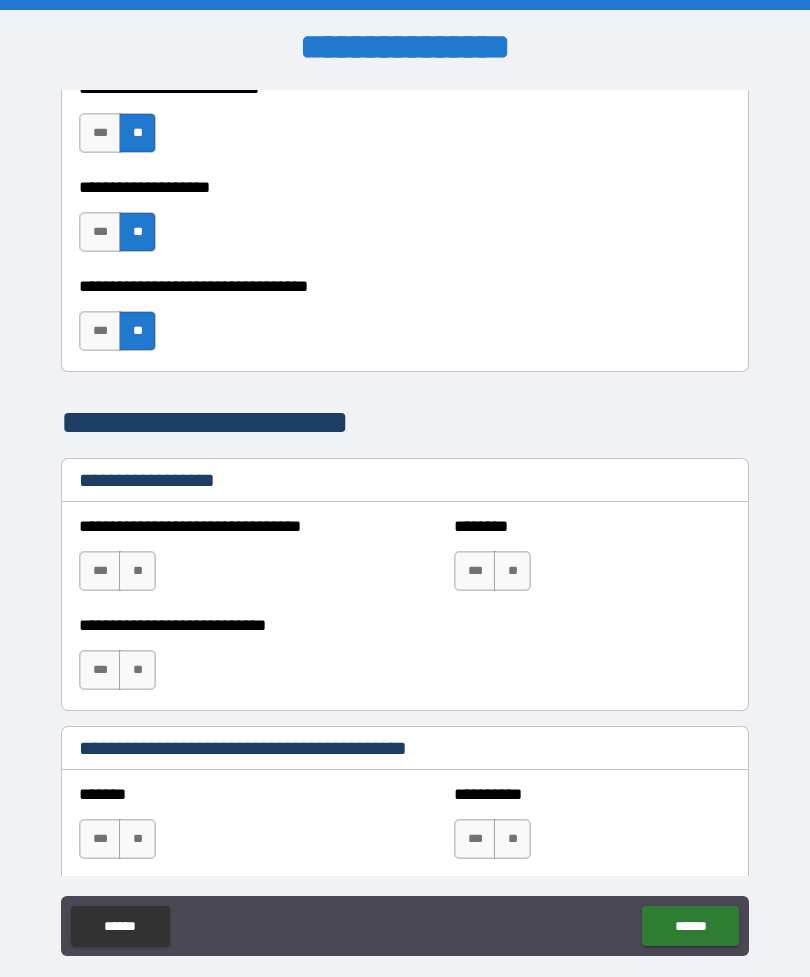 click on "**" at bounding box center (137, 571) 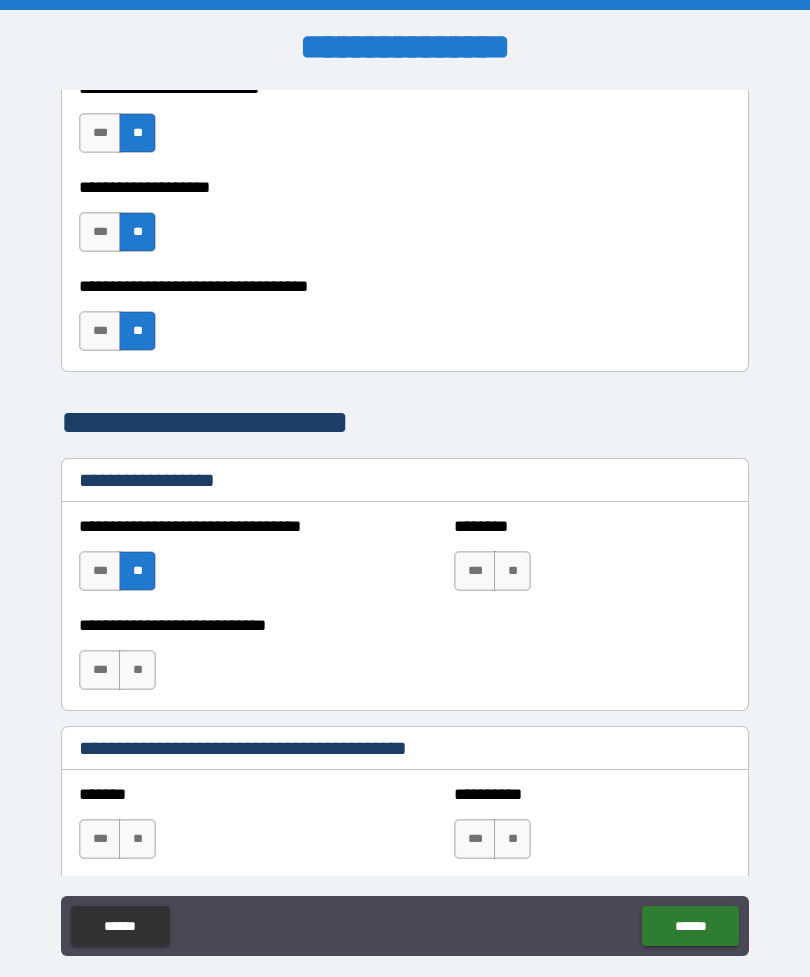 click on "**" at bounding box center [137, 670] 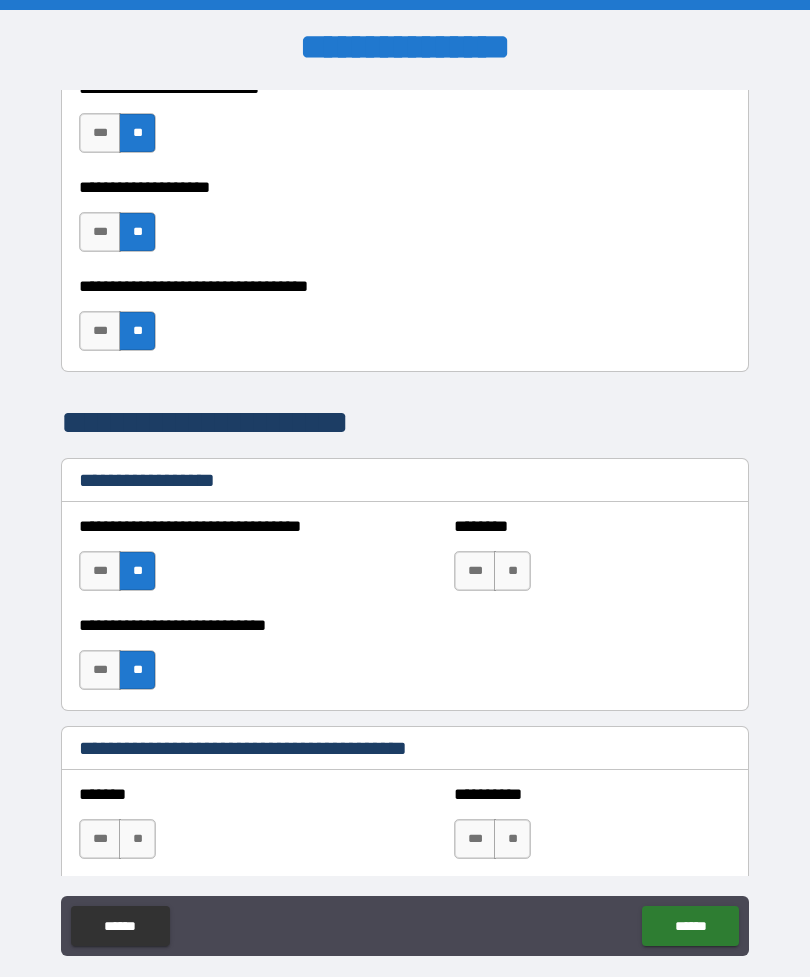 click on "**" at bounding box center [512, 571] 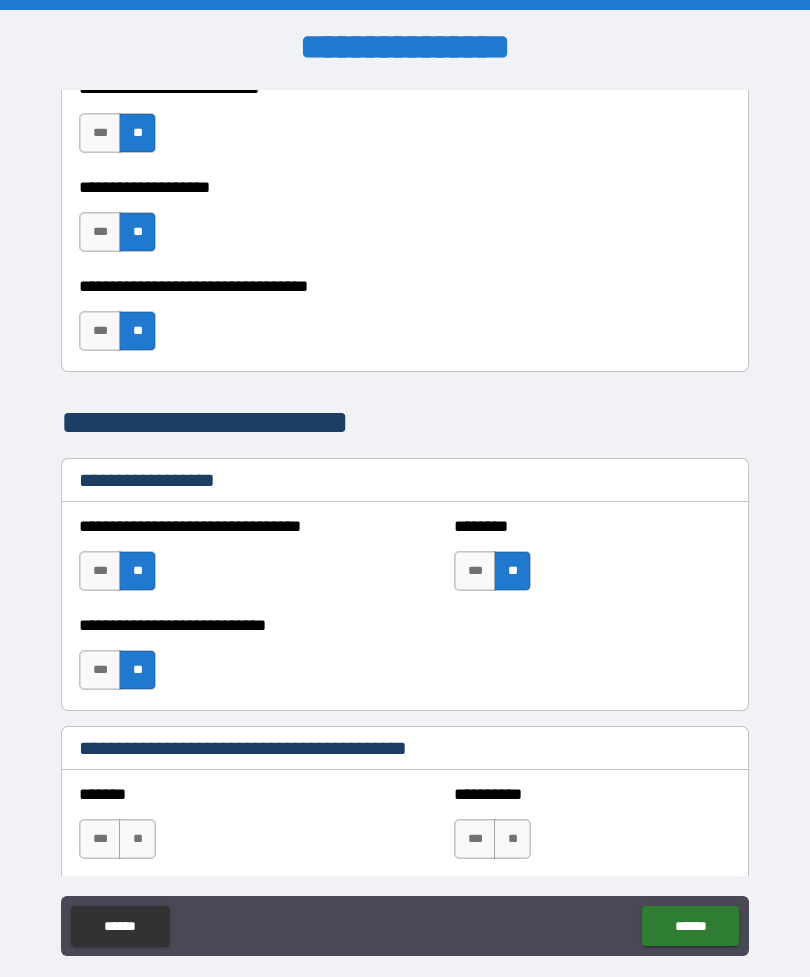 click on "**" at bounding box center [137, 670] 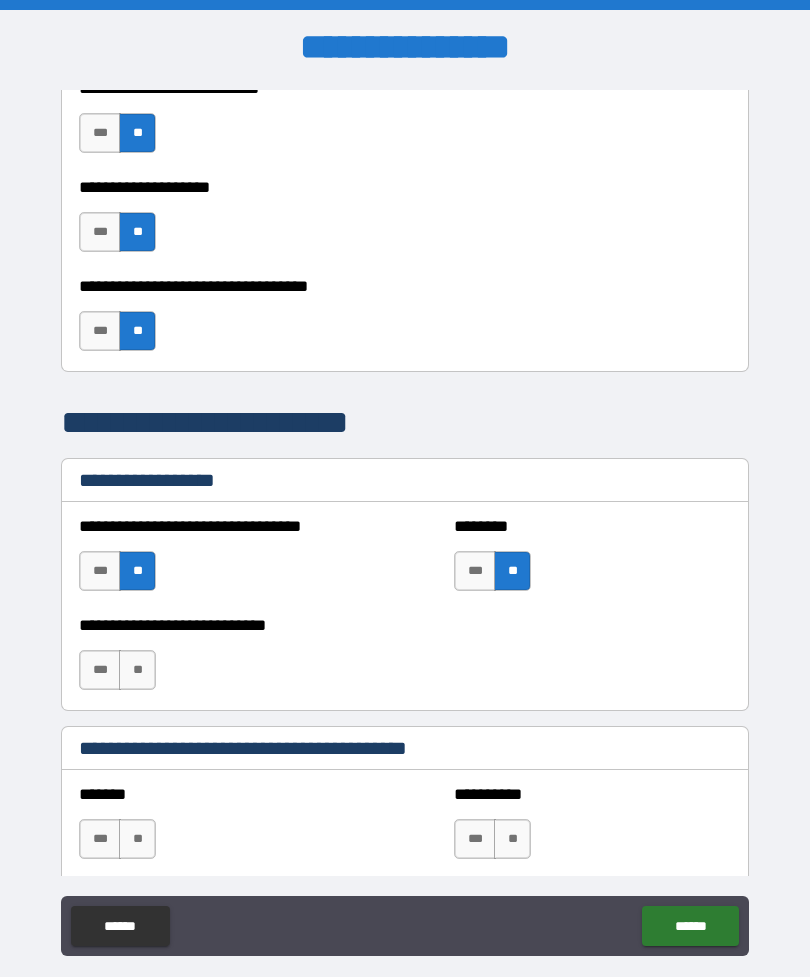 click on "**" at bounding box center [137, 571] 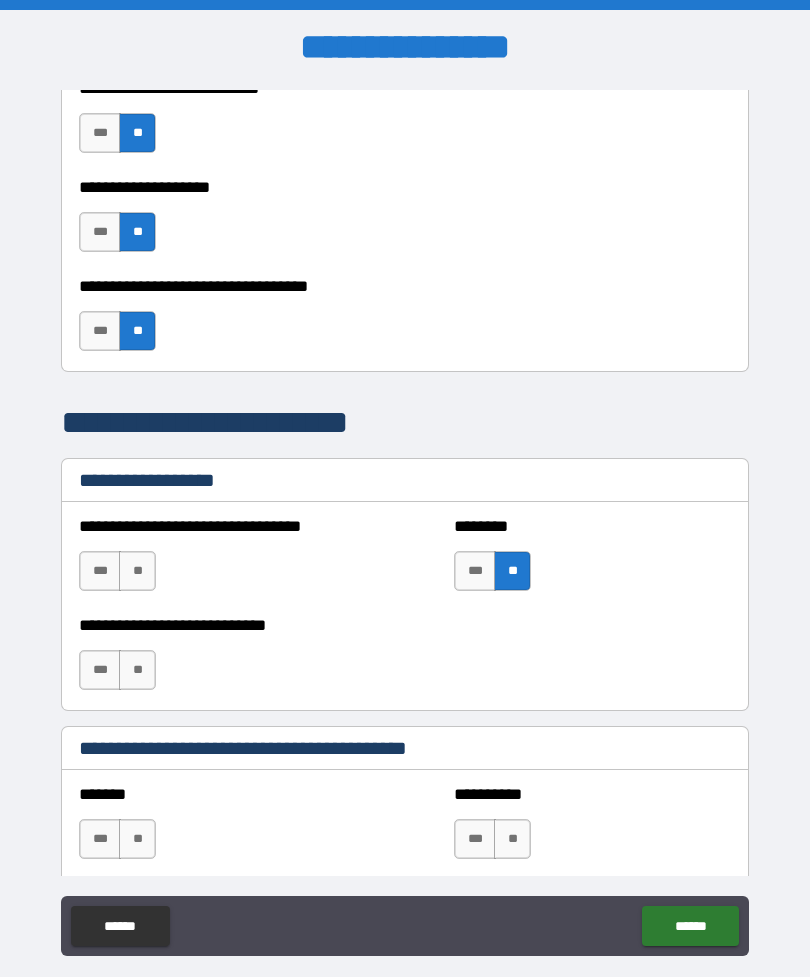 click on "**" at bounding box center [137, 571] 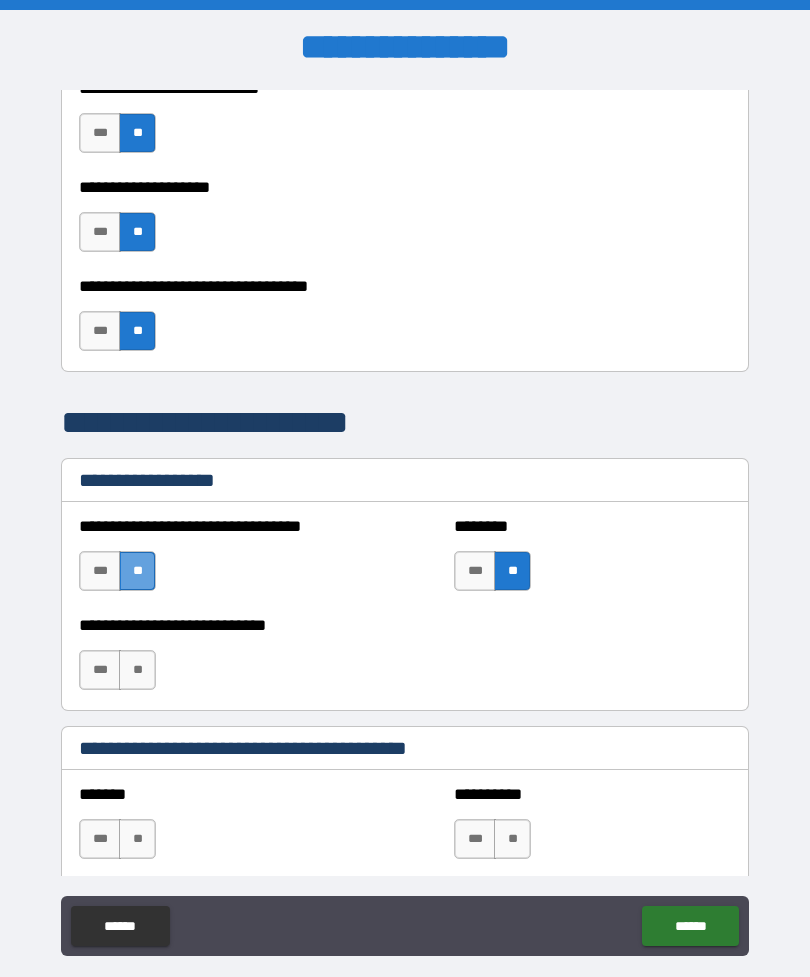 click on "**" at bounding box center (137, 571) 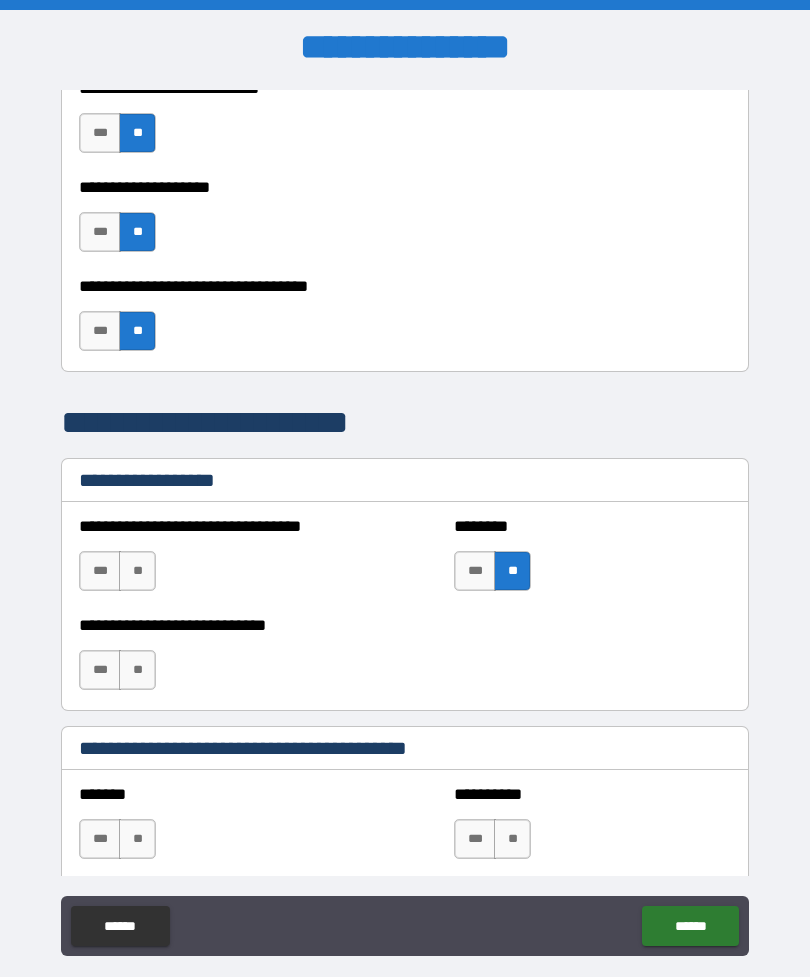 click on "**" at bounding box center (512, 571) 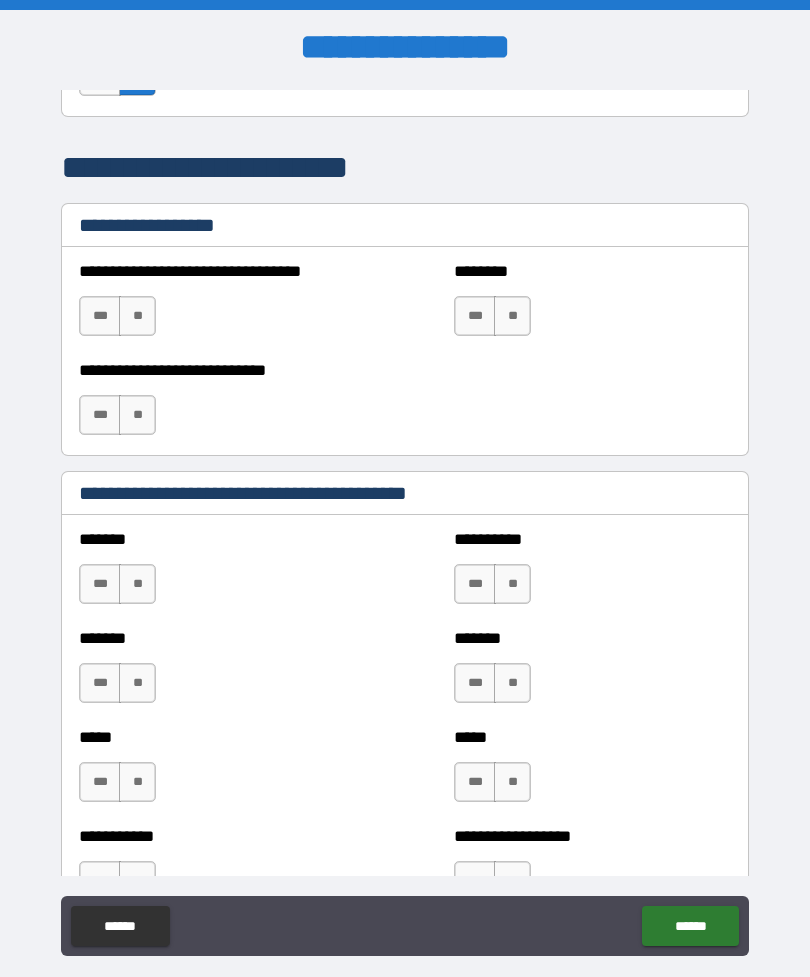 click on "**" at bounding box center [137, 584] 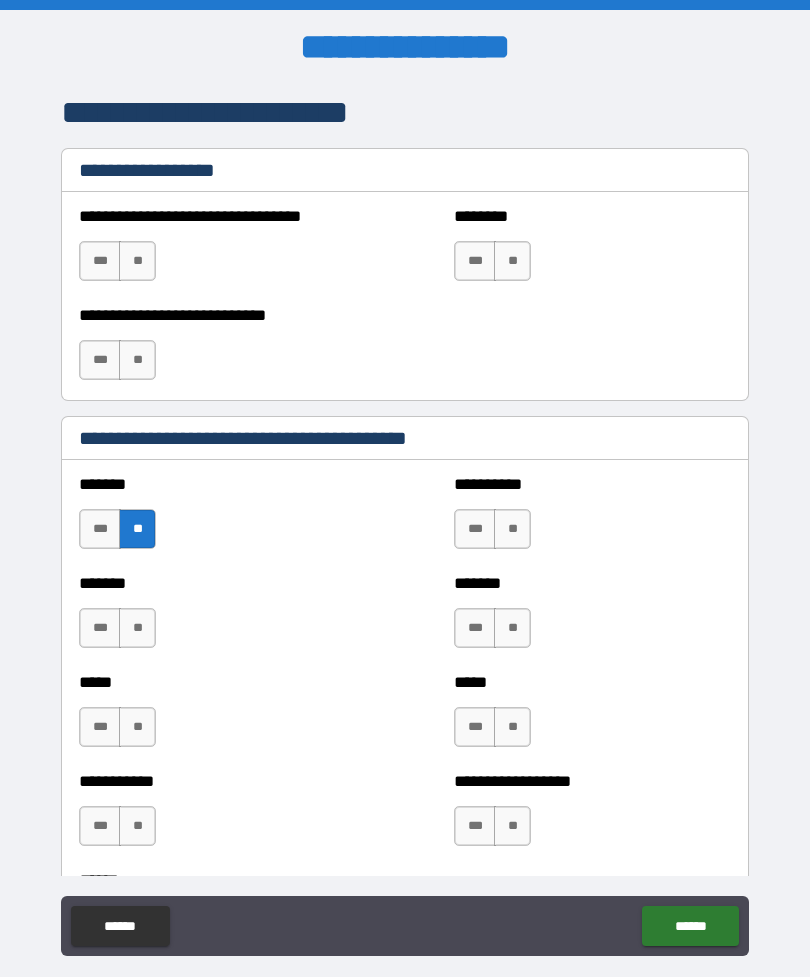 scroll, scrollTop: 1453, scrollLeft: 0, axis: vertical 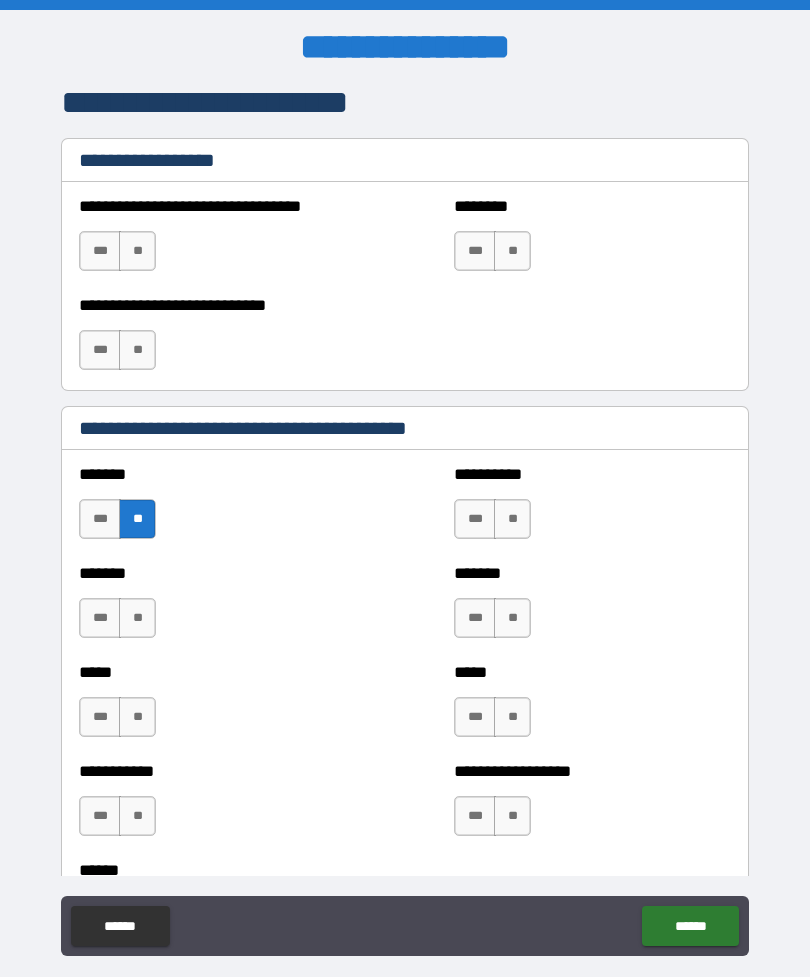 click on "**" at bounding box center (137, 618) 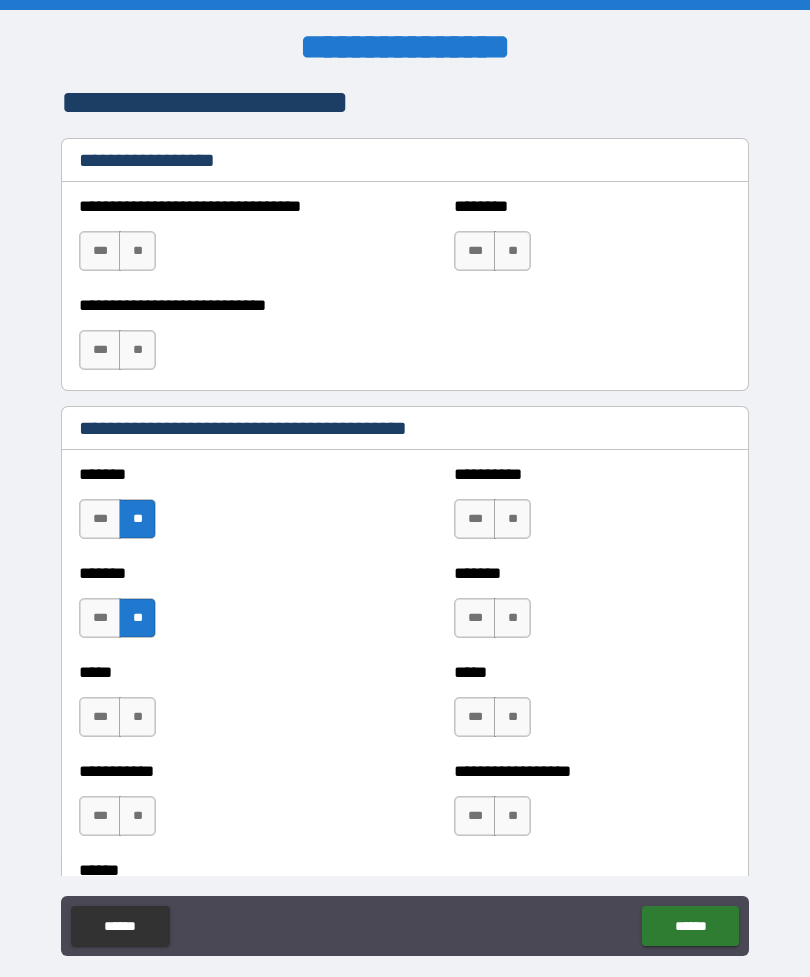 click on "**" at bounding box center [137, 717] 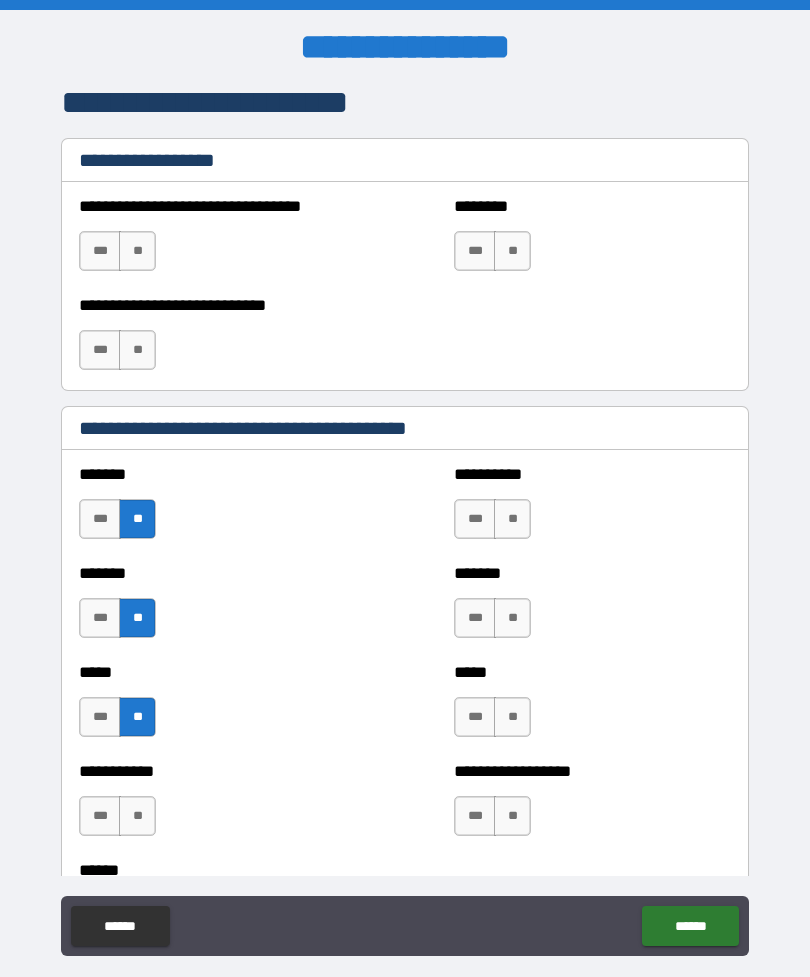 click on "**" at bounding box center (137, 816) 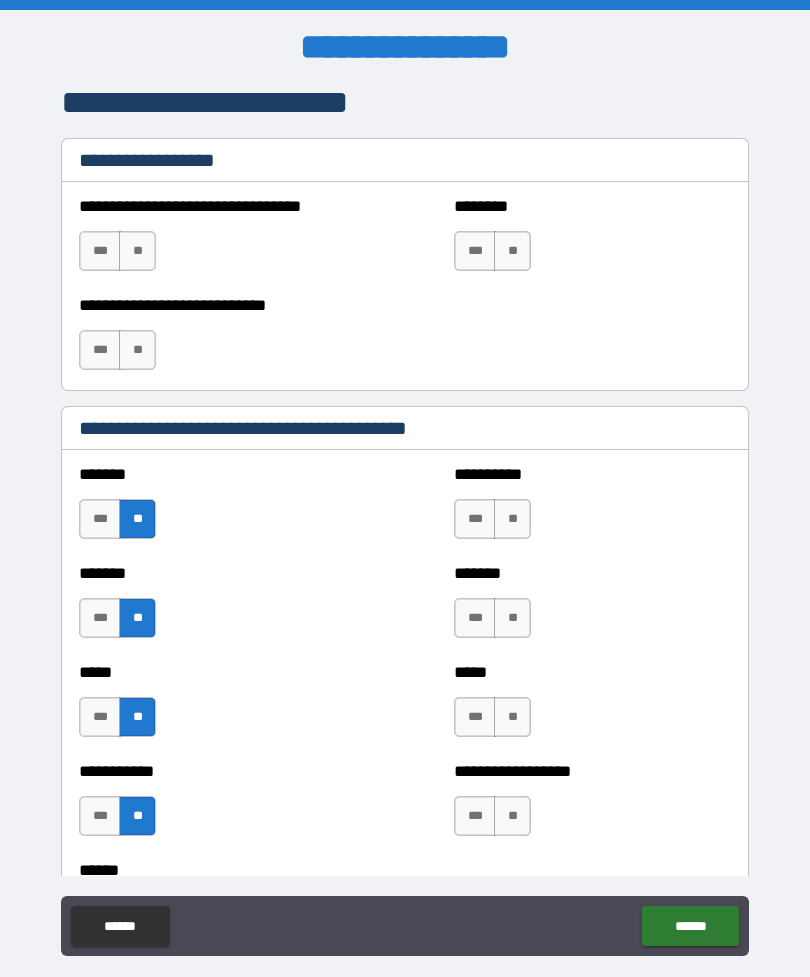 click on "**" at bounding box center (512, 519) 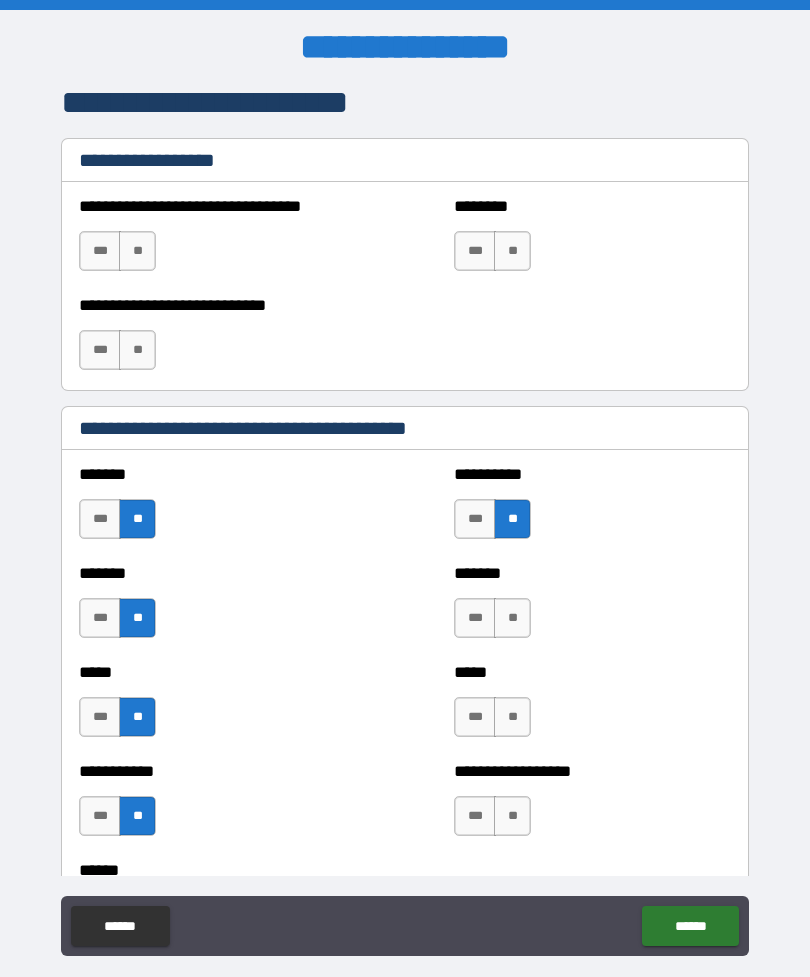 click on "**" at bounding box center (512, 618) 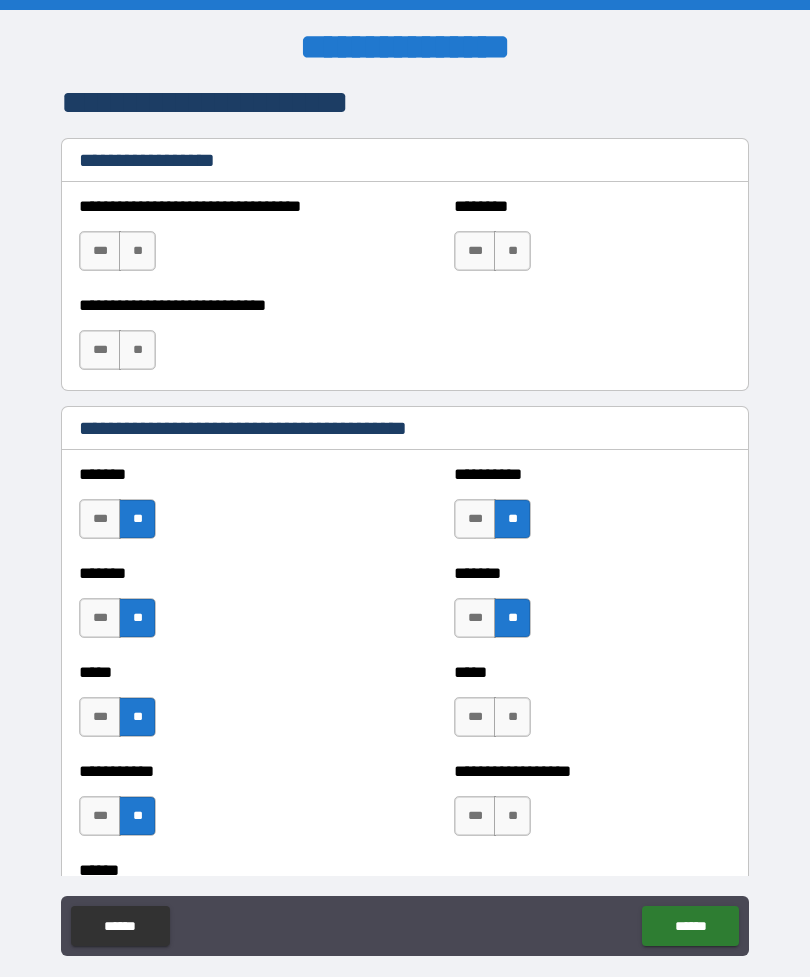 click on "**" at bounding box center [512, 717] 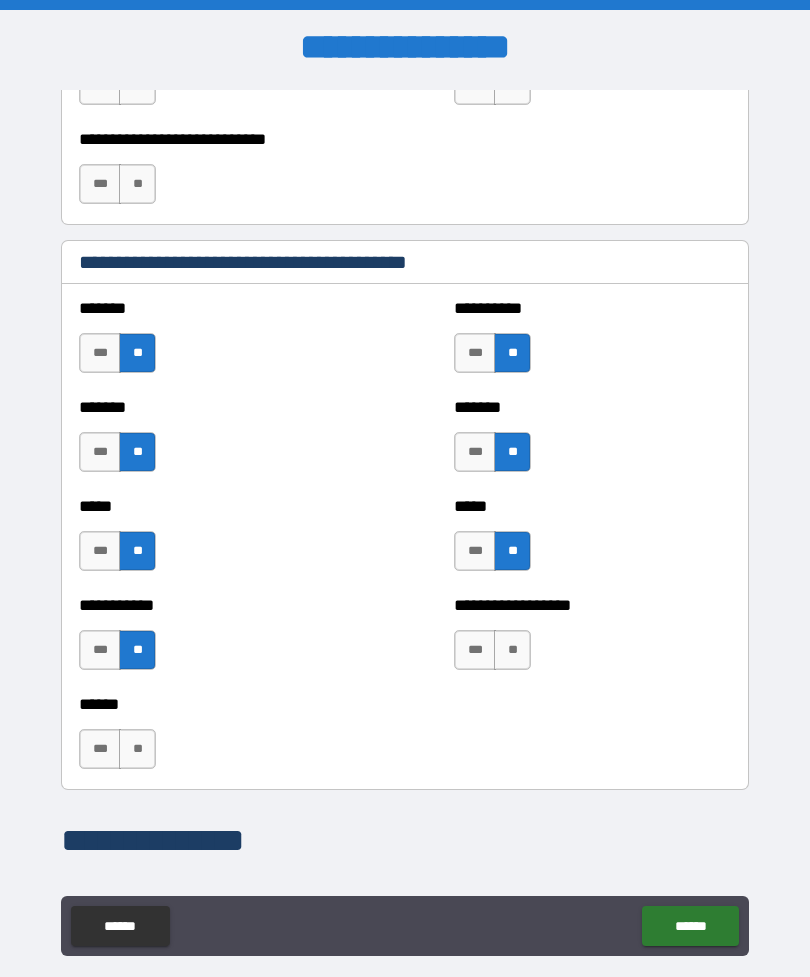 scroll, scrollTop: 1638, scrollLeft: 0, axis: vertical 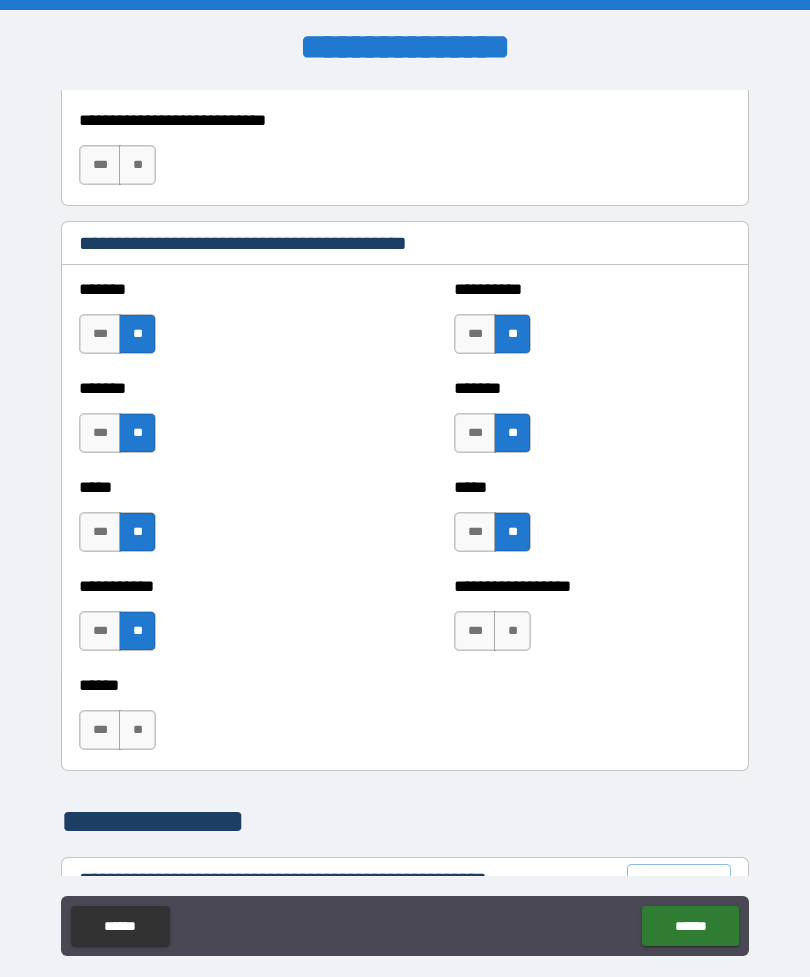 click on "**" at bounding box center [512, 631] 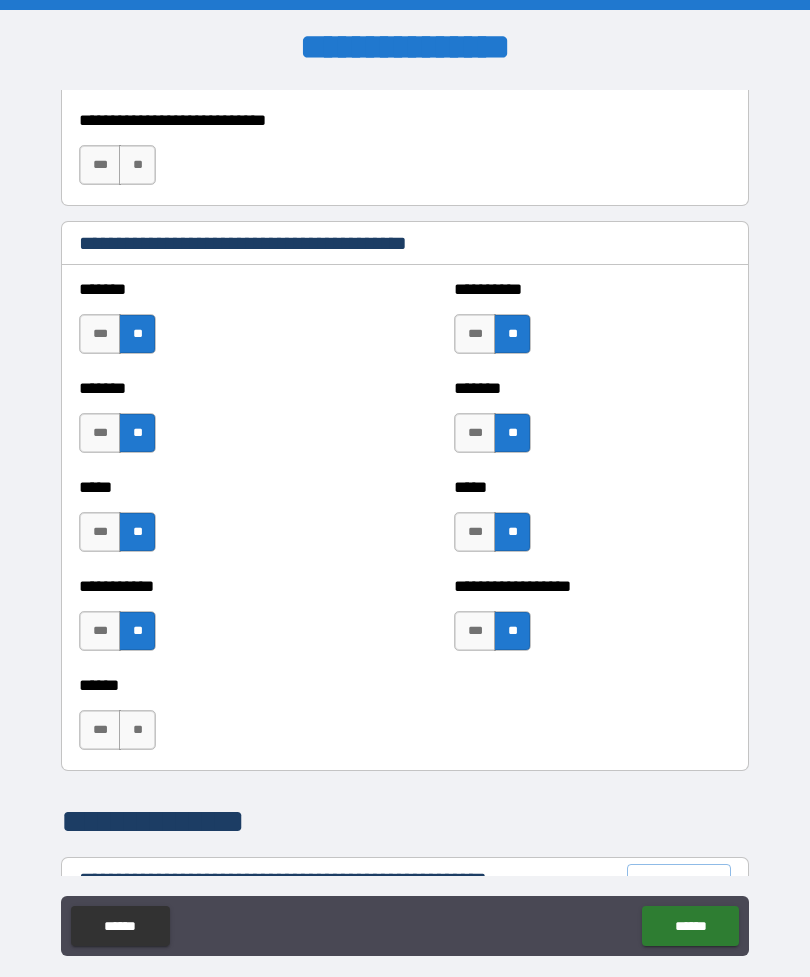 click on "**" at bounding box center [137, 730] 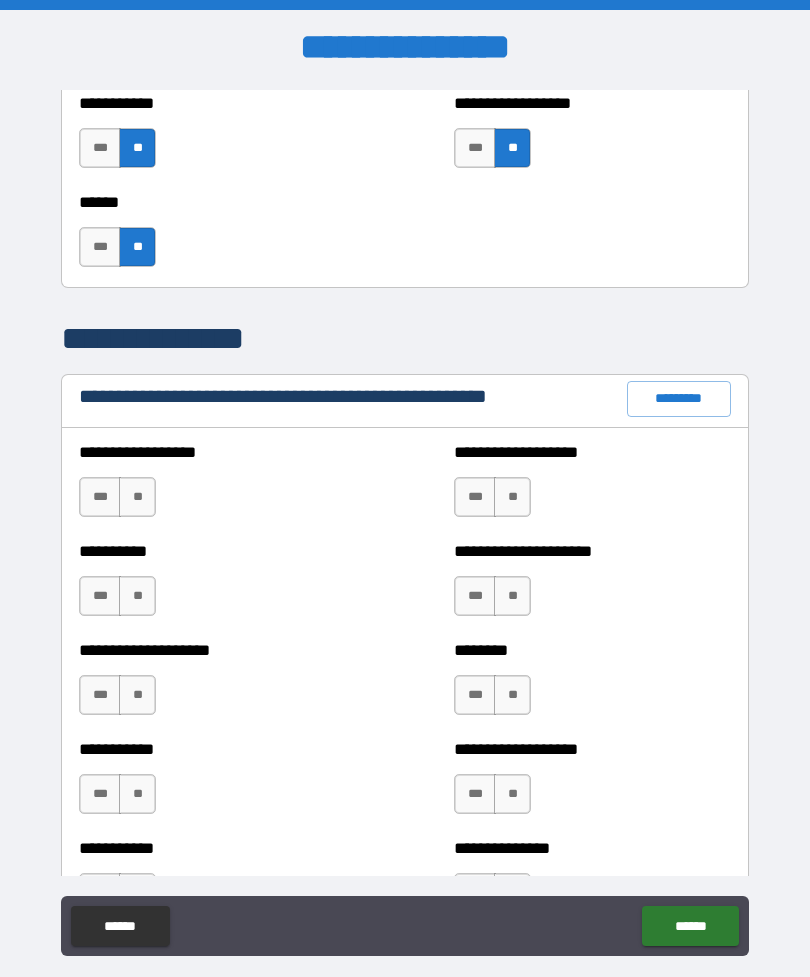 scroll, scrollTop: 2120, scrollLeft: 0, axis: vertical 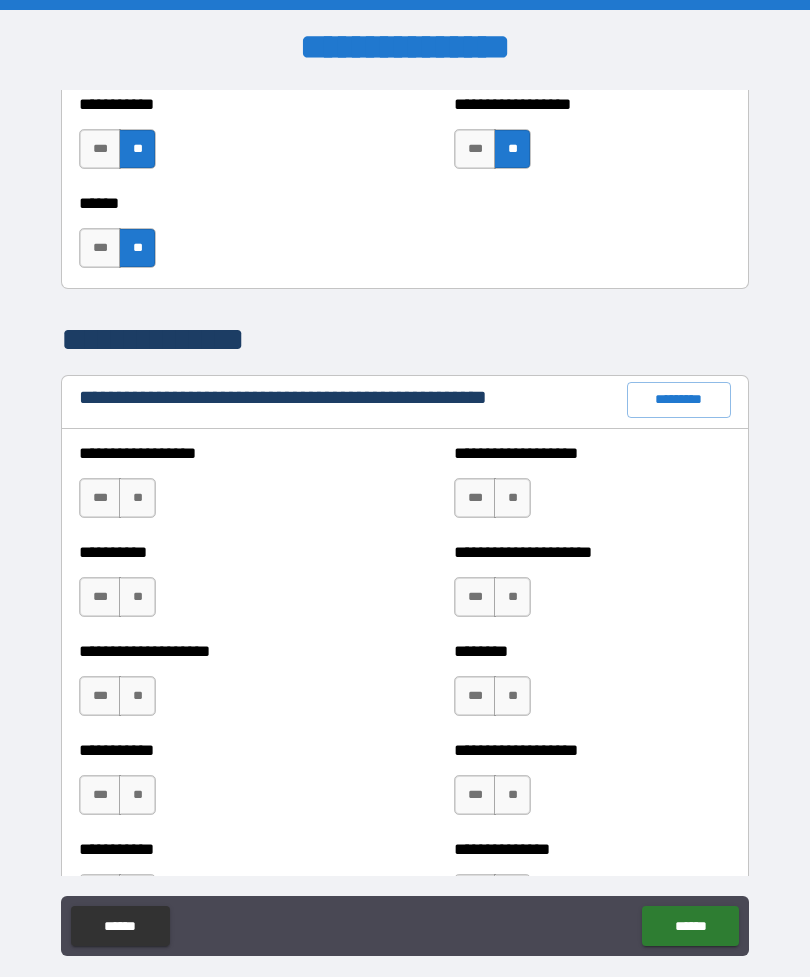 click on "**" at bounding box center [137, 498] 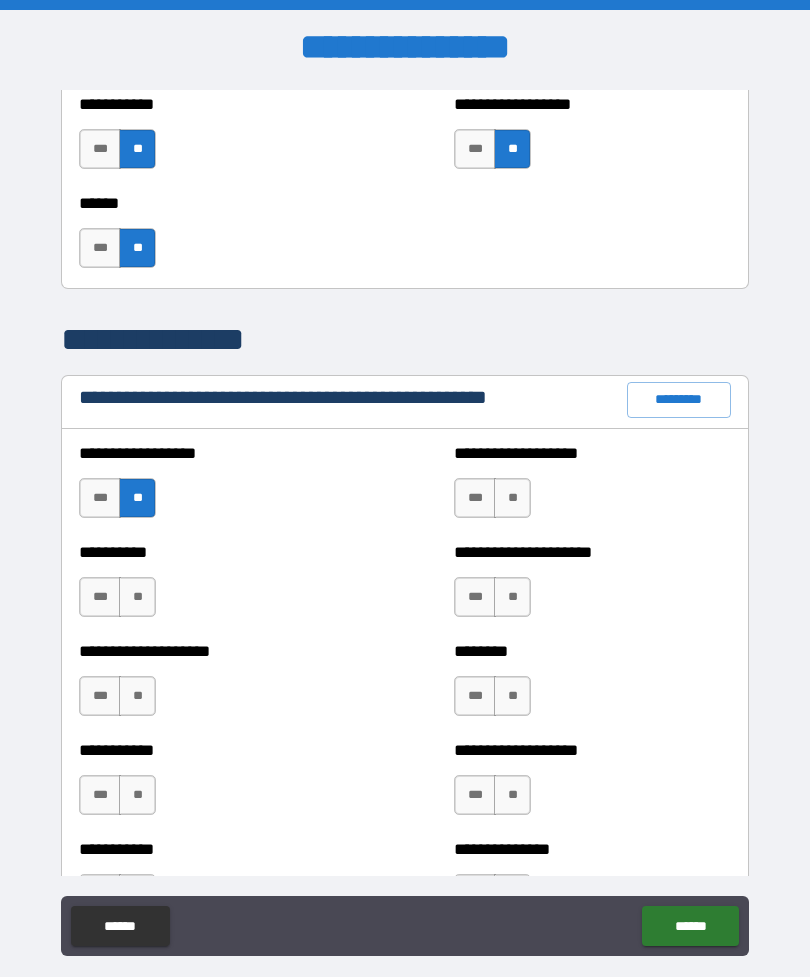 click on "**" at bounding box center (512, 498) 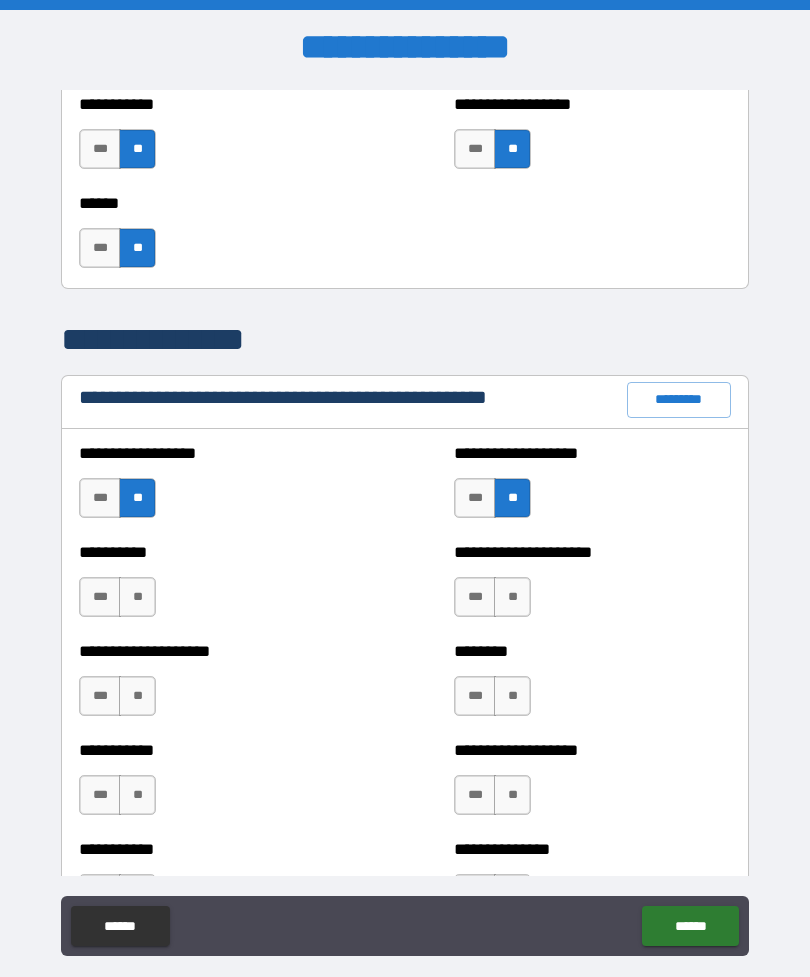 click on "**" at bounding box center [137, 597] 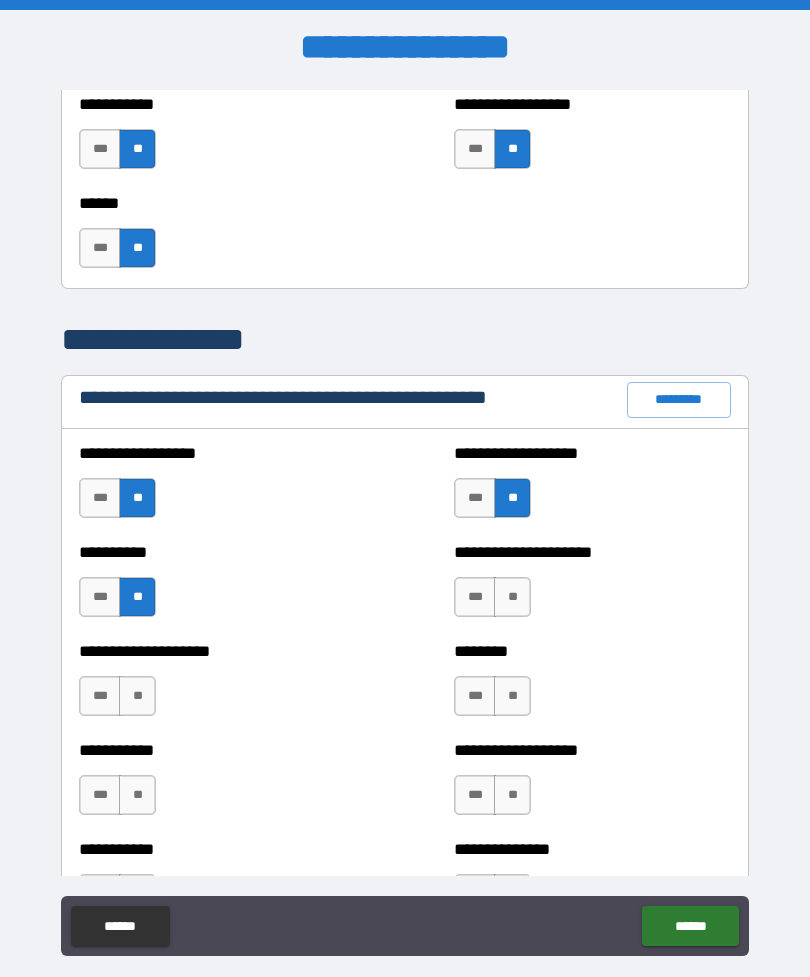 click on "**" at bounding box center (512, 597) 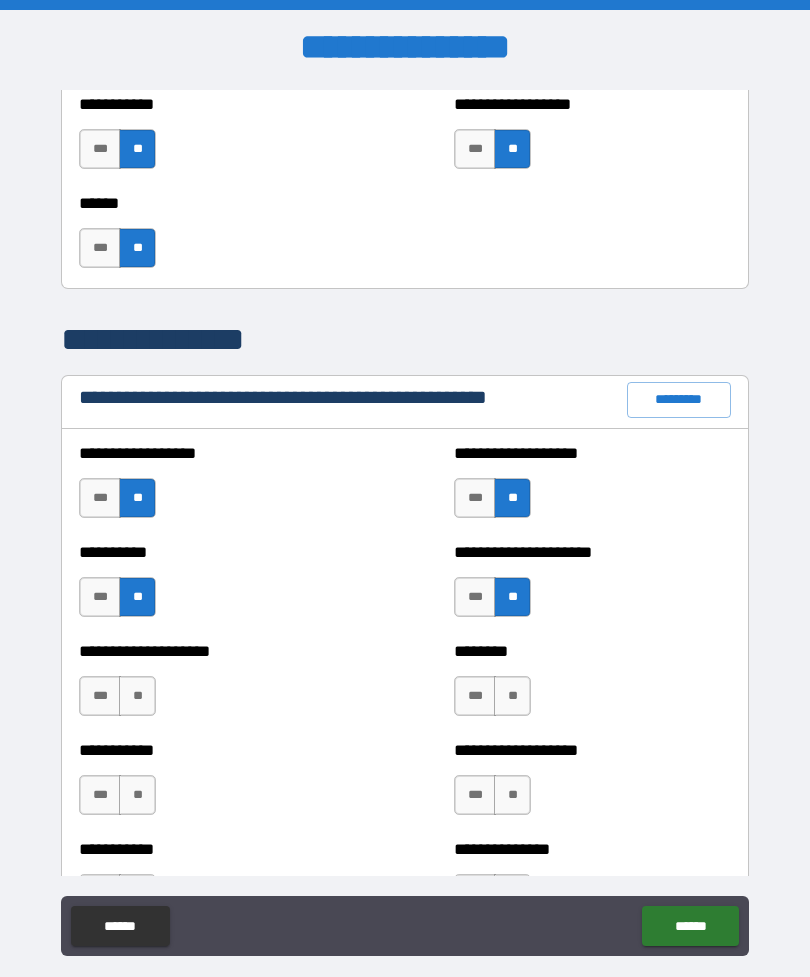 click on "**" at bounding box center (137, 696) 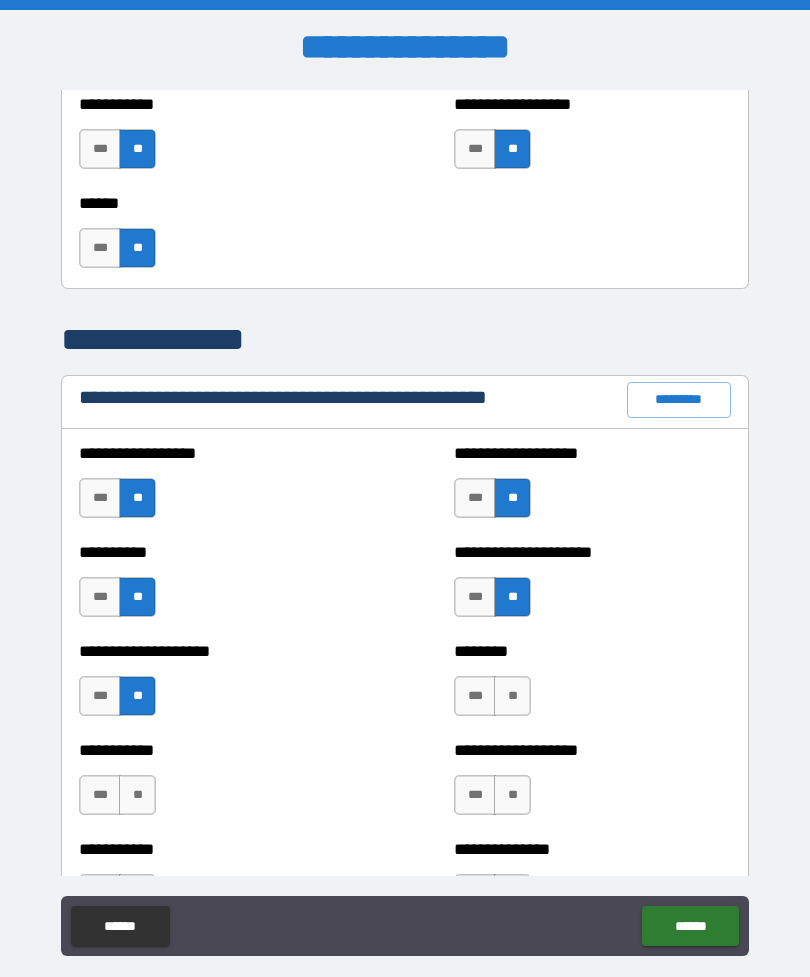 click on "**" at bounding box center [512, 696] 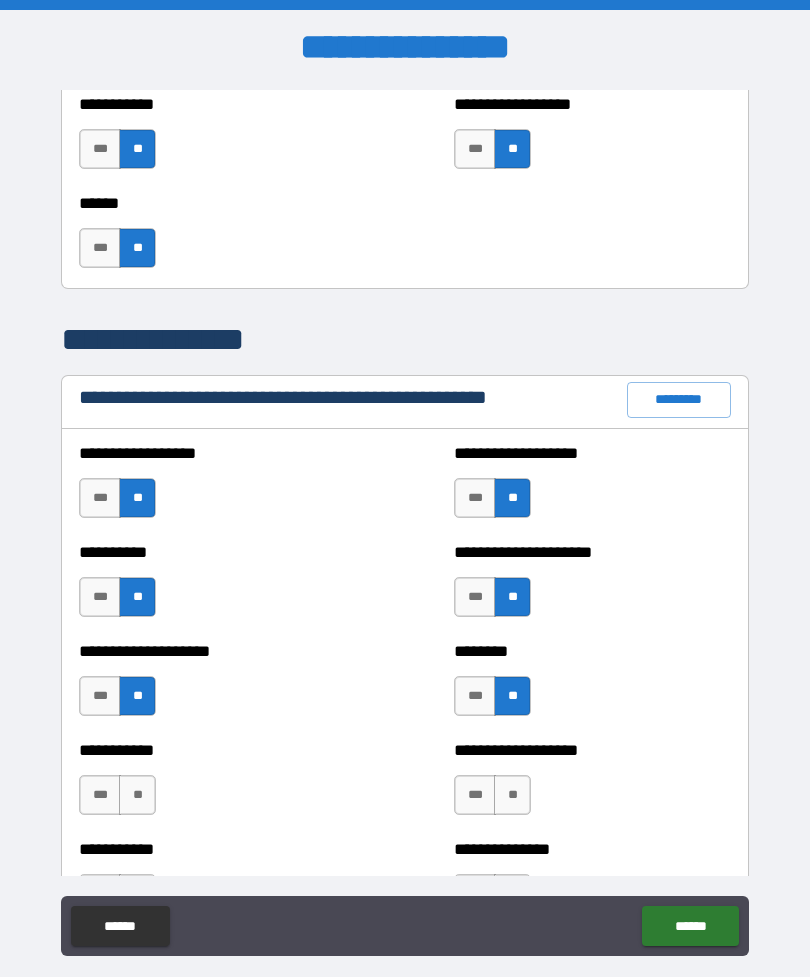 click on "**" at bounding box center [137, 795] 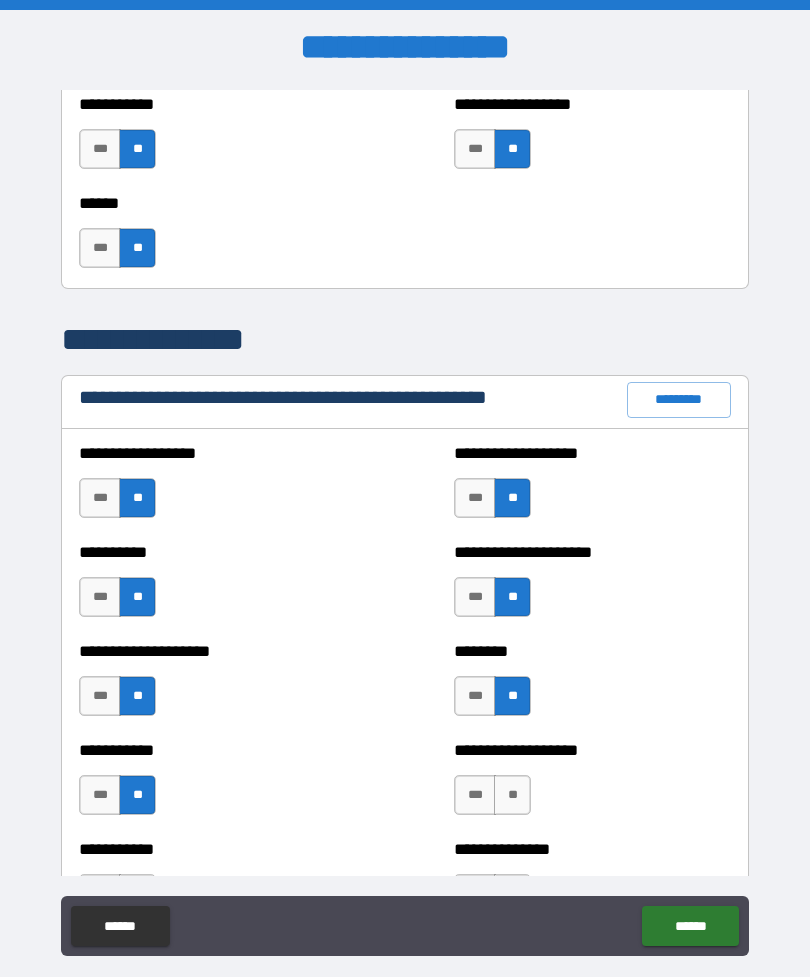 click on "**" at bounding box center [512, 795] 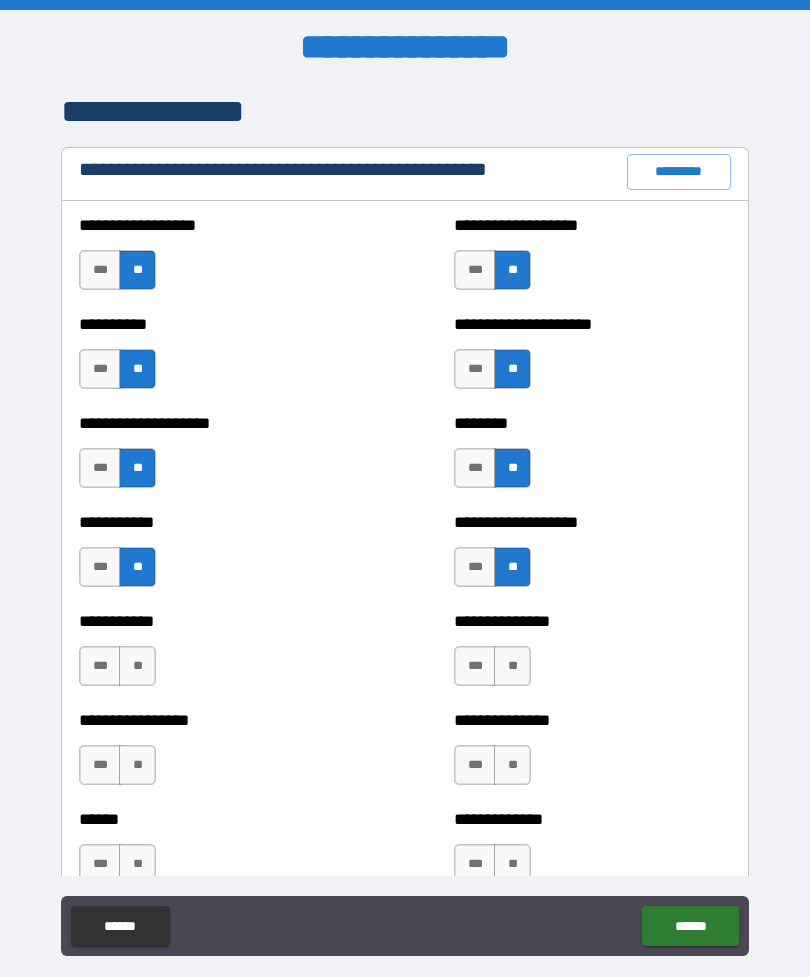 scroll, scrollTop: 2350, scrollLeft: 0, axis: vertical 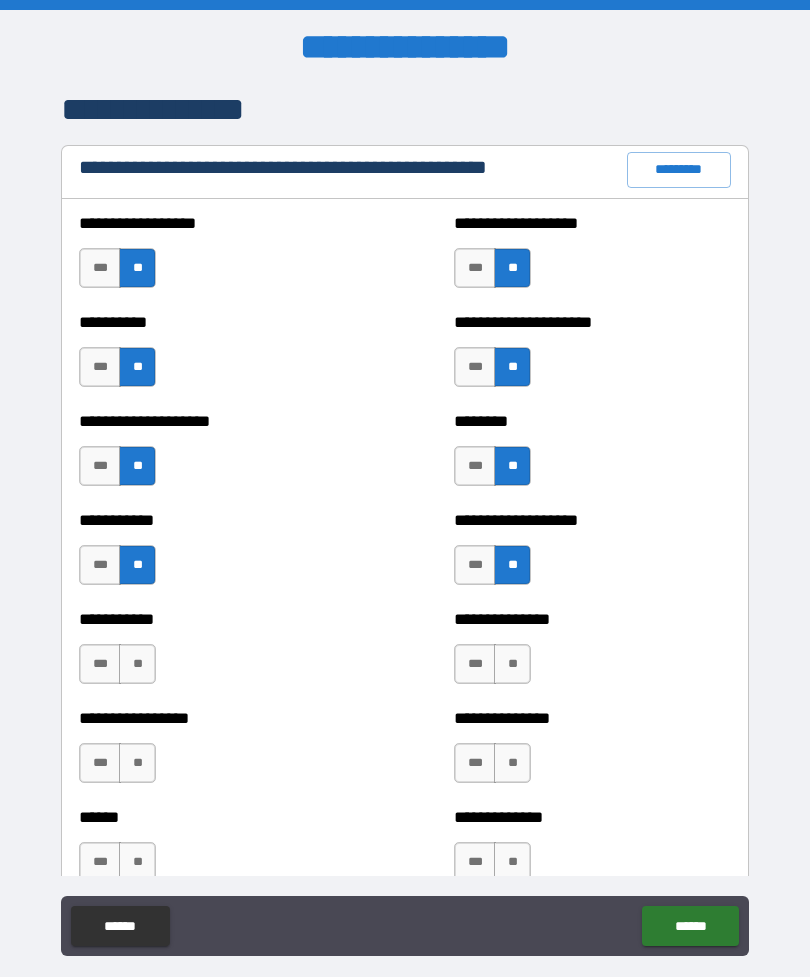 click on "**" at bounding box center (137, 664) 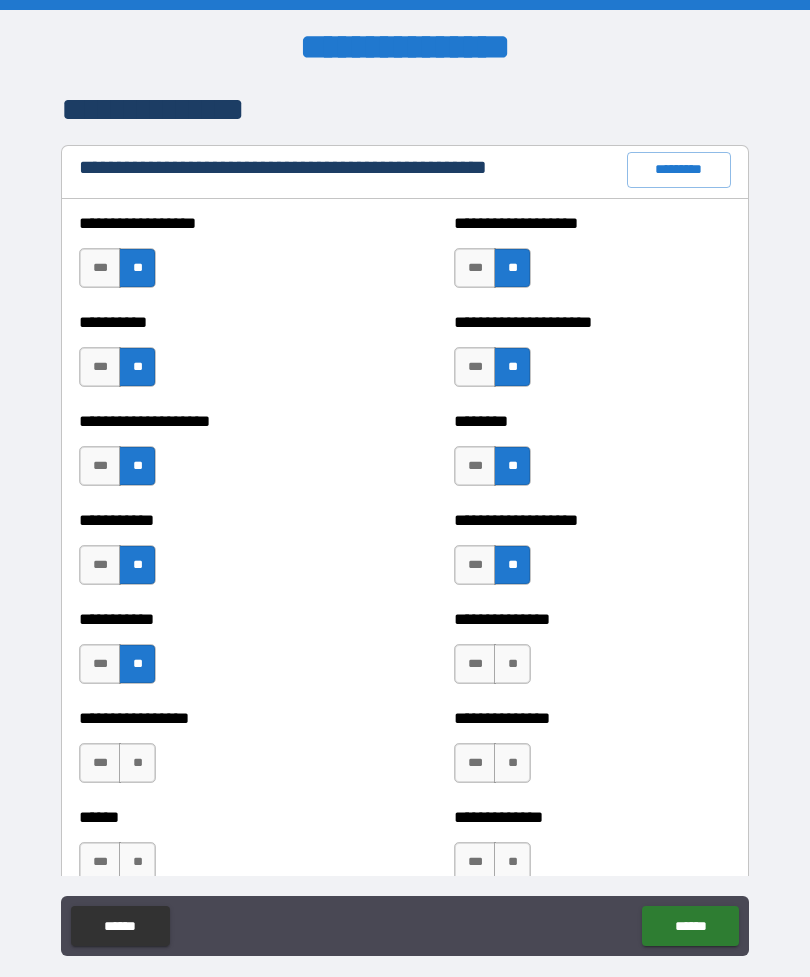 click on "**" at bounding box center [512, 664] 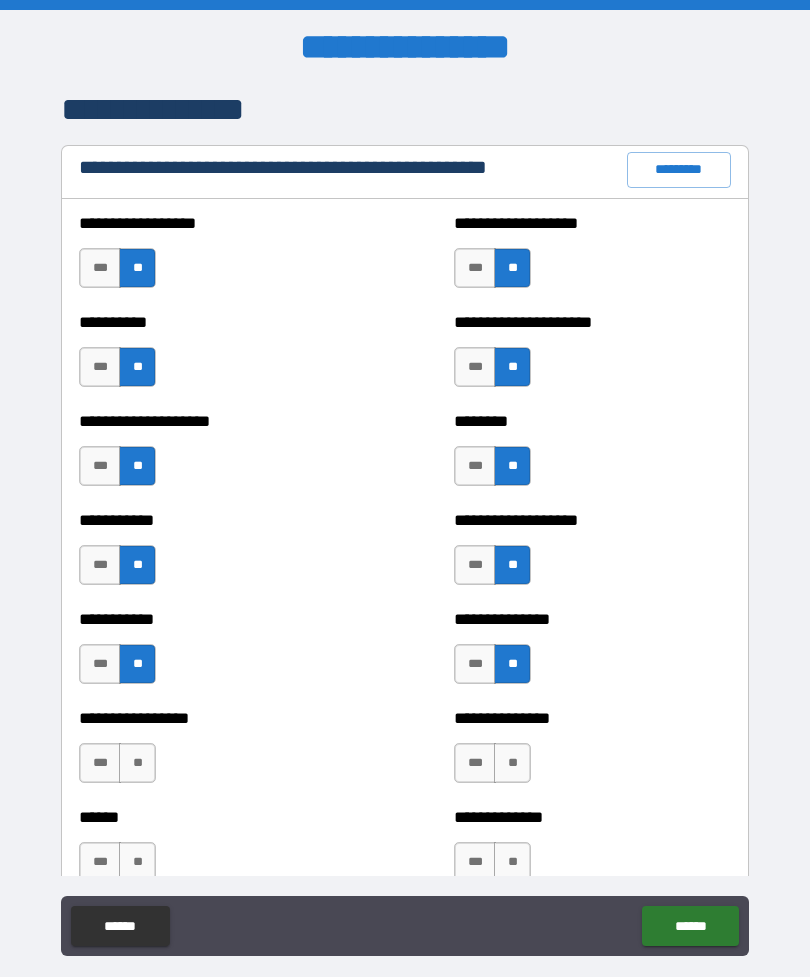 click on "**" at bounding box center (137, 763) 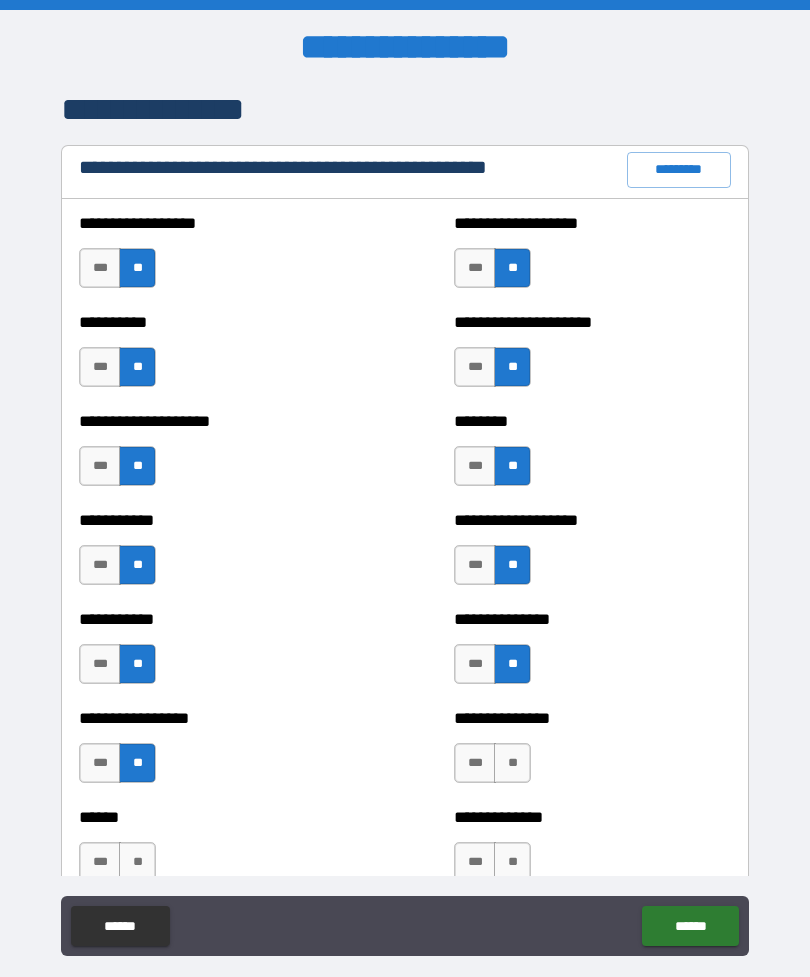 click on "**" at bounding box center [512, 763] 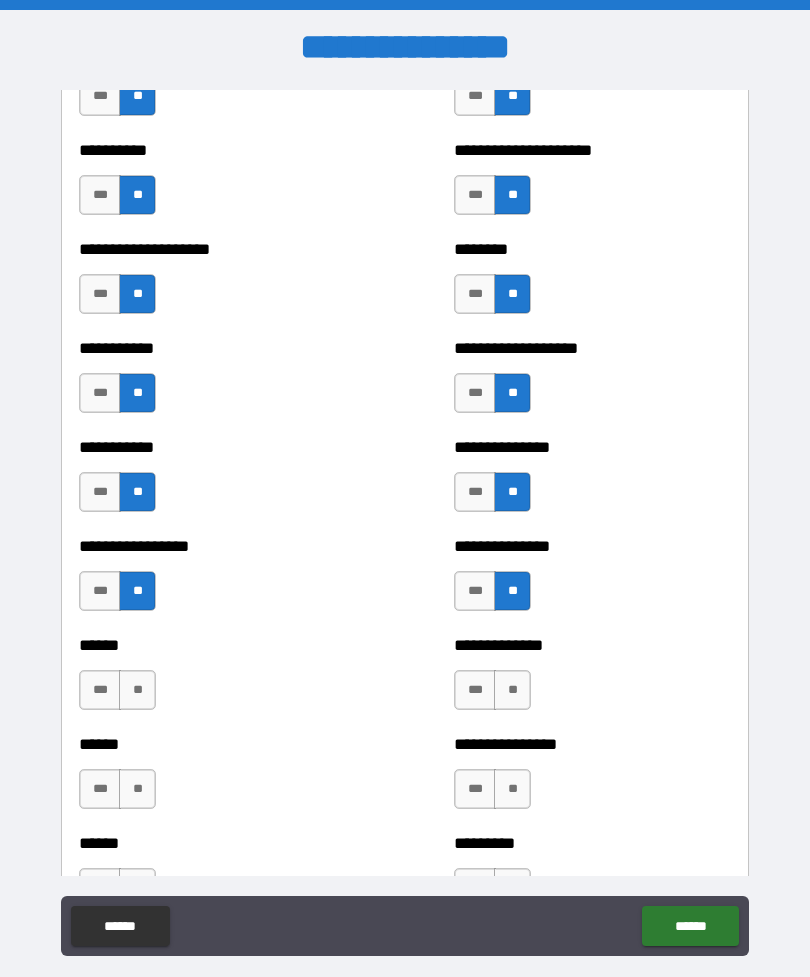 scroll, scrollTop: 2528, scrollLeft: 0, axis: vertical 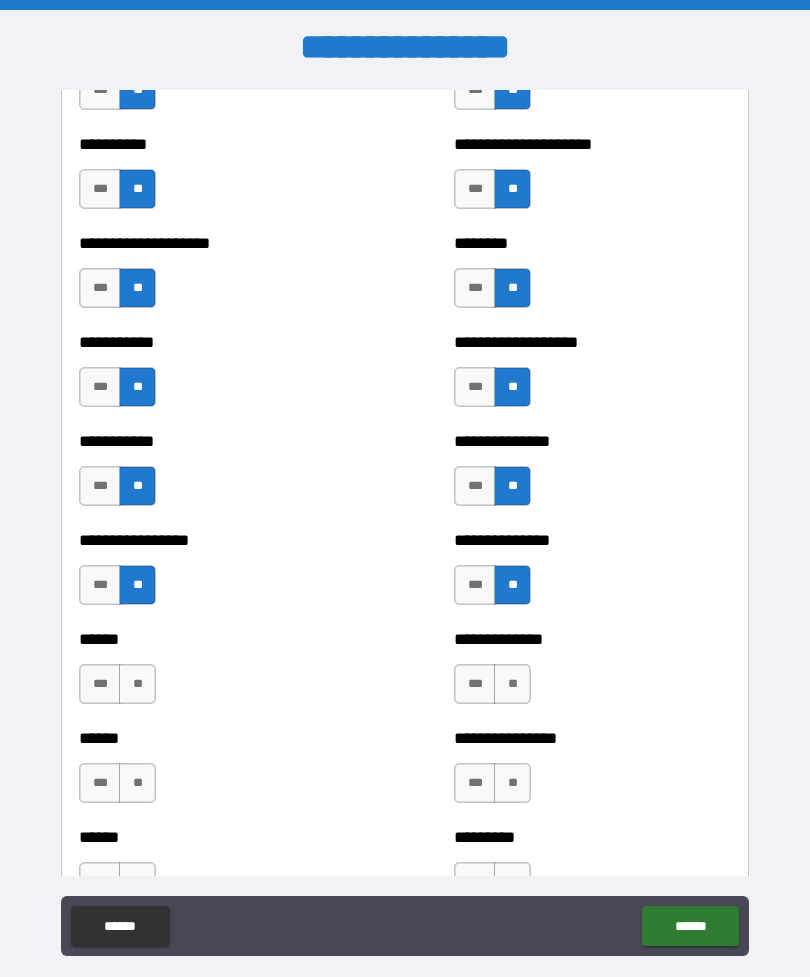 click on "**" at bounding box center [137, 684] 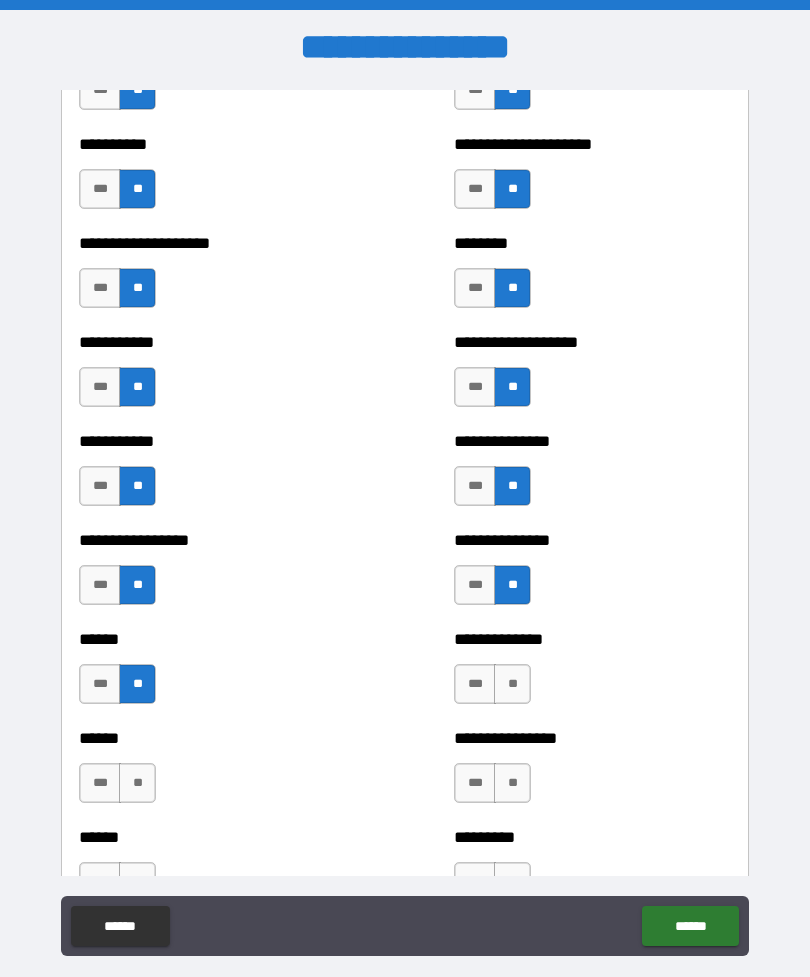click on "**" at bounding box center (512, 684) 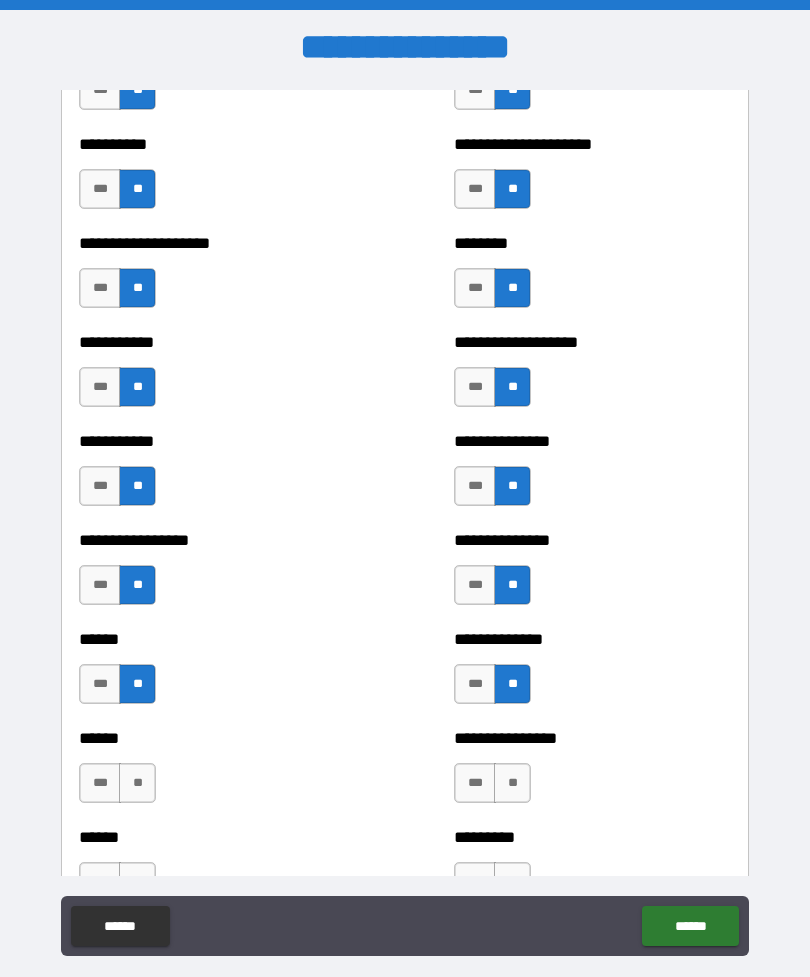 click on "**" at bounding box center (137, 783) 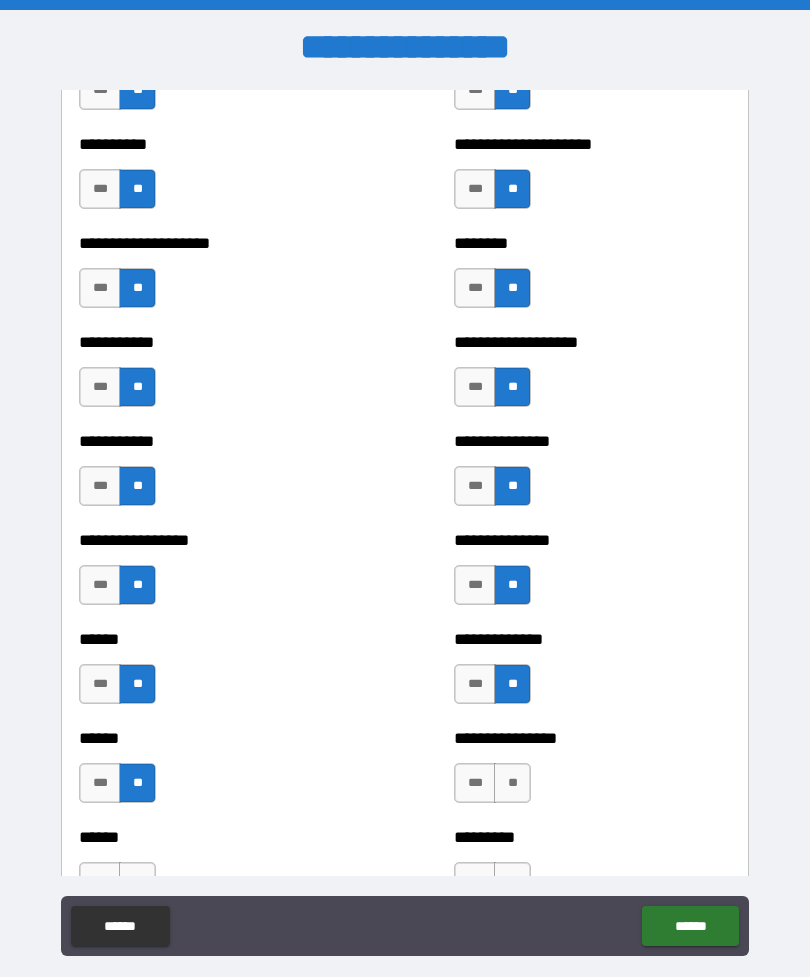 click on "**" at bounding box center [512, 783] 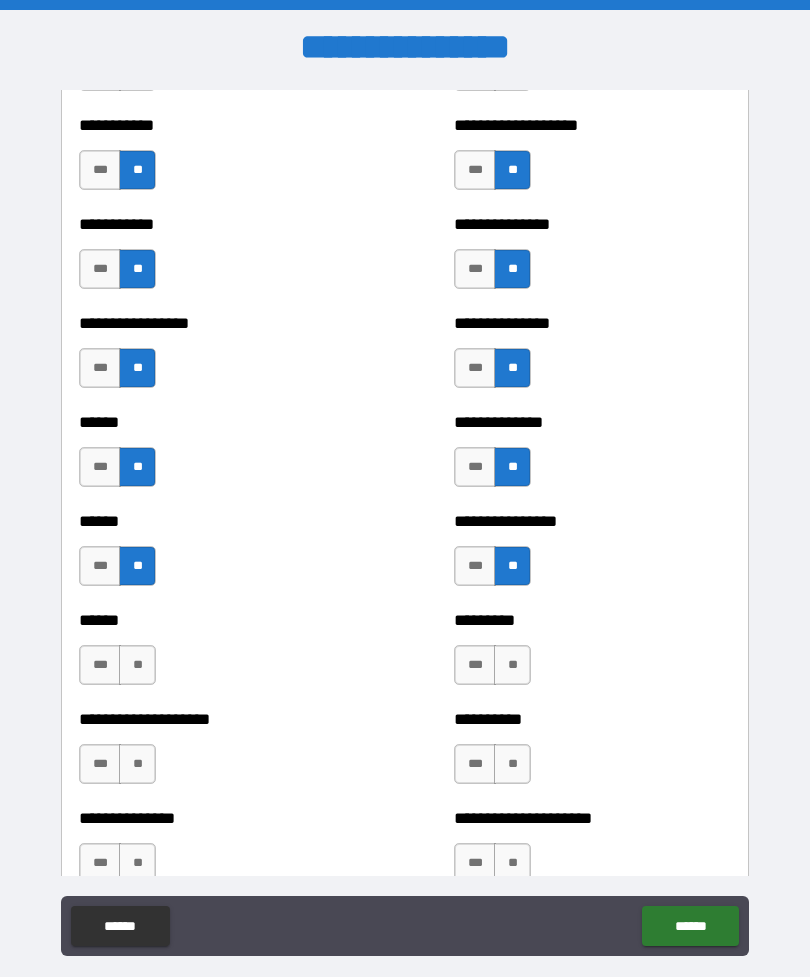 scroll, scrollTop: 2759, scrollLeft: 0, axis: vertical 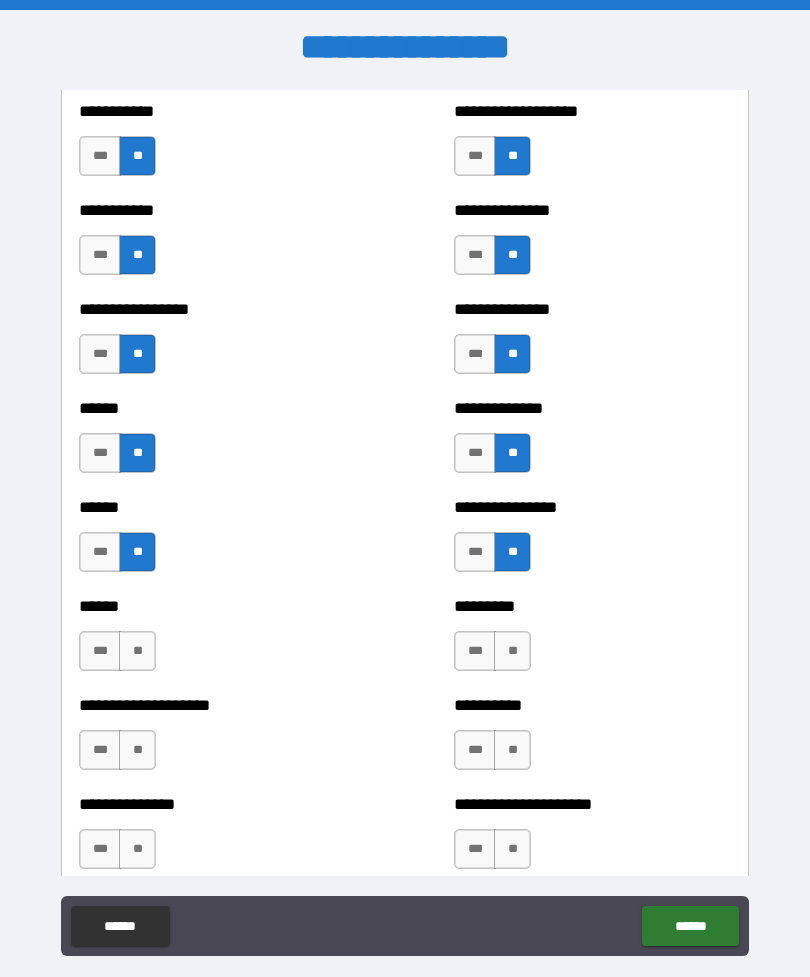 click on "**" at bounding box center (137, 651) 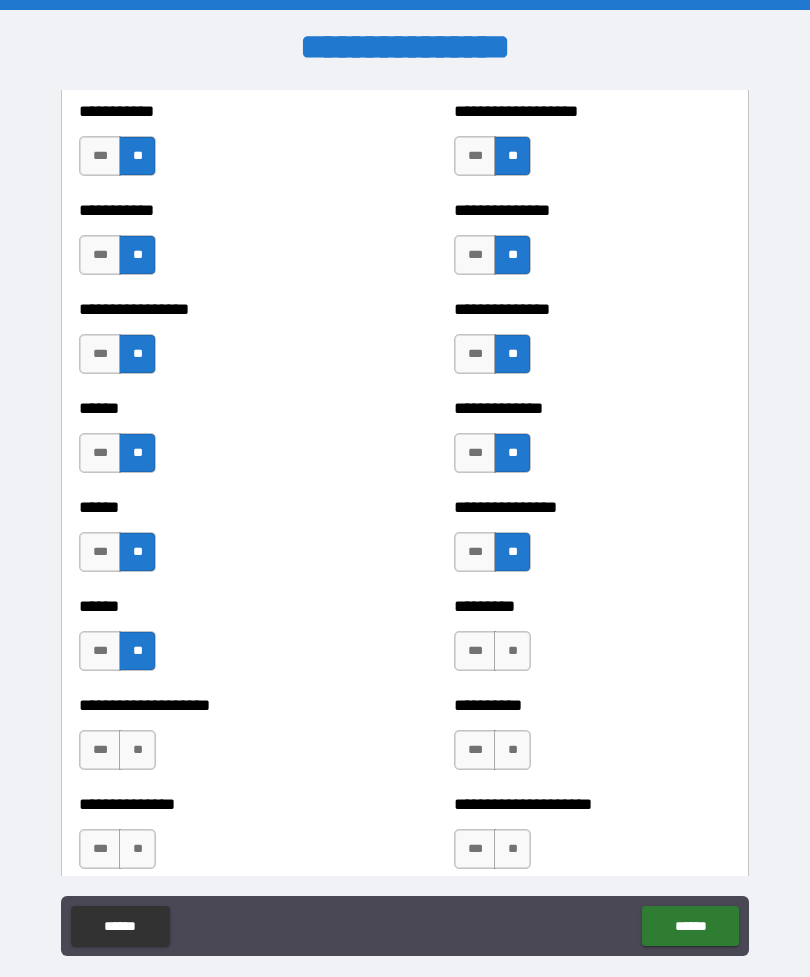 click on "**" at bounding box center (512, 651) 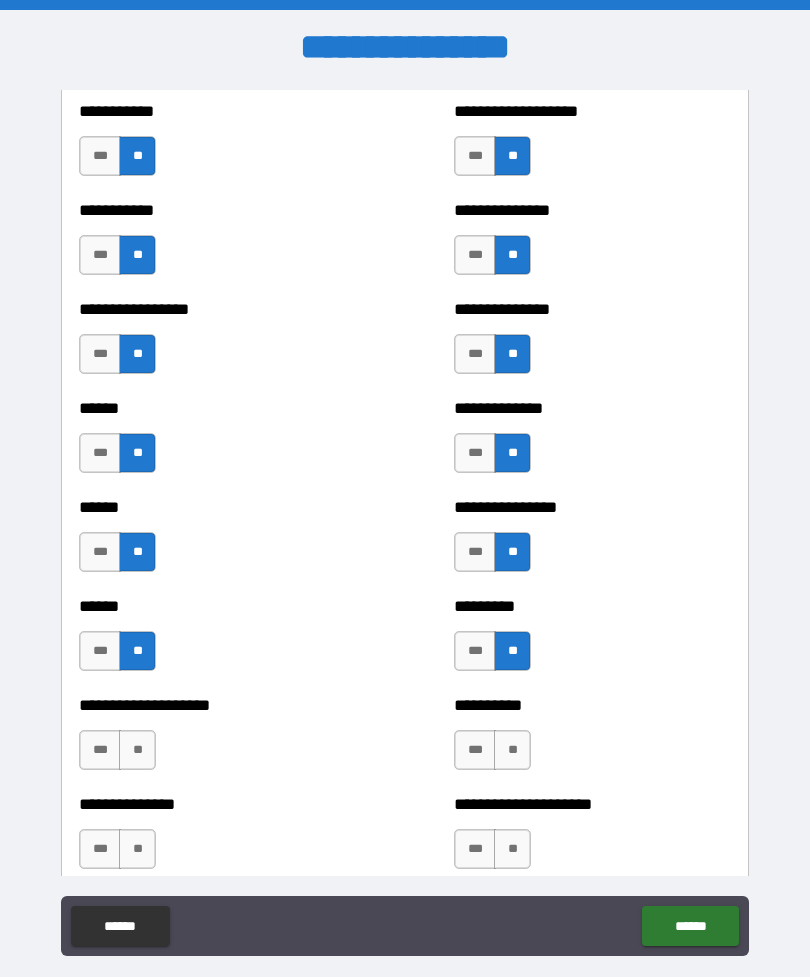 click on "**" at bounding box center (137, 750) 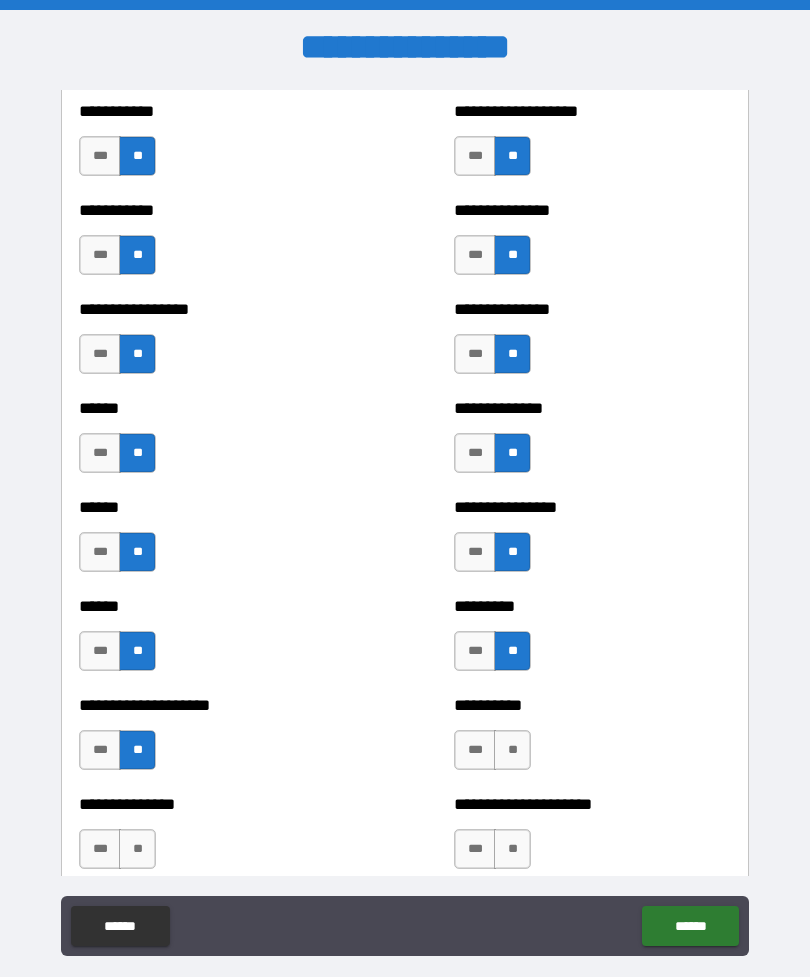 click on "**" at bounding box center (512, 750) 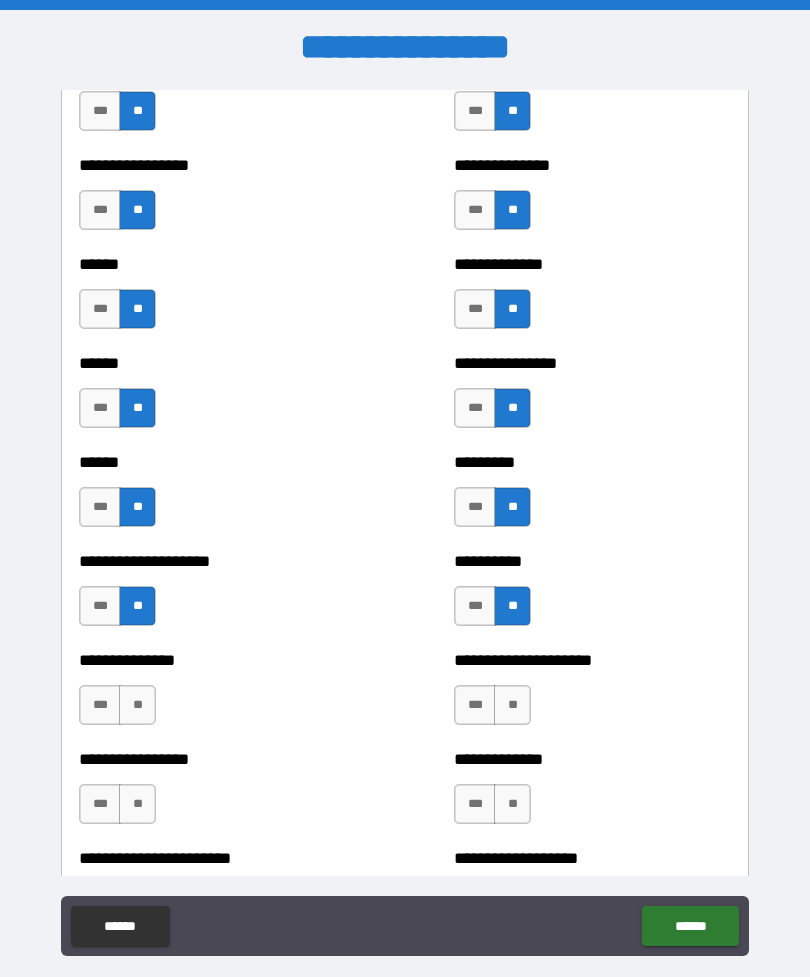 scroll, scrollTop: 2904, scrollLeft: 0, axis: vertical 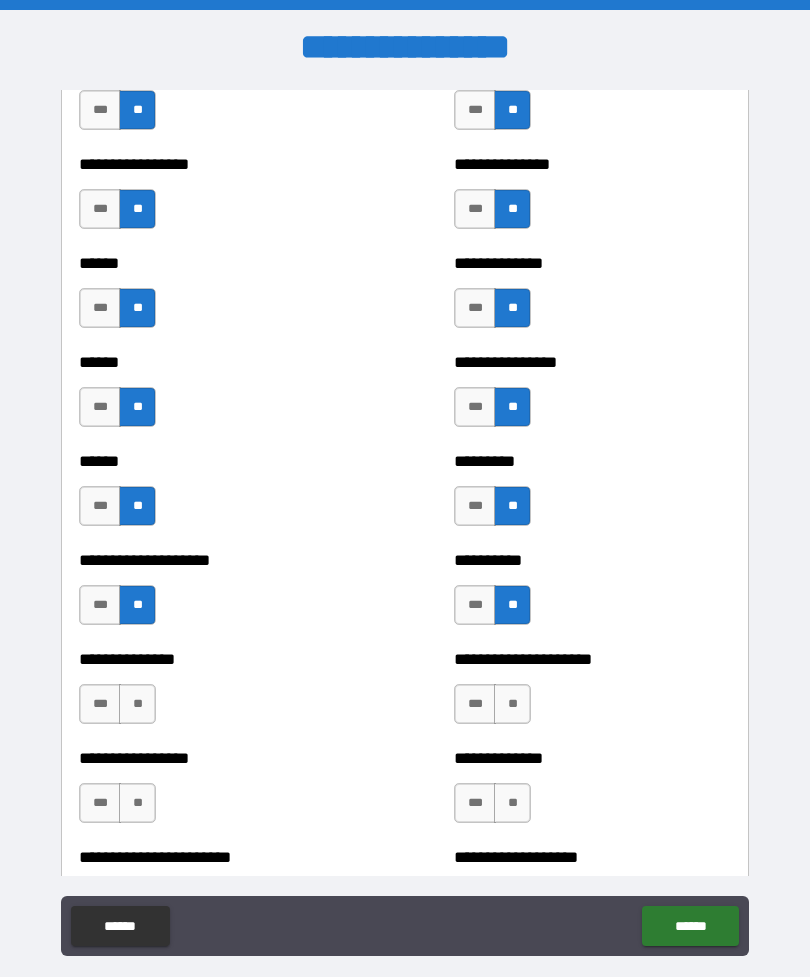click on "**" at bounding box center (137, 704) 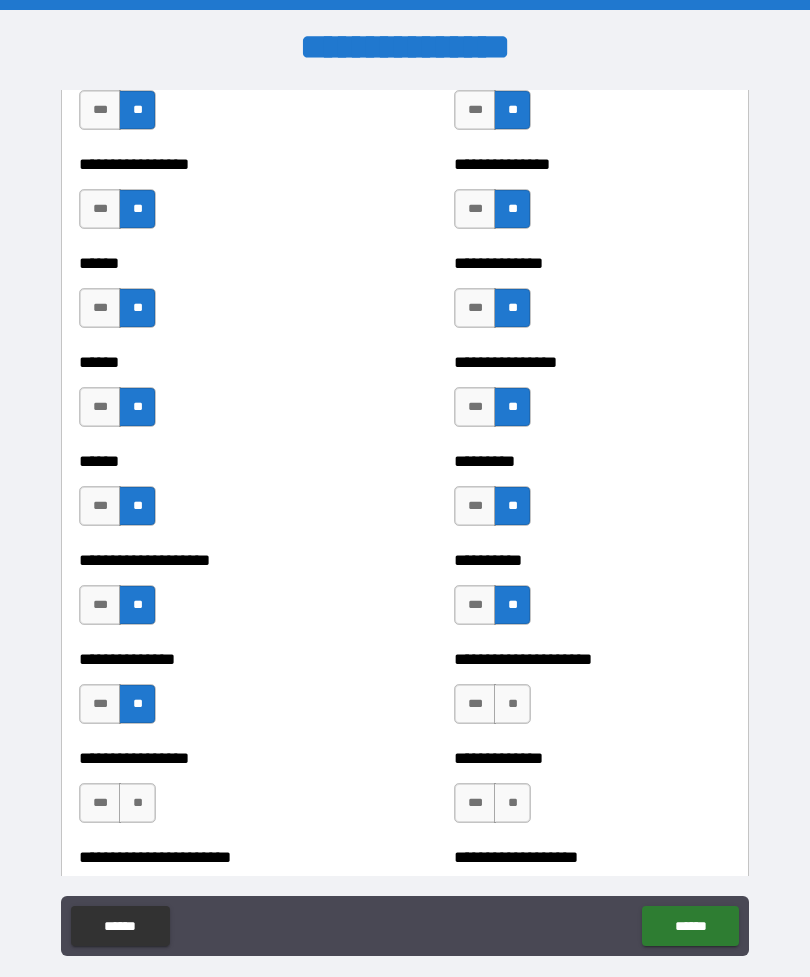 click on "**" at bounding box center (512, 704) 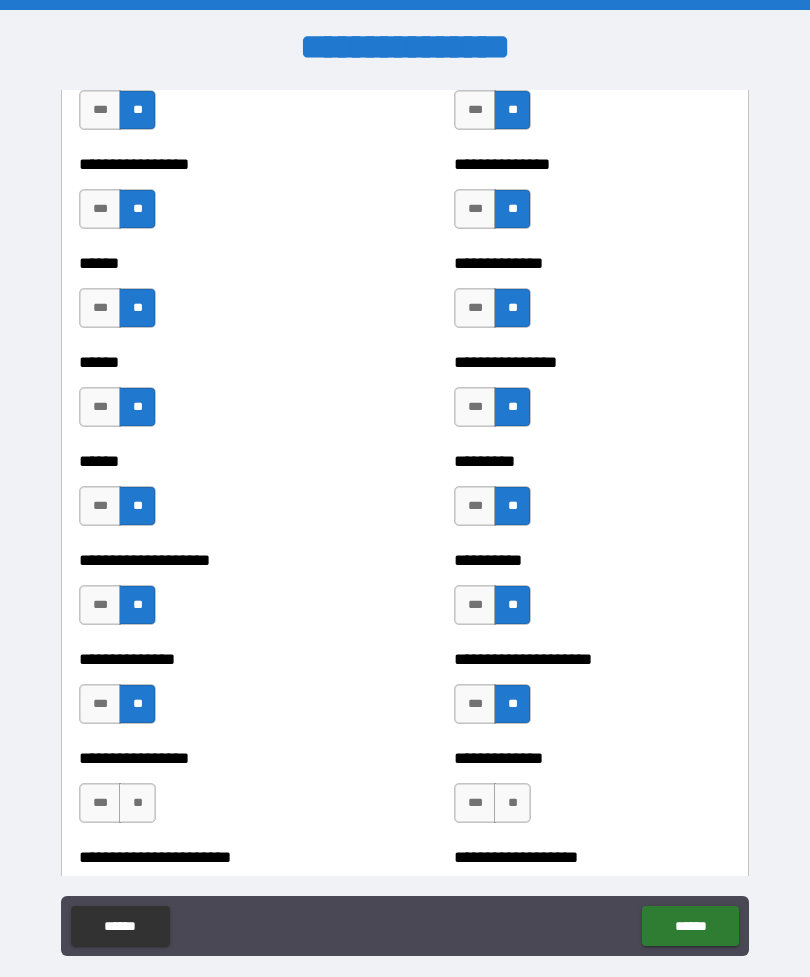 click on "**" at bounding box center [137, 803] 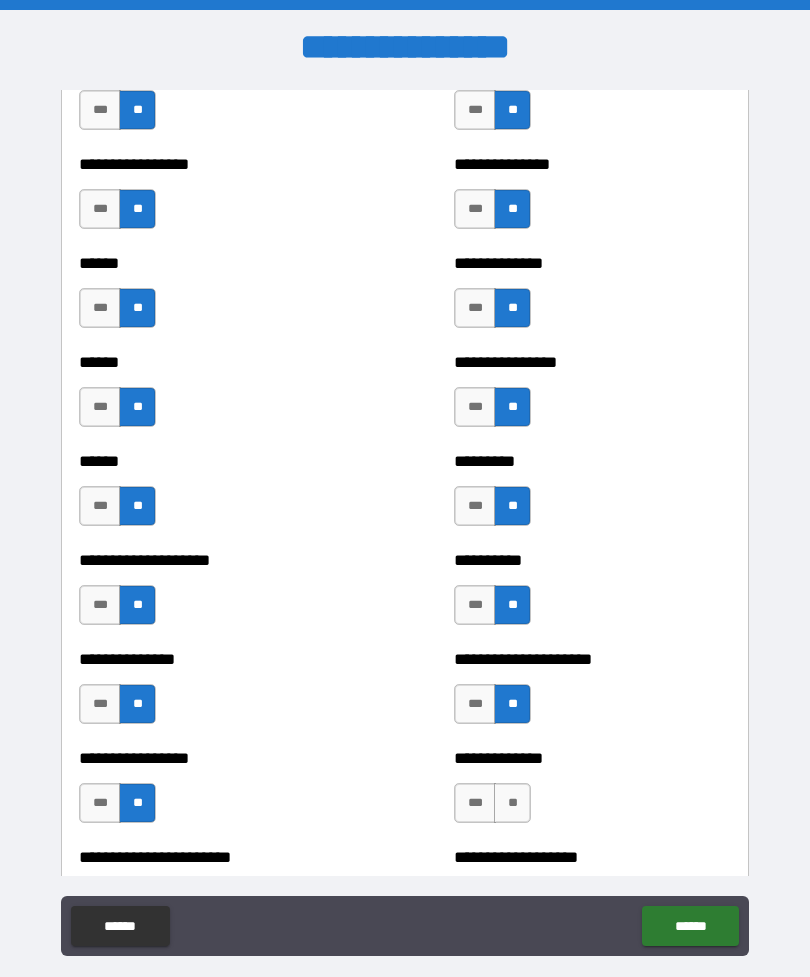 click on "**" at bounding box center [512, 803] 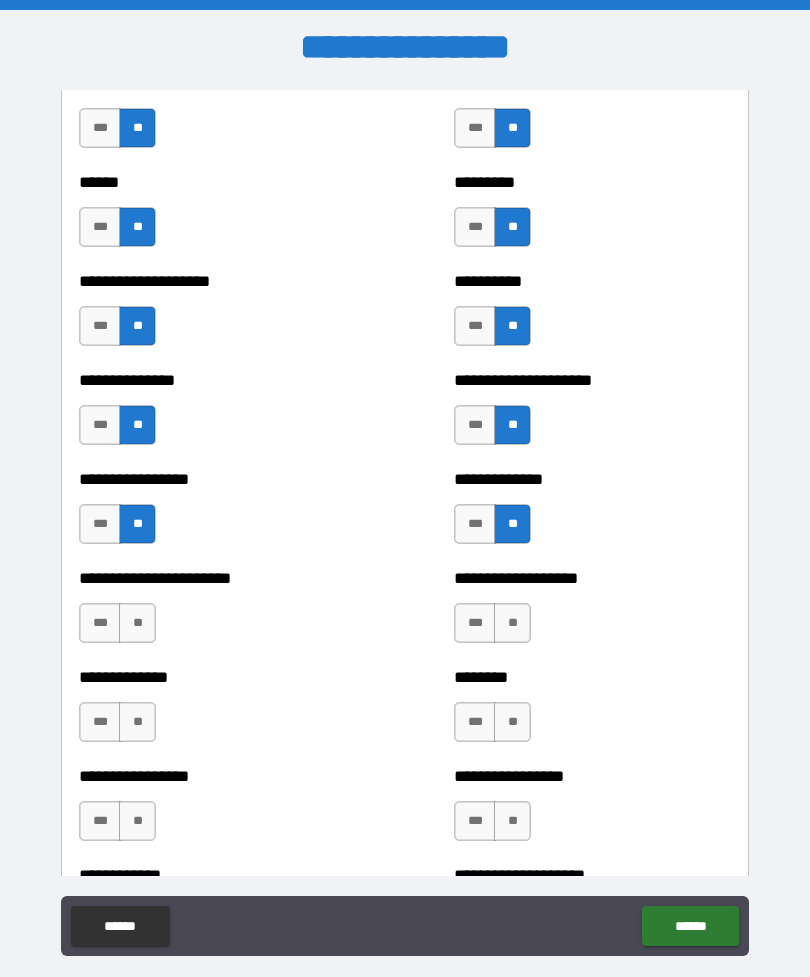 scroll, scrollTop: 3185, scrollLeft: 0, axis: vertical 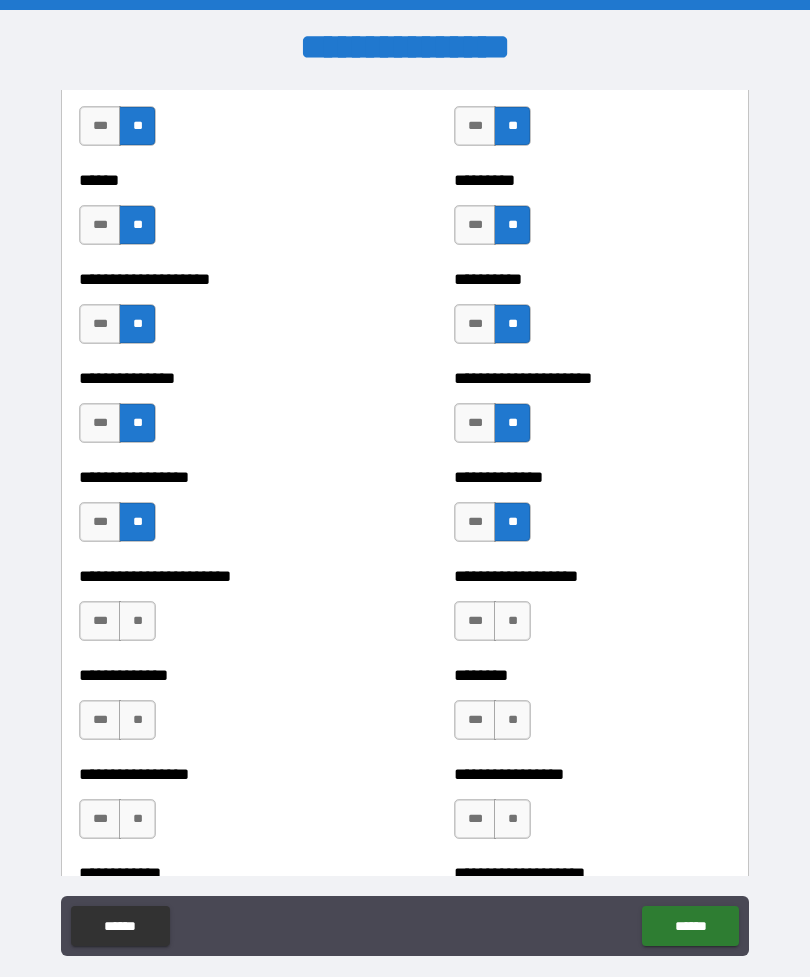 click on "**" at bounding box center [137, 621] 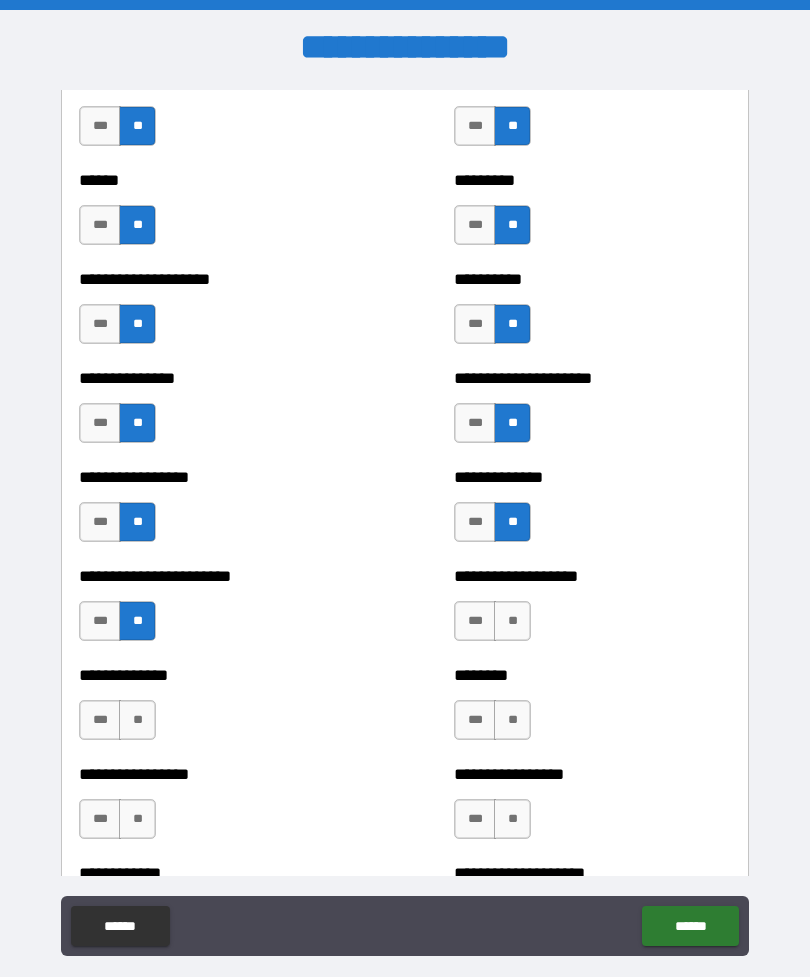 click on "**" at bounding box center [512, 621] 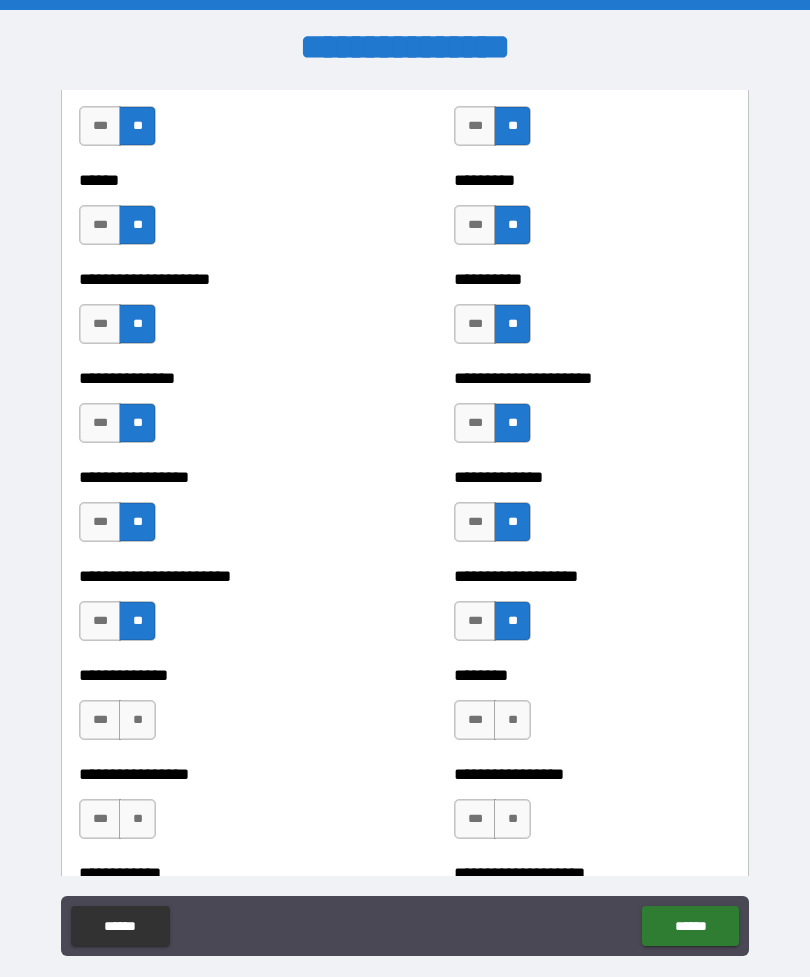 click on "**" at bounding box center (137, 720) 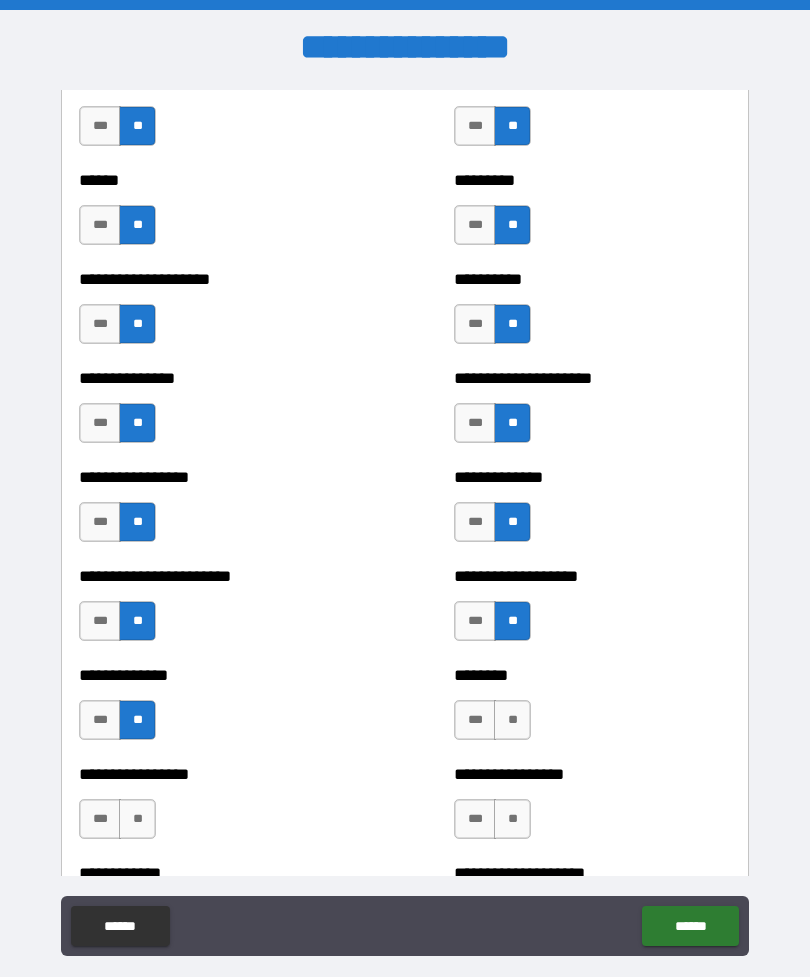 click on "**" at bounding box center (512, 720) 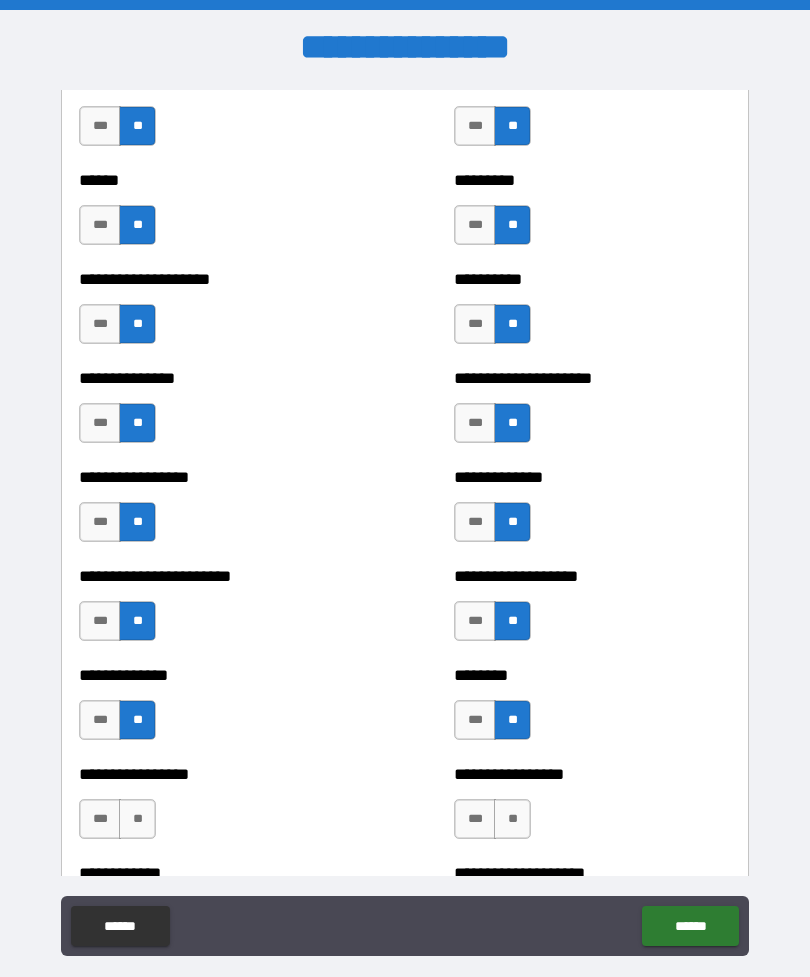 click on "**" at bounding box center (137, 819) 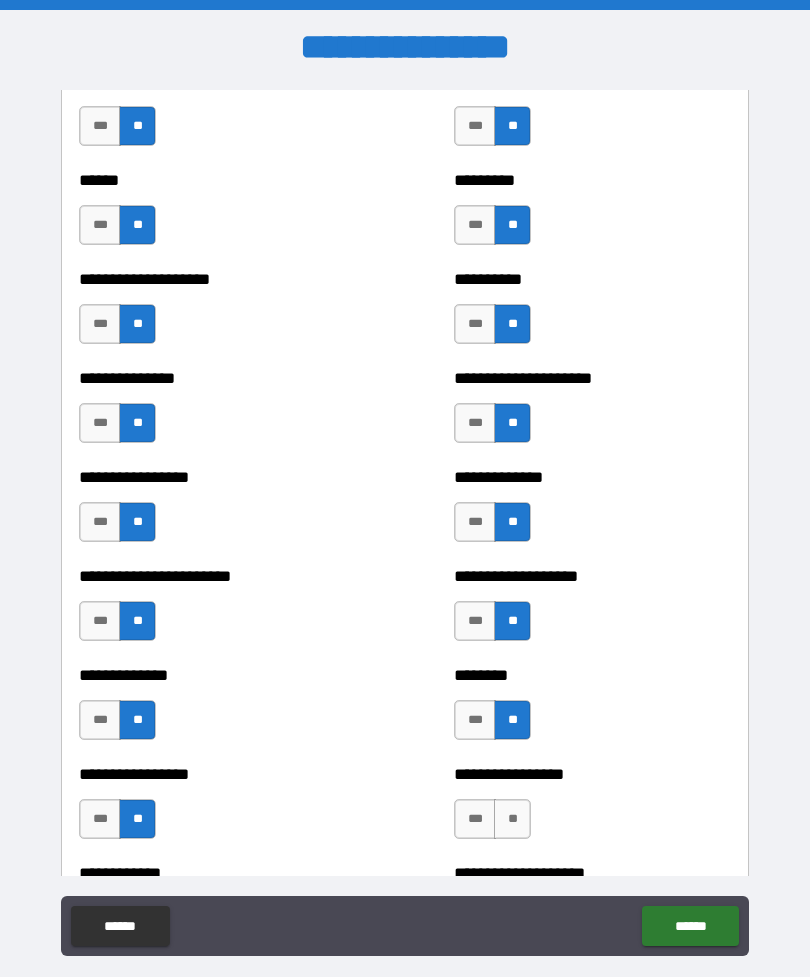 click on "**" at bounding box center (512, 819) 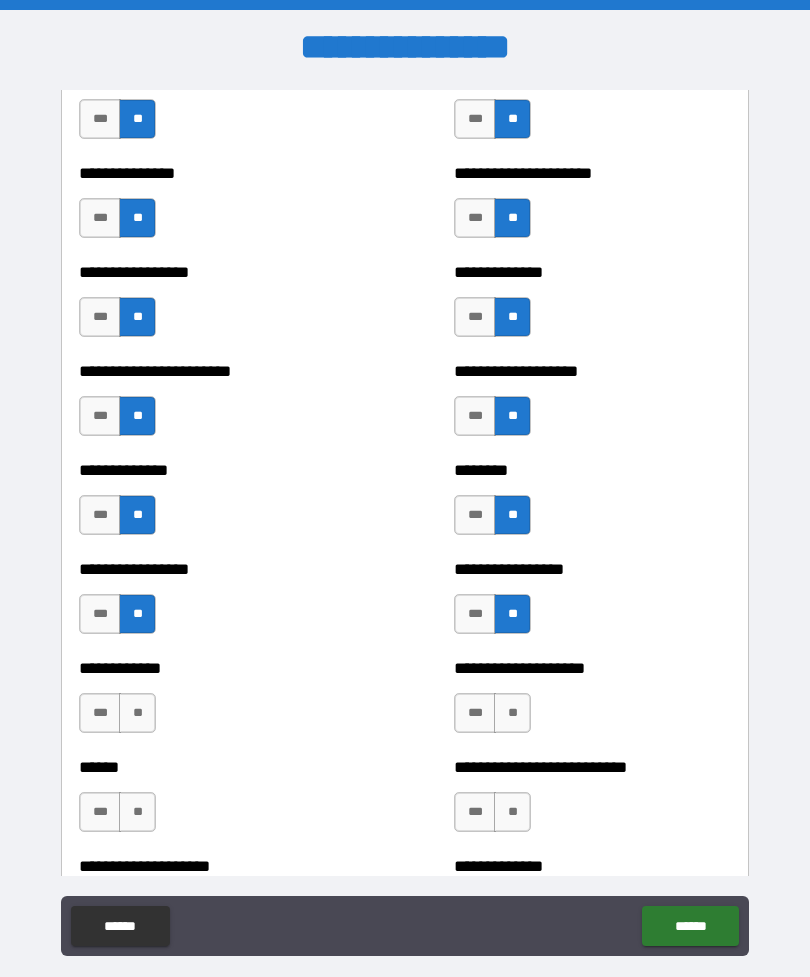 scroll, scrollTop: 3396, scrollLeft: 0, axis: vertical 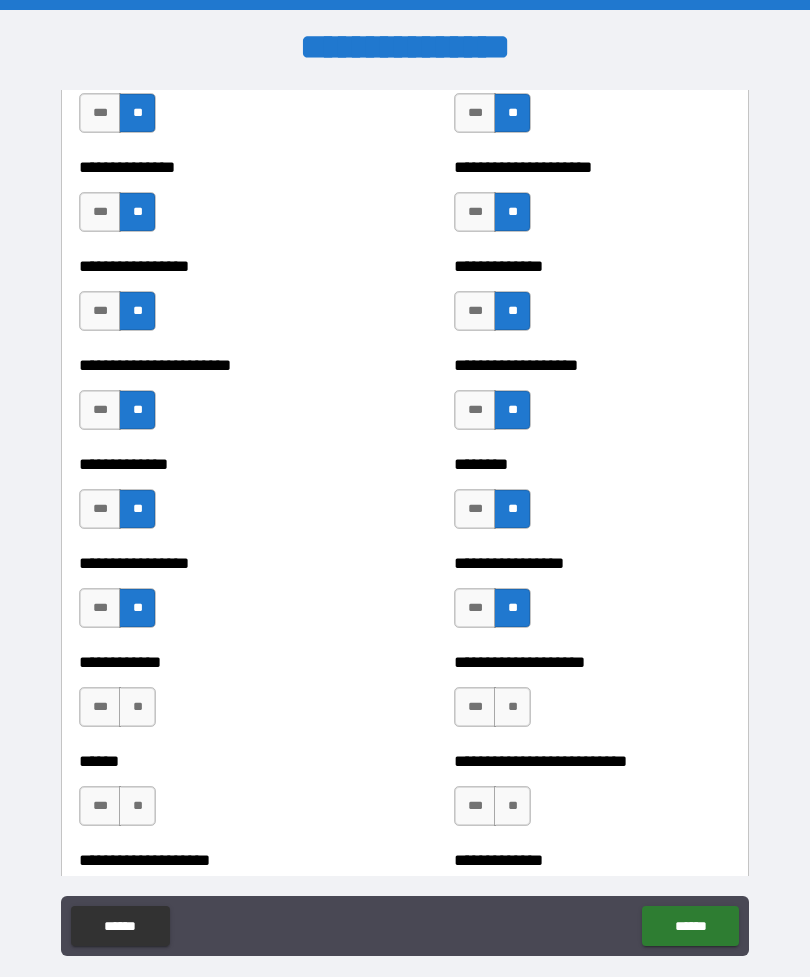 click on "**" at bounding box center [137, 707] 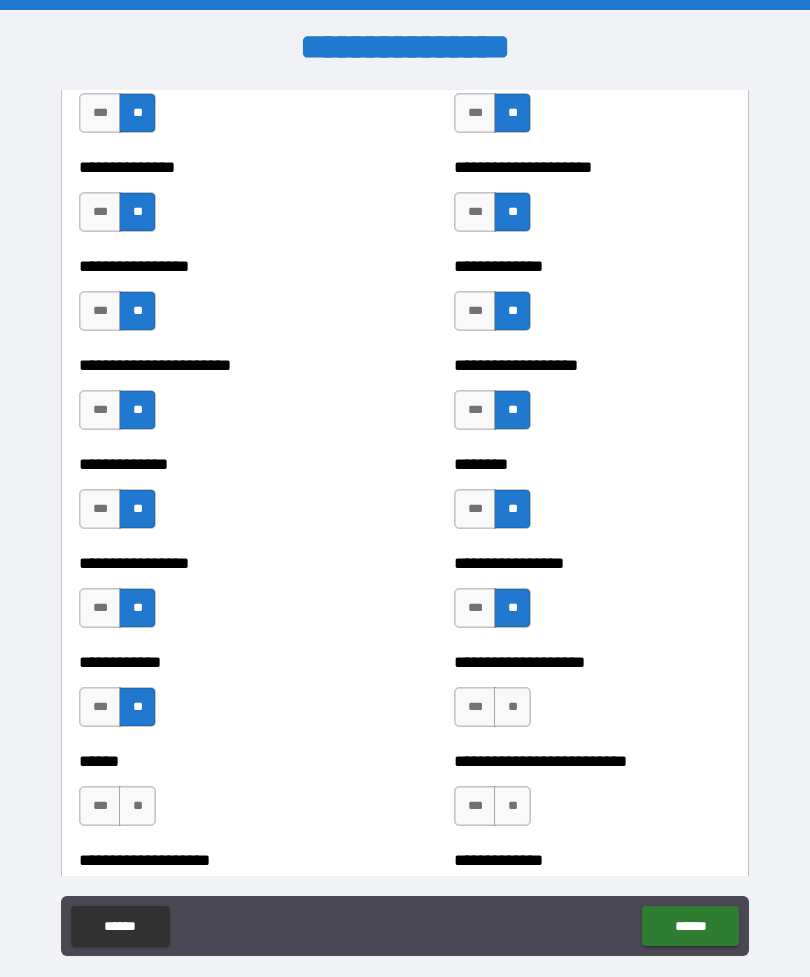 click on "**" at bounding box center [512, 707] 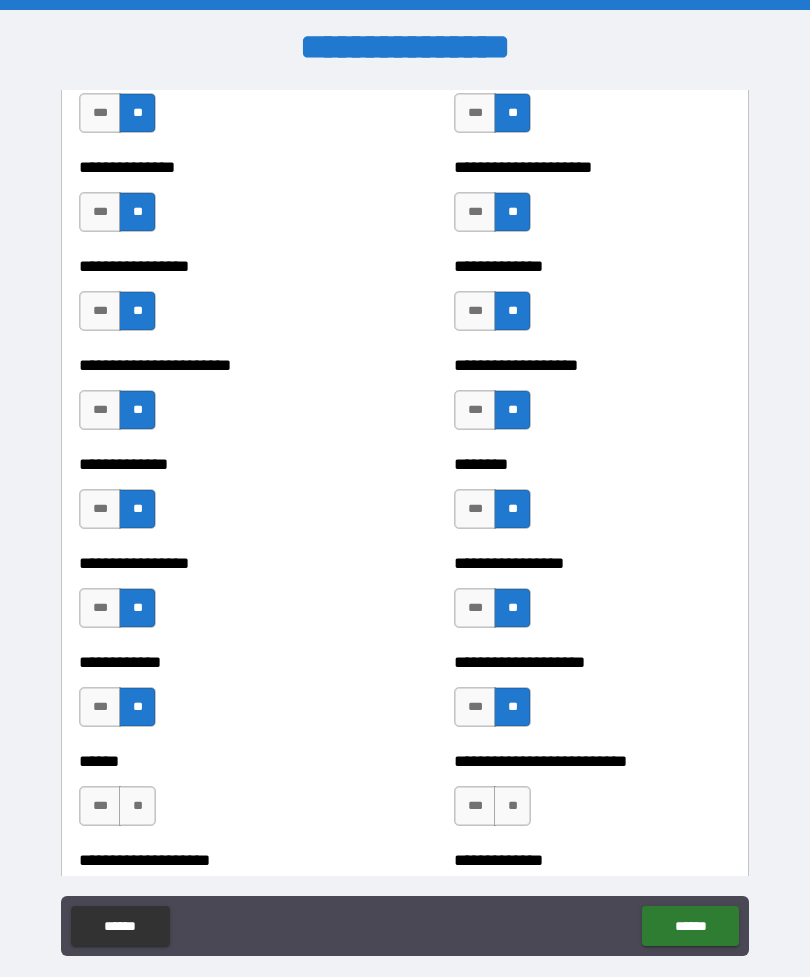 click on "**" at bounding box center [137, 806] 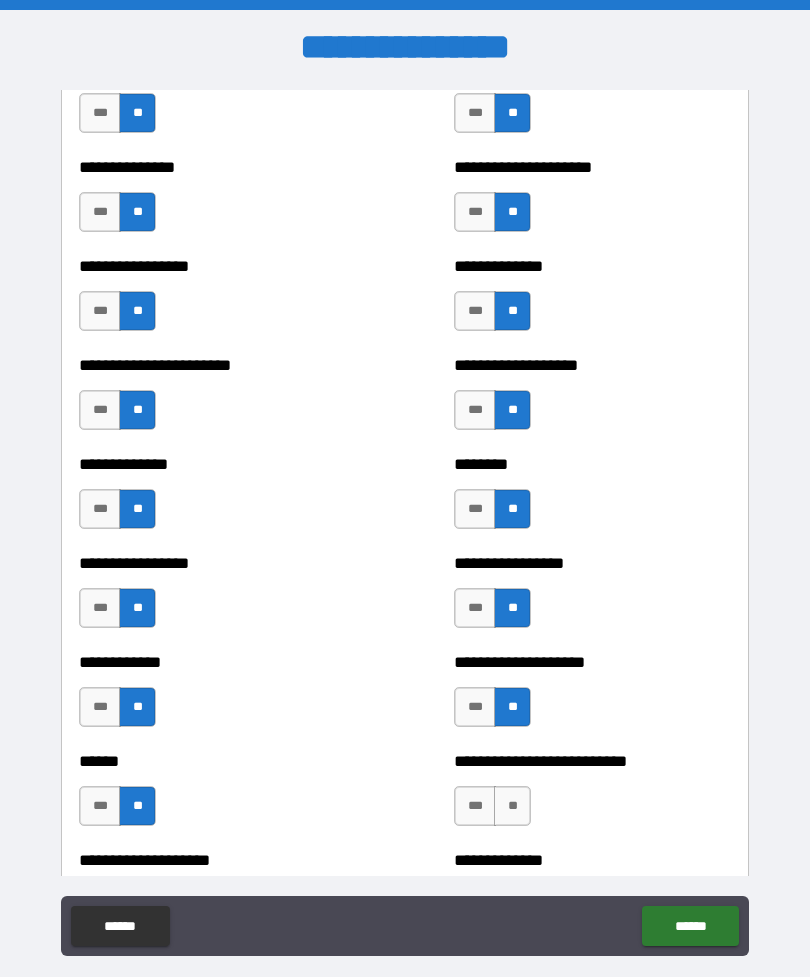 click on "**" at bounding box center [512, 806] 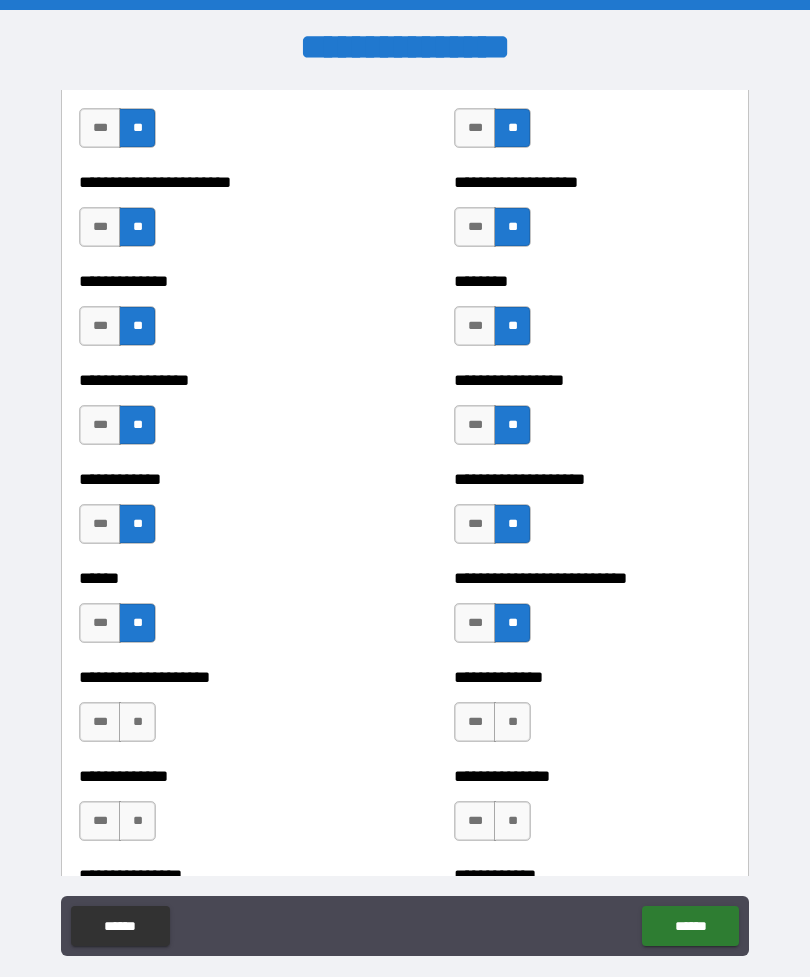 scroll, scrollTop: 3603, scrollLeft: 0, axis: vertical 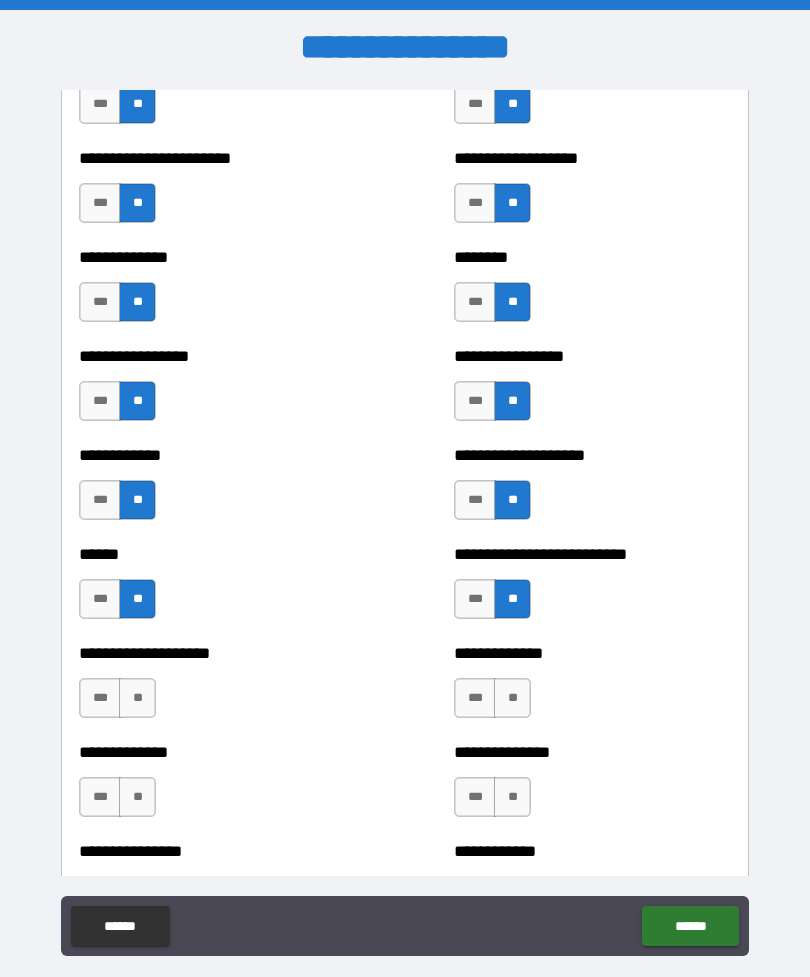 click on "**" at bounding box center (137, 698) 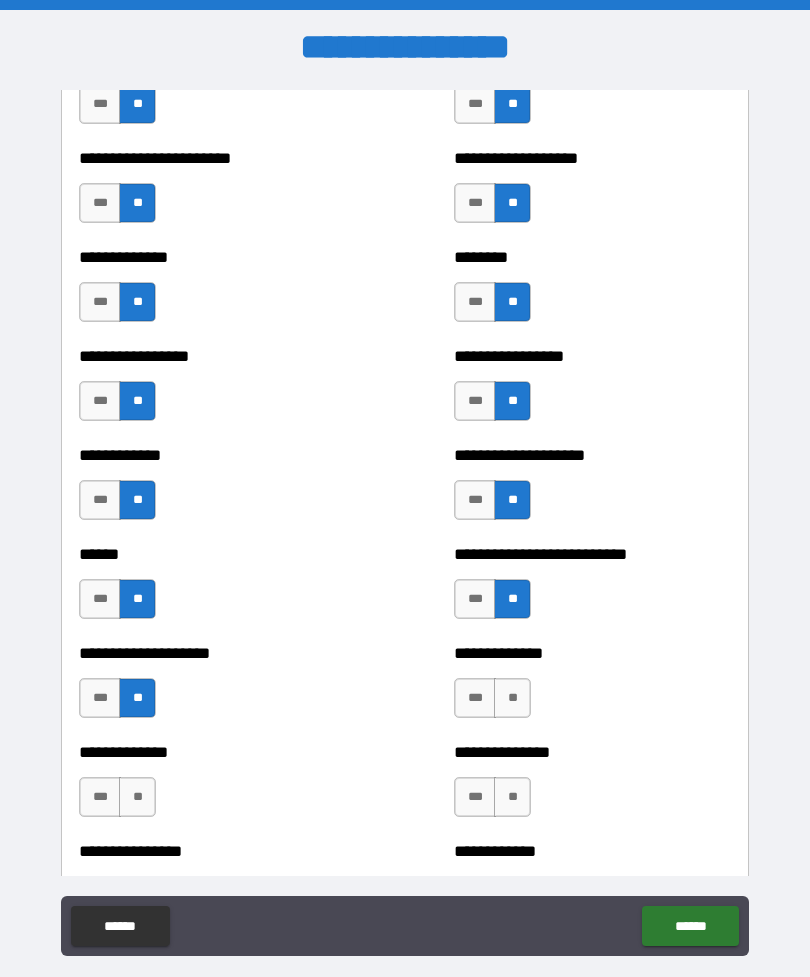 click on "**" at bounding box center [512, 698] 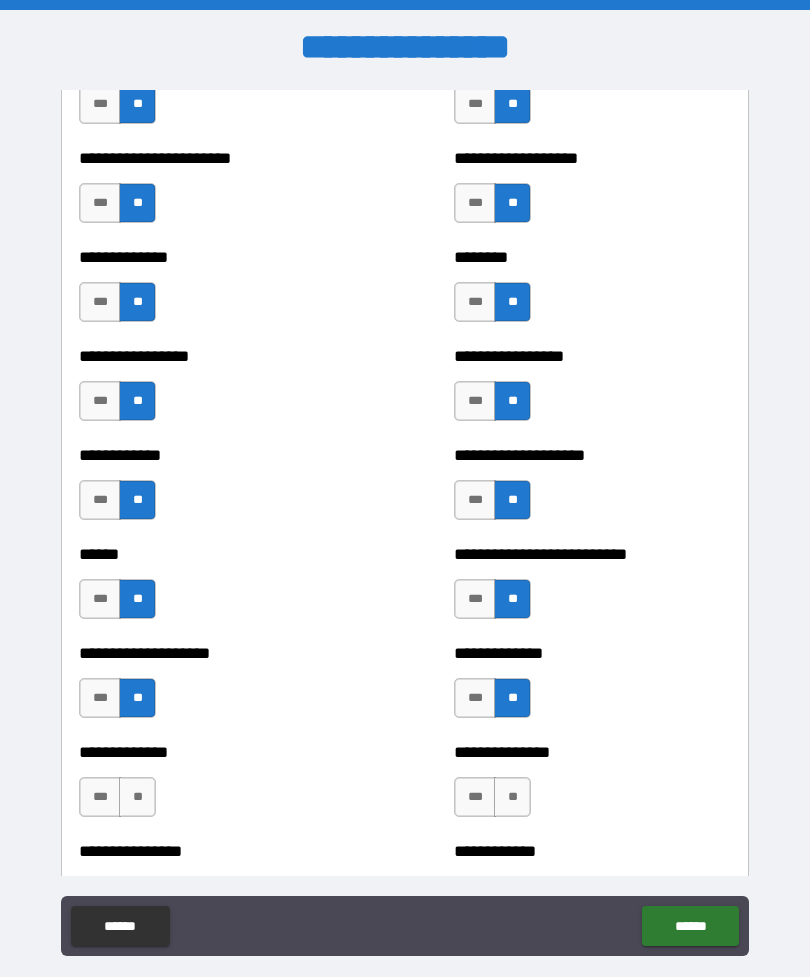 click on "**" at bounding box center (137, 797) 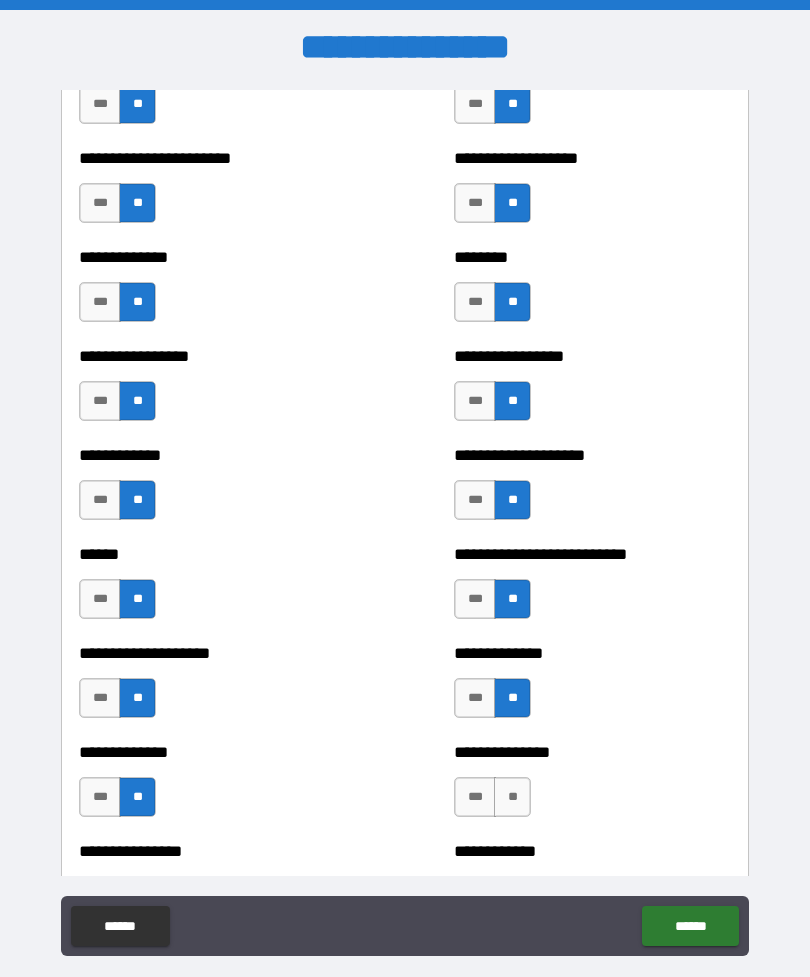 click on "**" at bounding box center [512, 797] 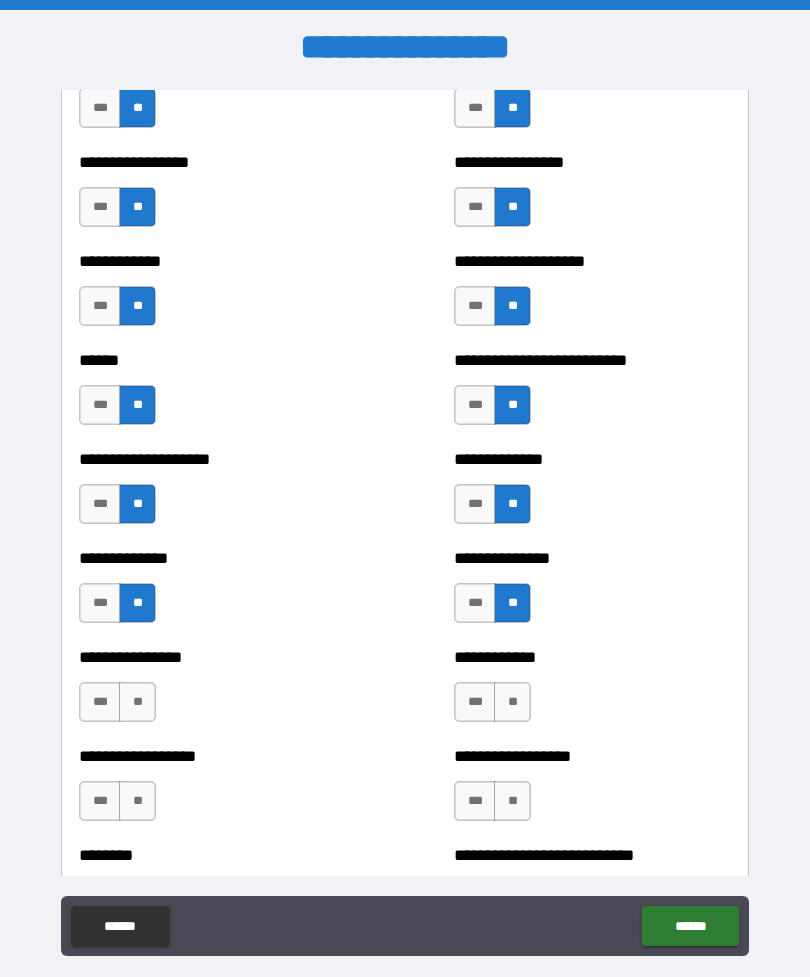 scroll, scrollTop: 3799, scrollLeft: 0, axis: vertical 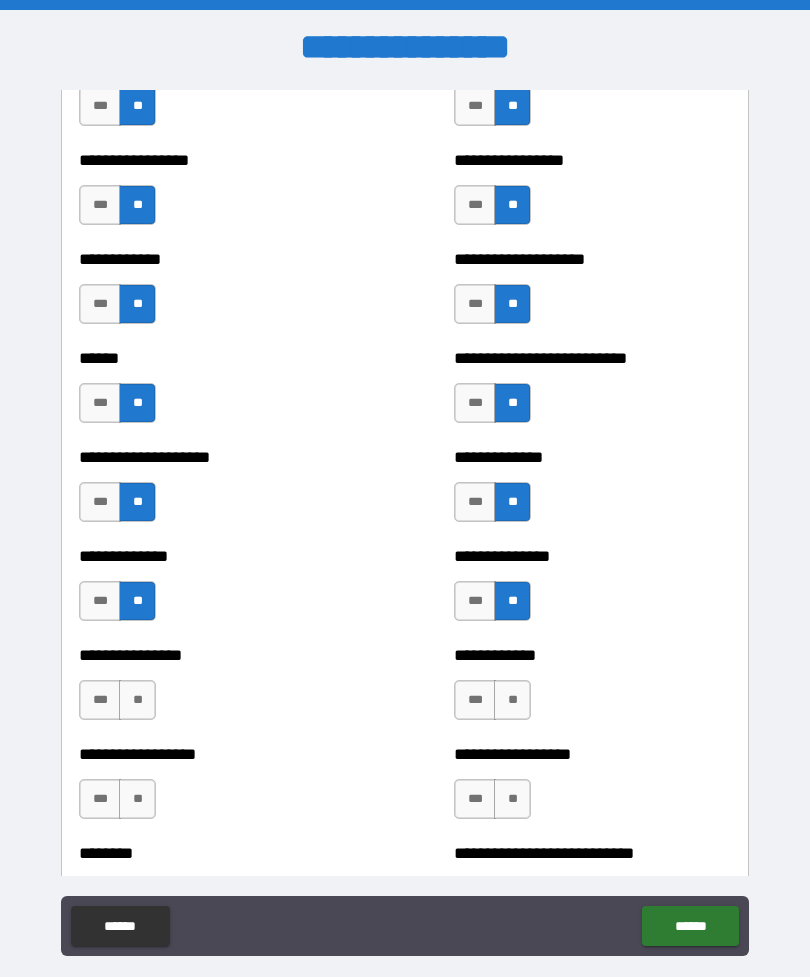 click on "**" at bounding box center (137, 700) 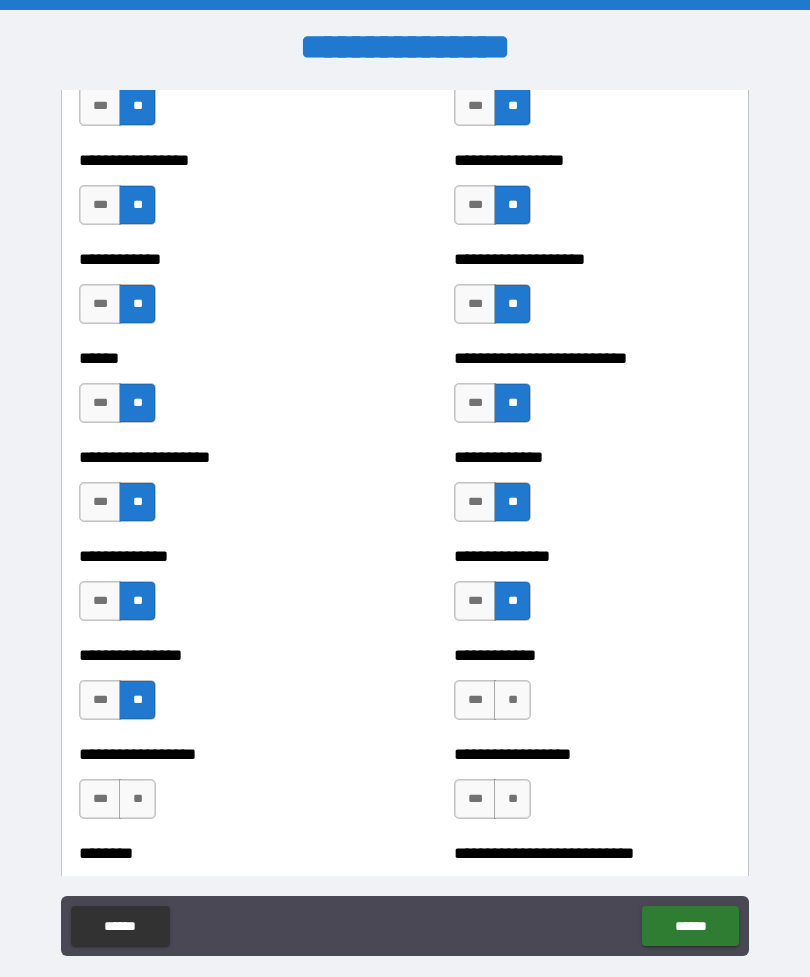 click on "**" at bounding box center [512, 700] 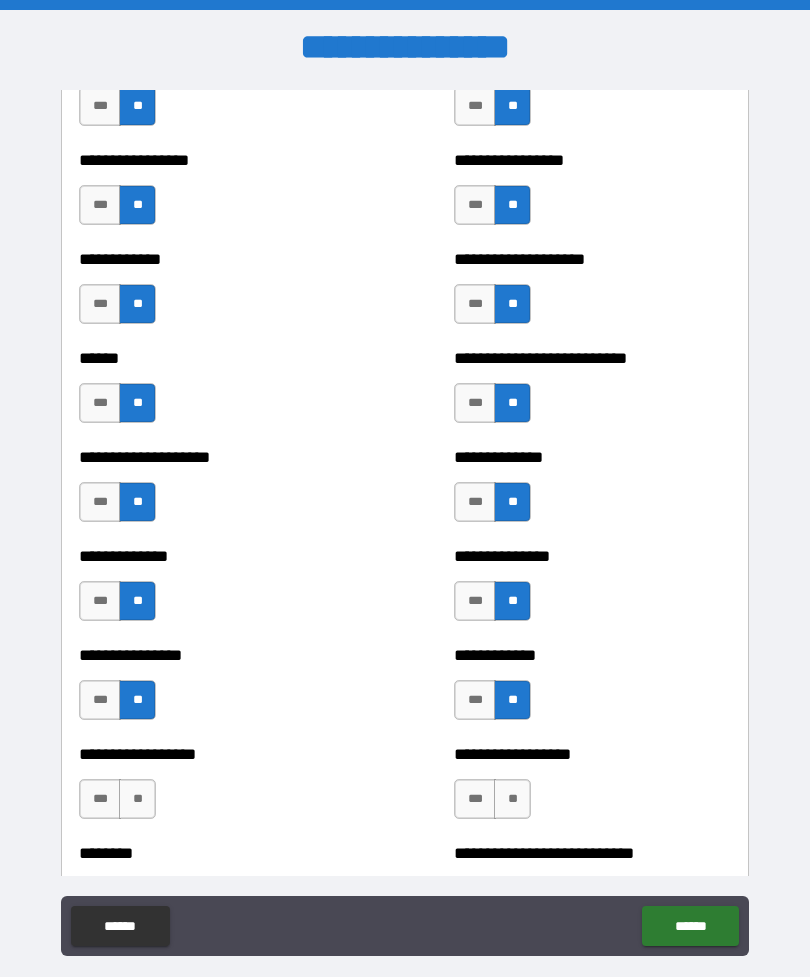 click on "**" at bounding box center (137, 799) 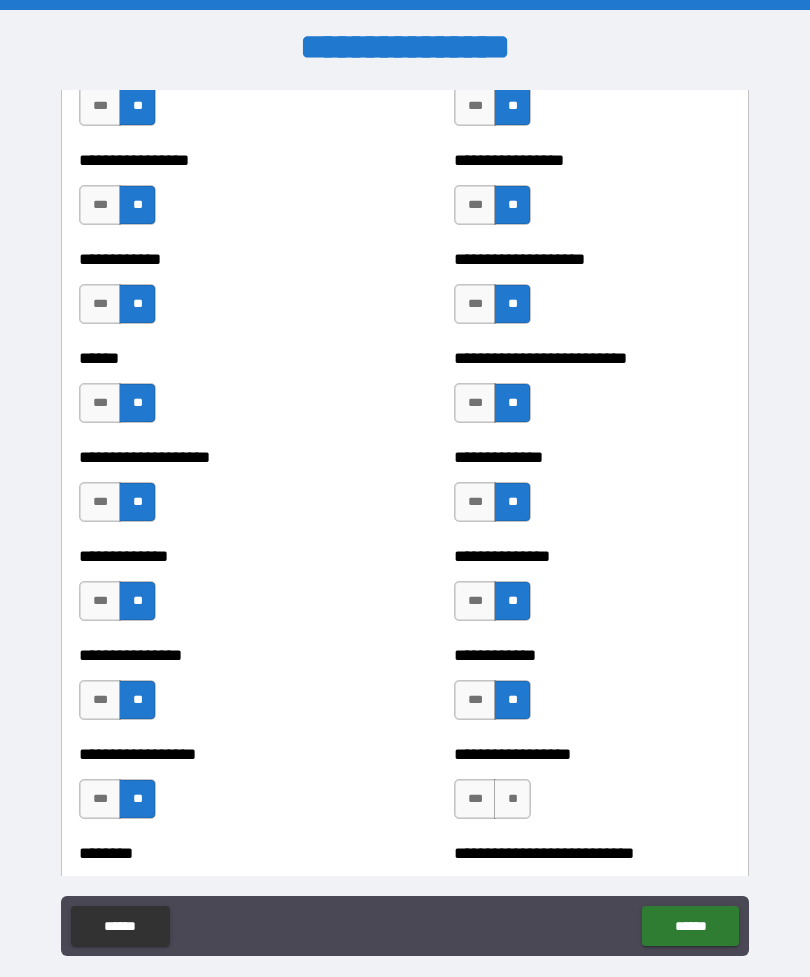 click on "**" at bounding box center [512, 799] 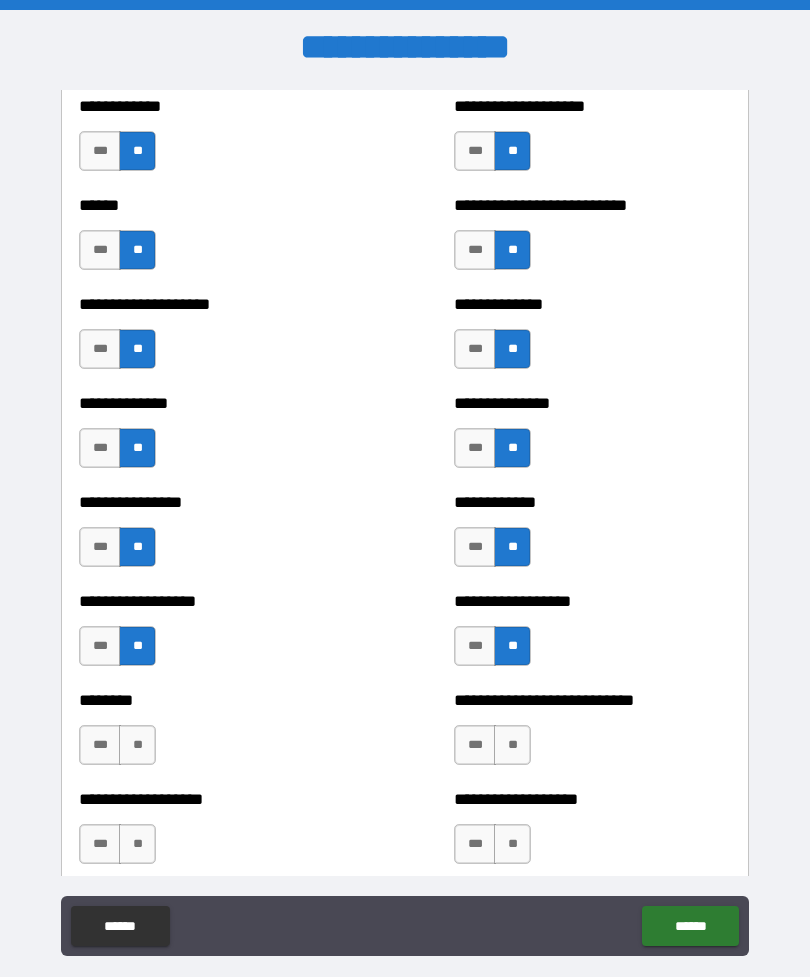 scroll, scrollTop: 3953, scrollLeft: 0, axis: vertical 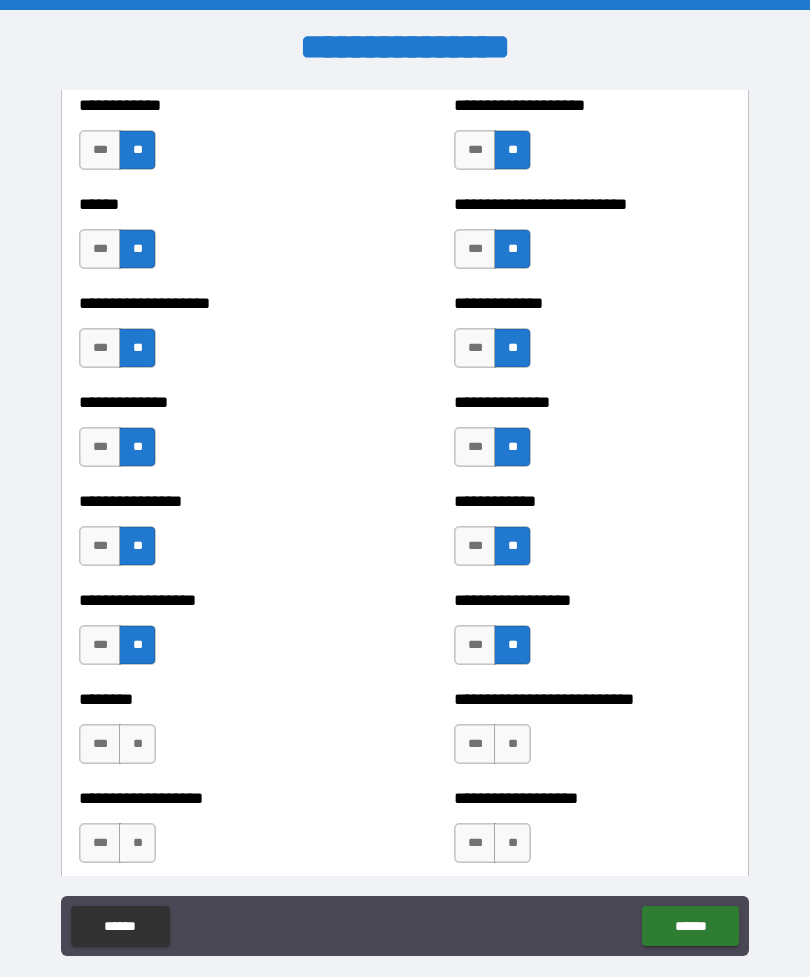 click on "**" at bounding box center [137, 744] 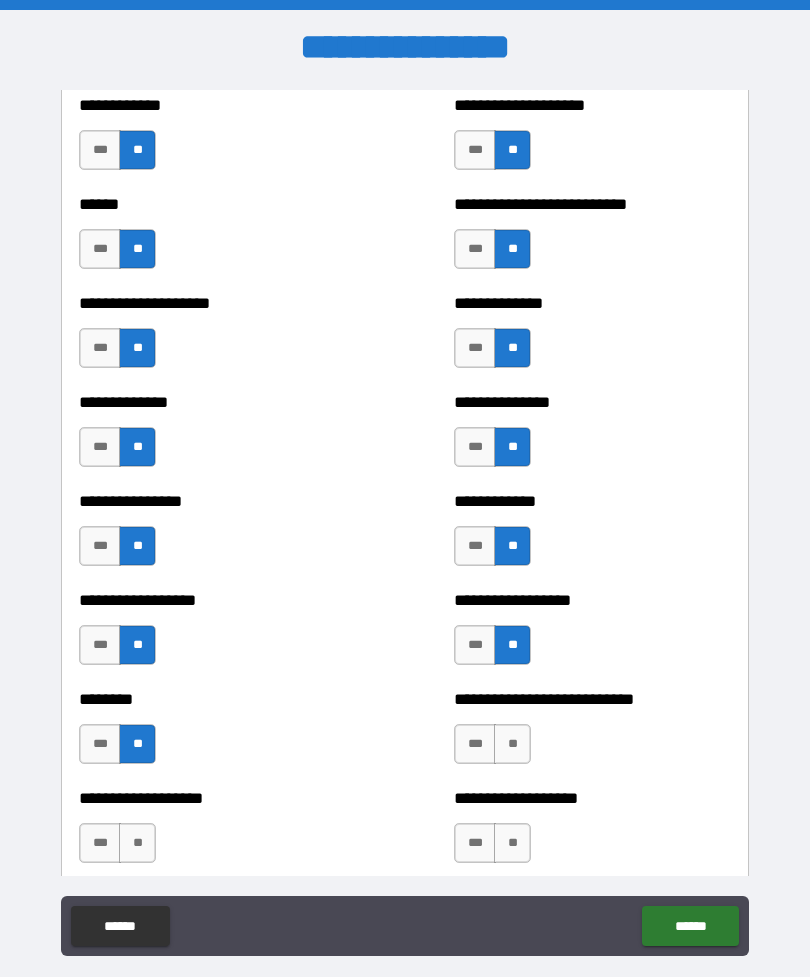 click on "**" at bounding box center [512, 744] 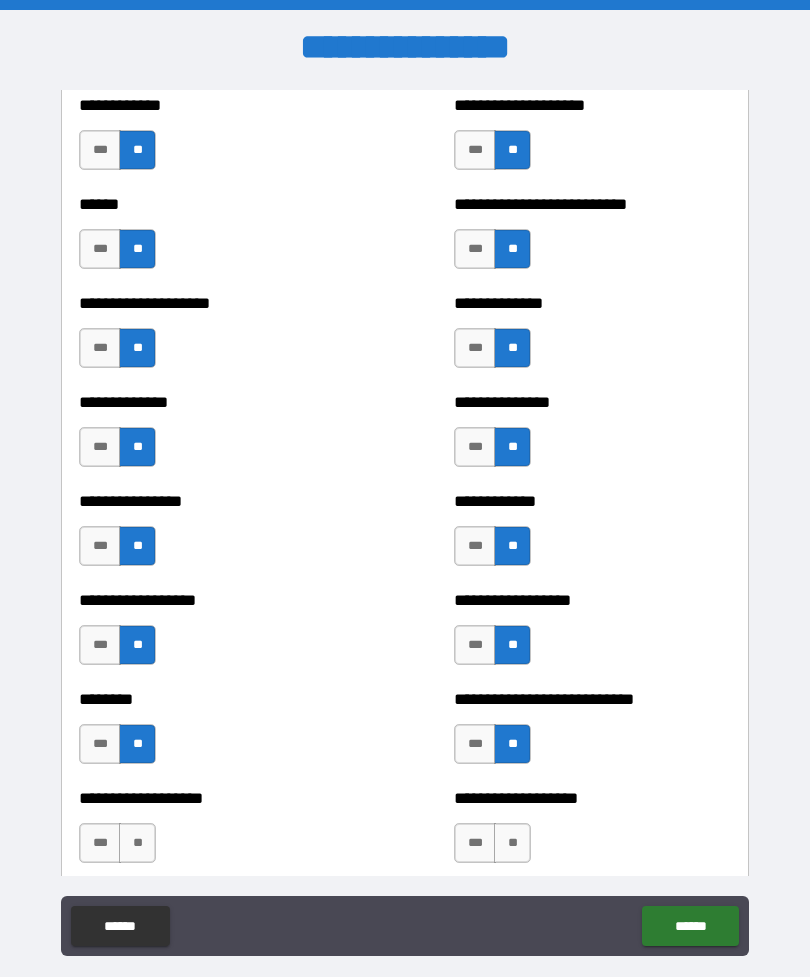 click on "**********" at bounding box center (217, 833) 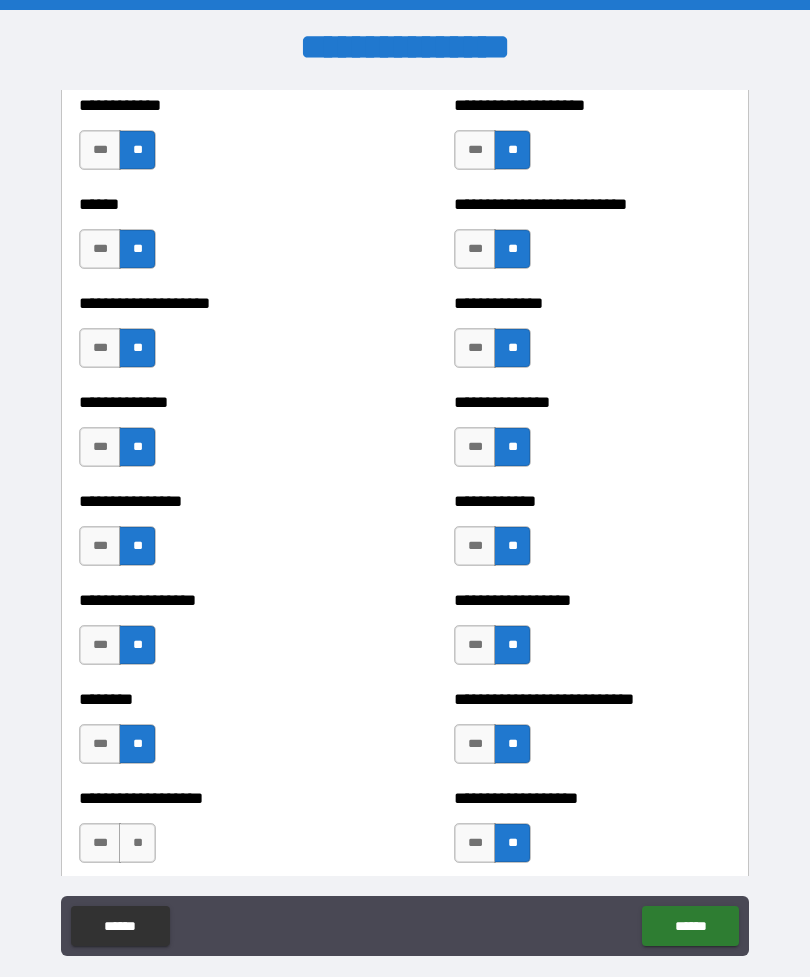 click on "**" at bounding box center [137, 843] 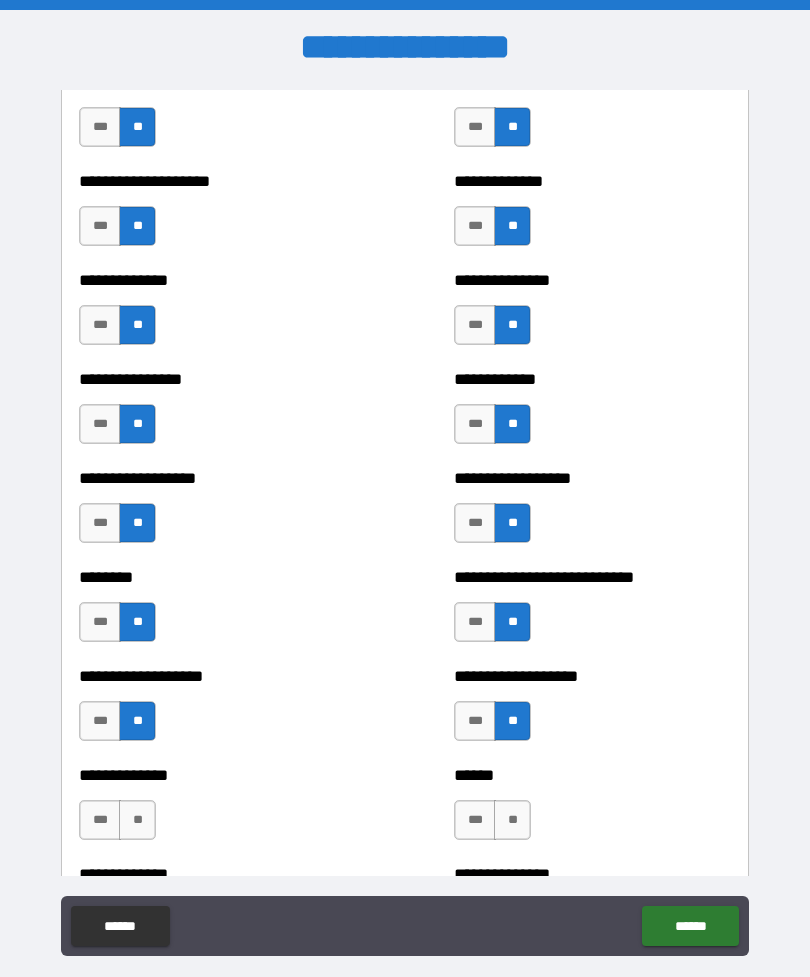 scroll, scrollTop: 4092, scrollLeft: 0, axis: vertical 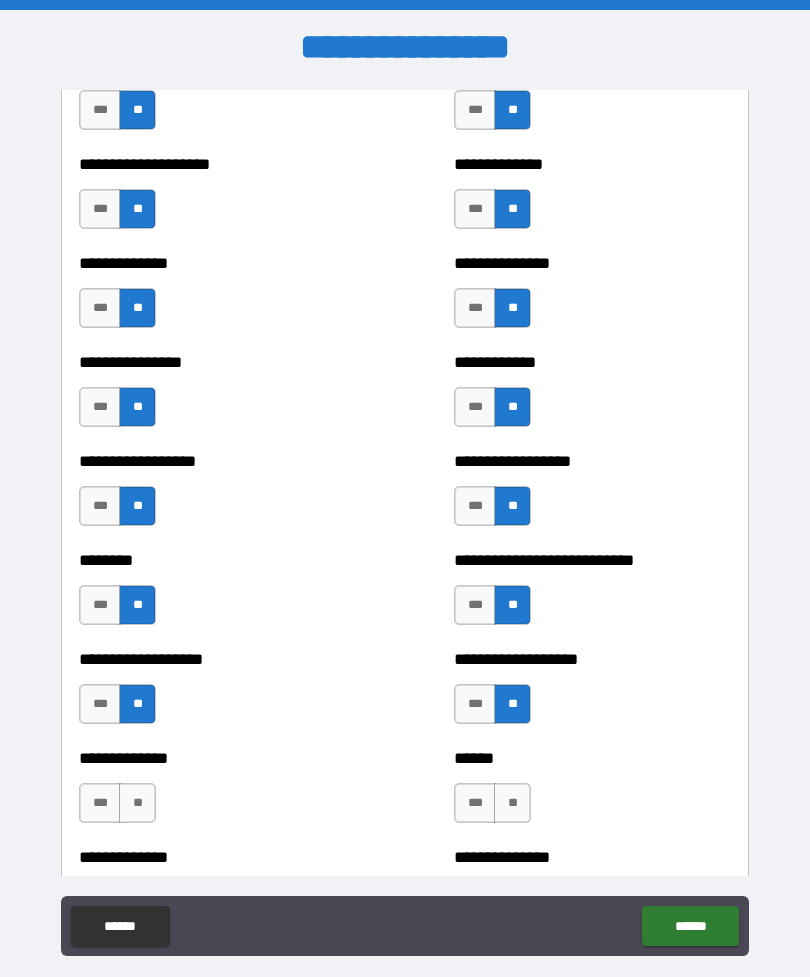 click on "**" at bounding box center (512, 803) 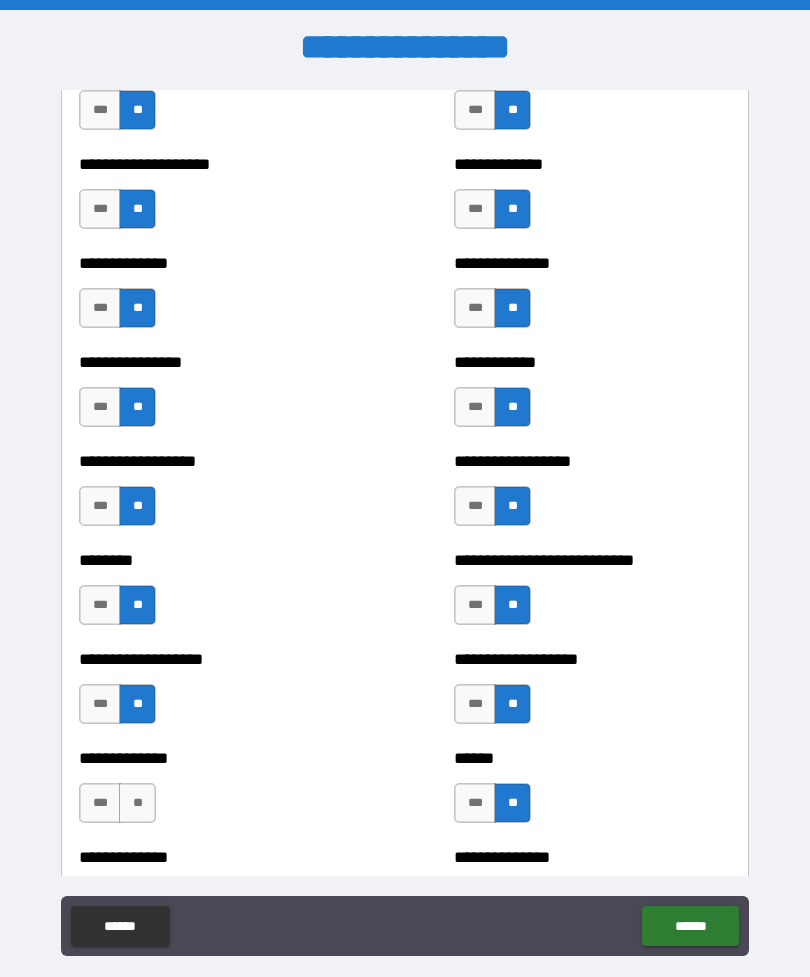 click on "**" at bounding box center (137, 803) 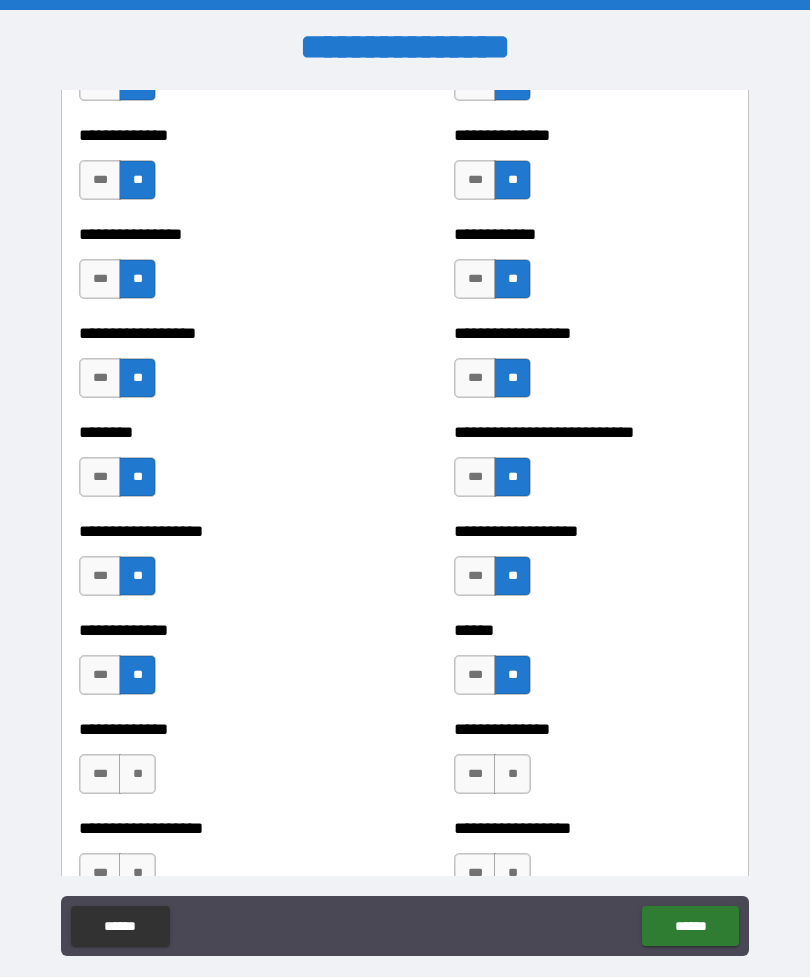 scroll, scrollTop: 4228, scrollLeft: 0, axis: vertical 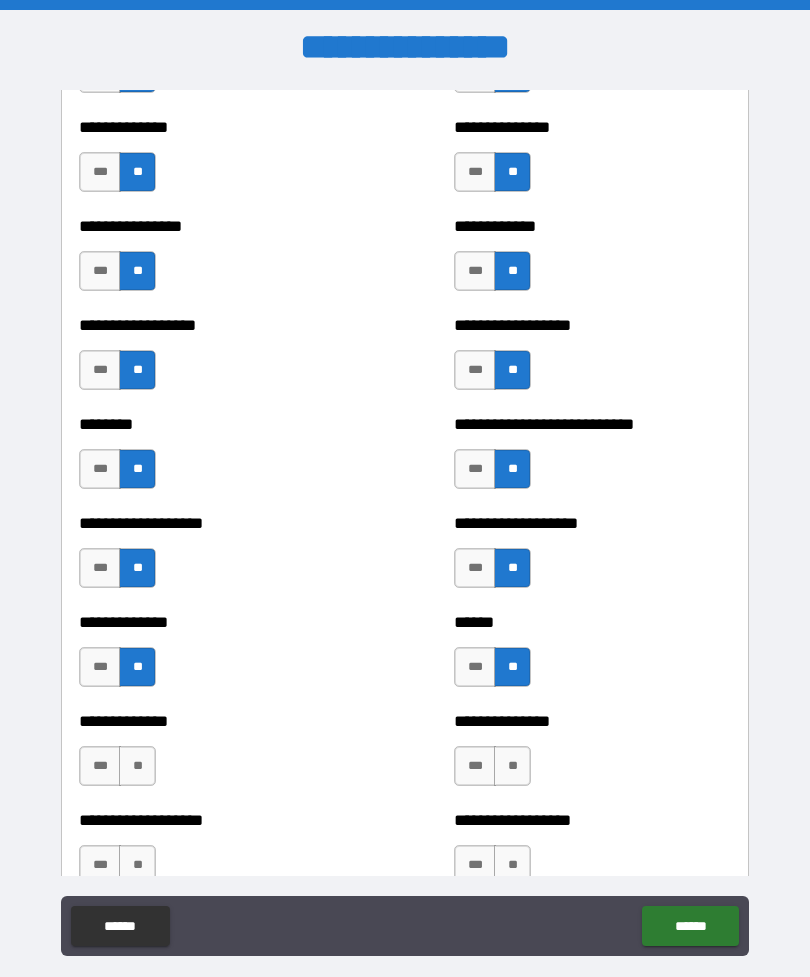 click on "**" at bounding box center [137, 766] 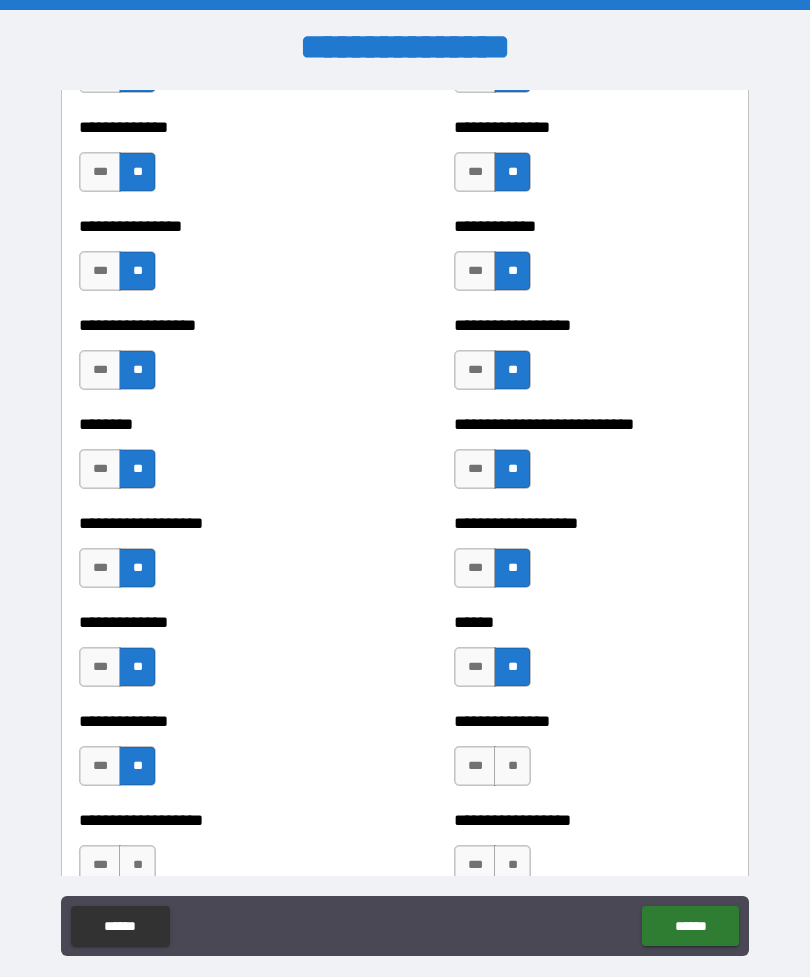 click on "**" at bounding box center (512, 766) 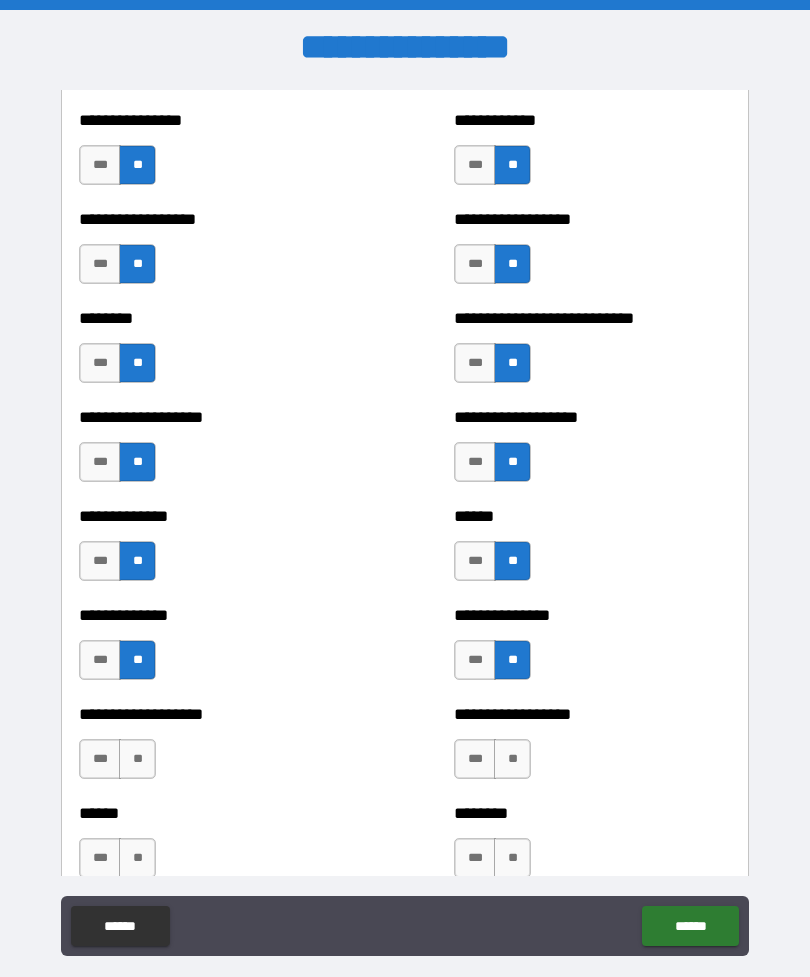 click on "**" at bounding box center [137, 759] 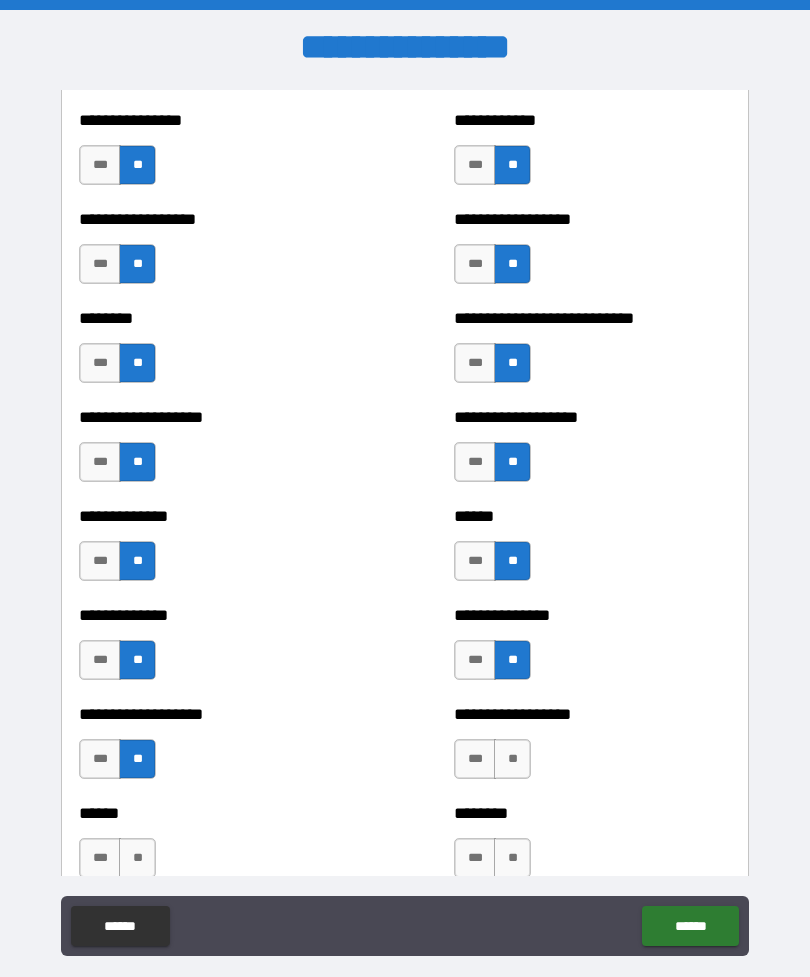 click on "**" at bounding box center [512, 759] 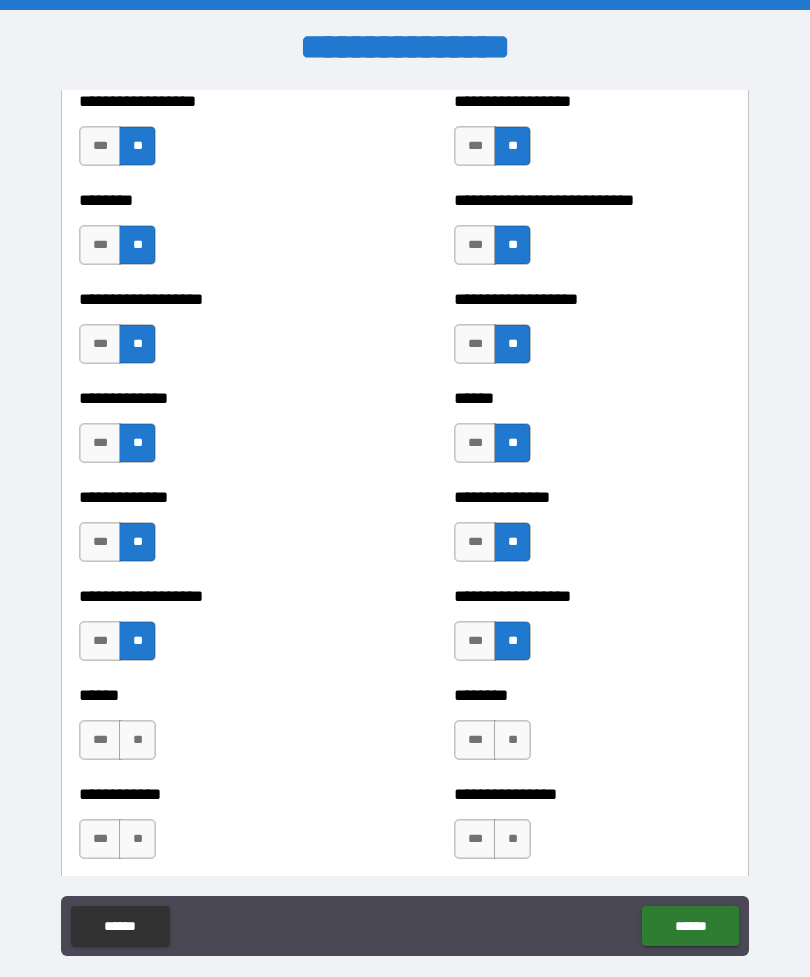 scroll, scrollTop: 4457, scrollLeft: 0, axis: vertical 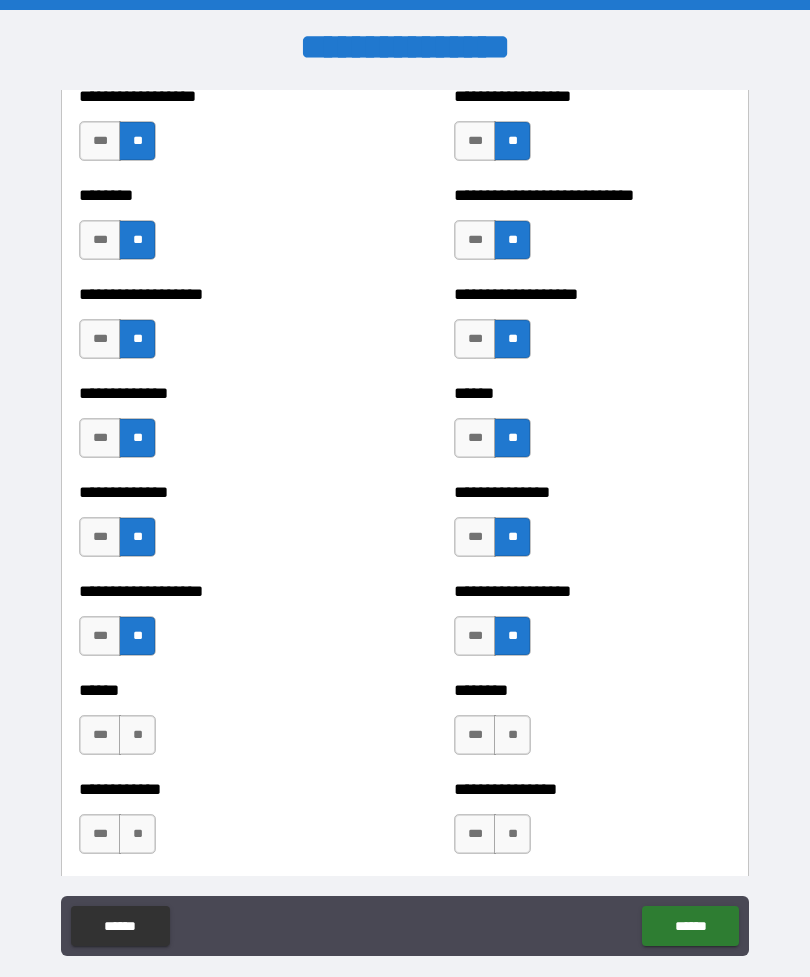 click on "**" at bounding box center (137, 735) 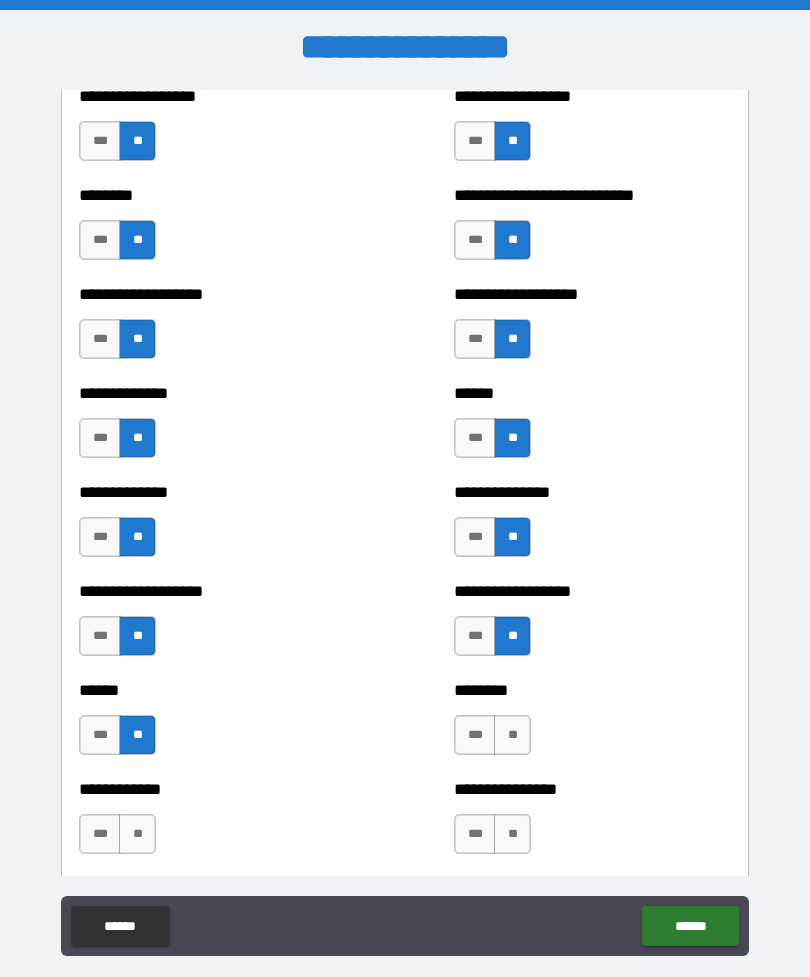 click on "**" at bounding box center [512, 735] 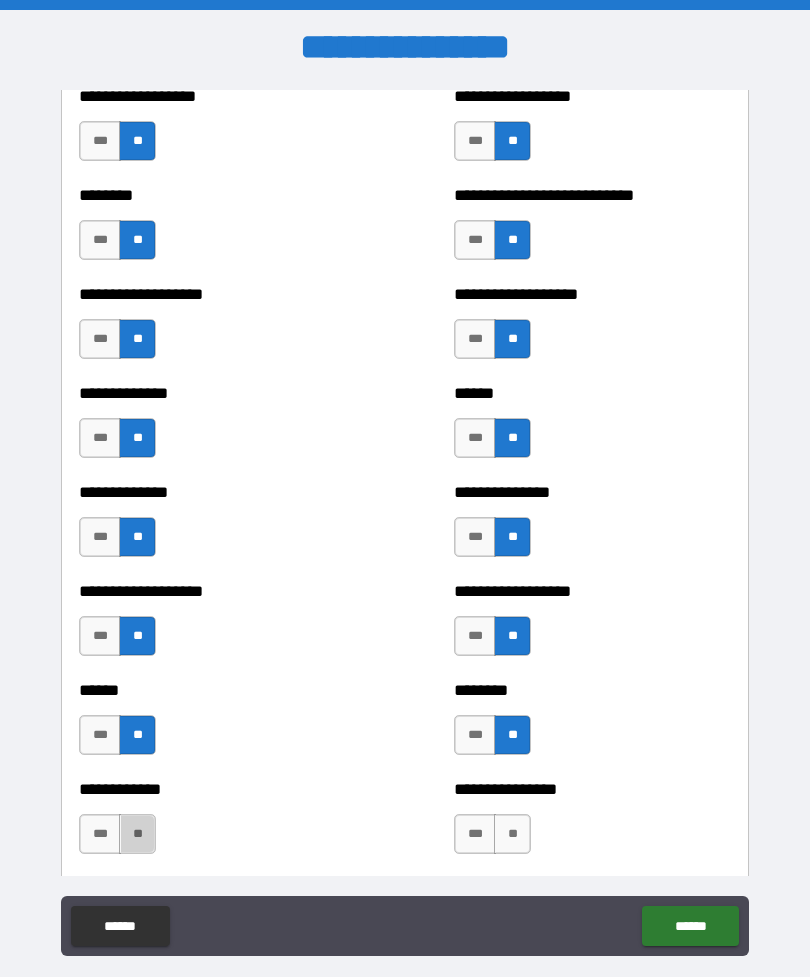 click on "**" at bounding box center (137, 834) 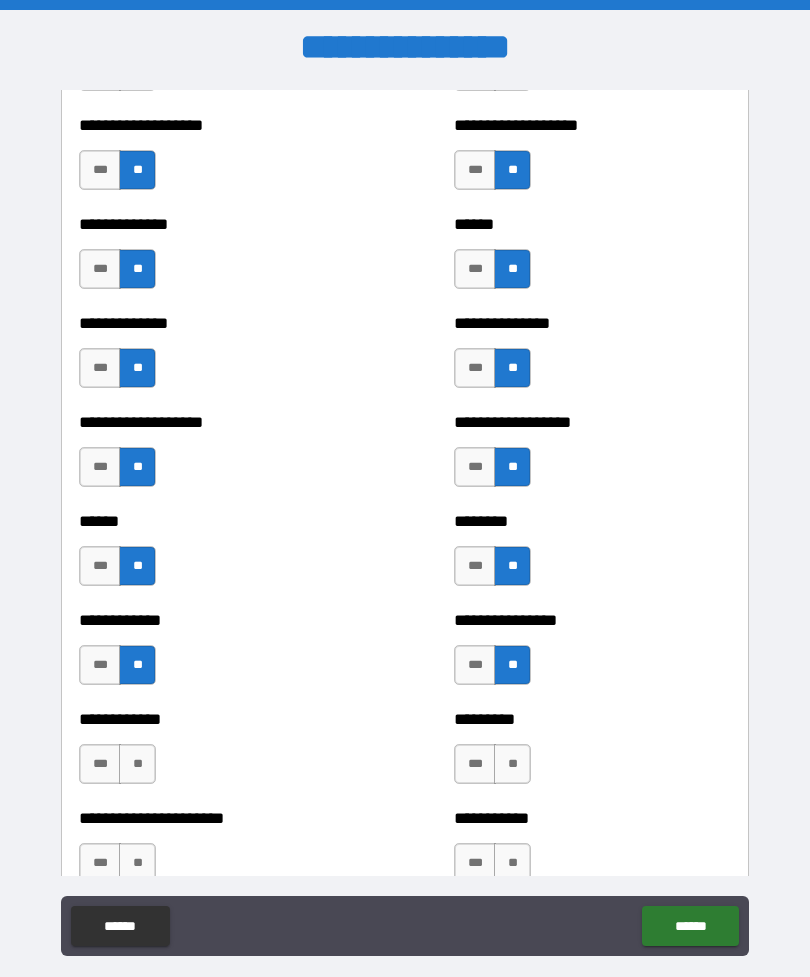 scroll, scrollTop: 4640, scrollLeft: 0, axis: vertical 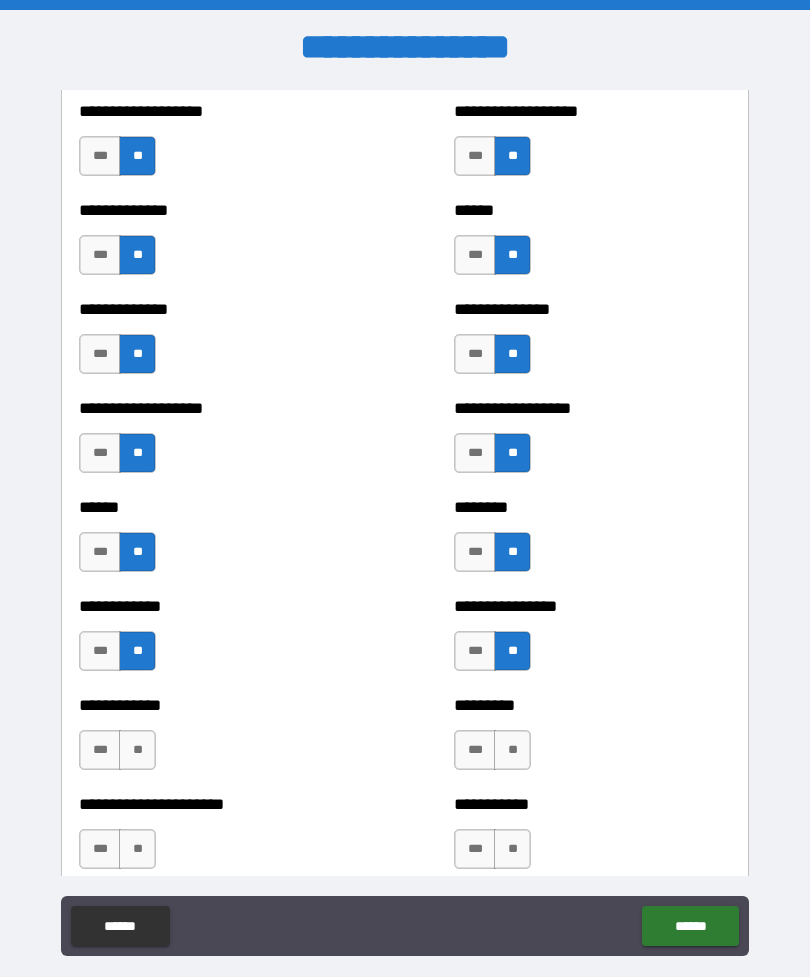 click on "**" at bounding box center [137, 750] 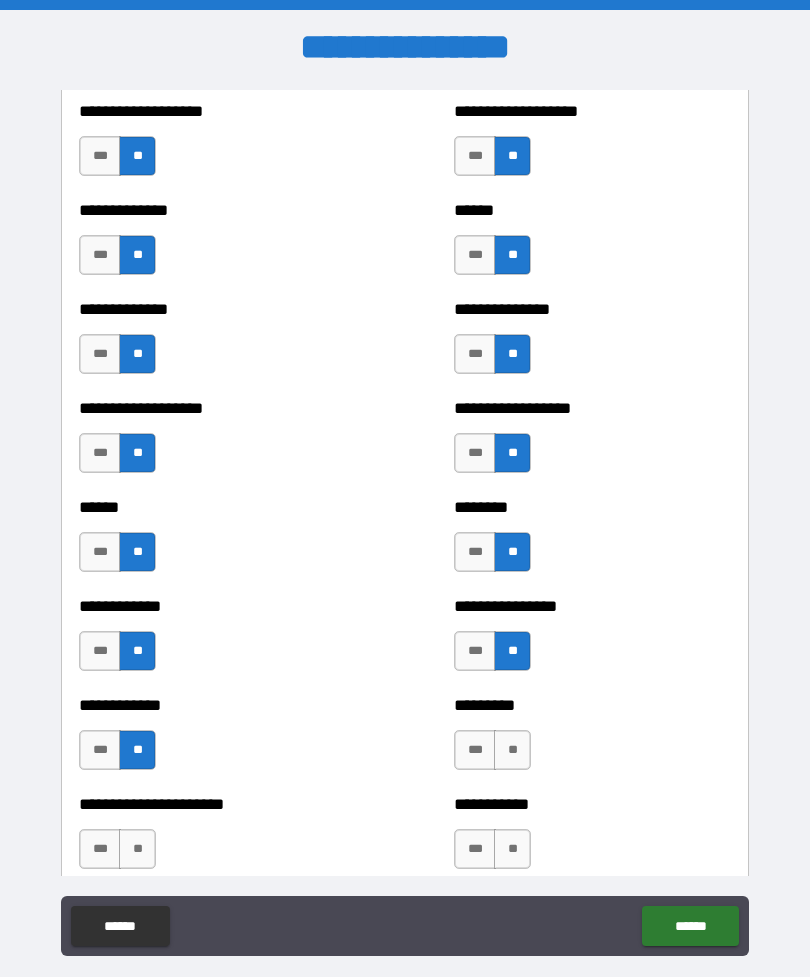 click on "**" at bounding box center (512, 750) 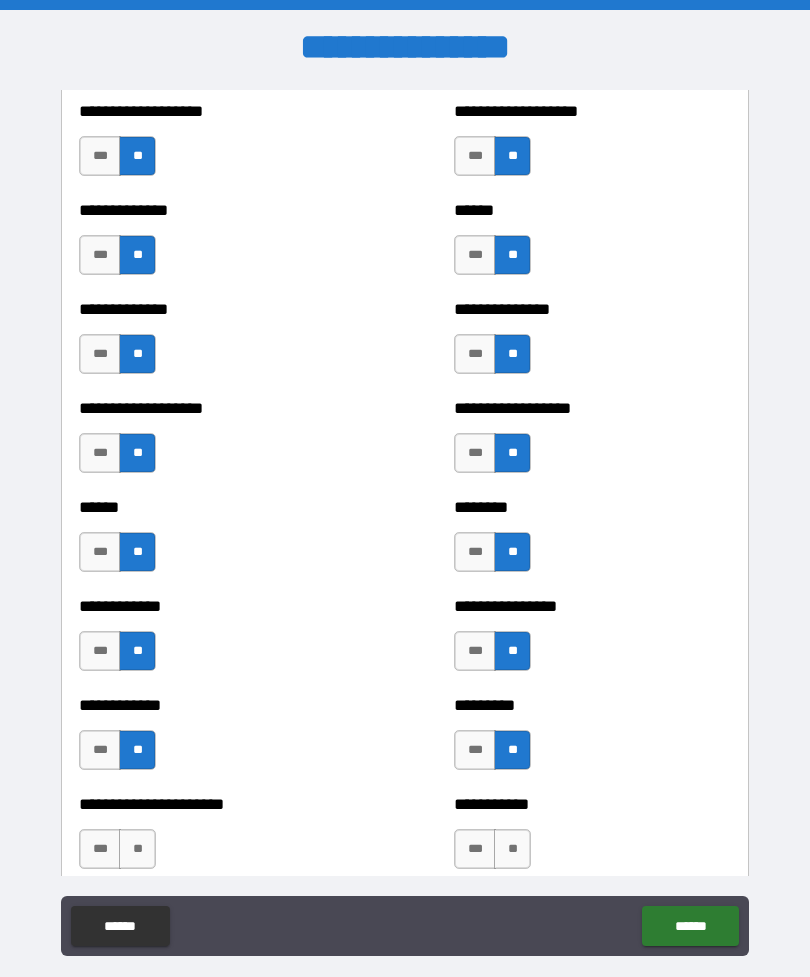 click on "**********" at bounding box center [217, 839] 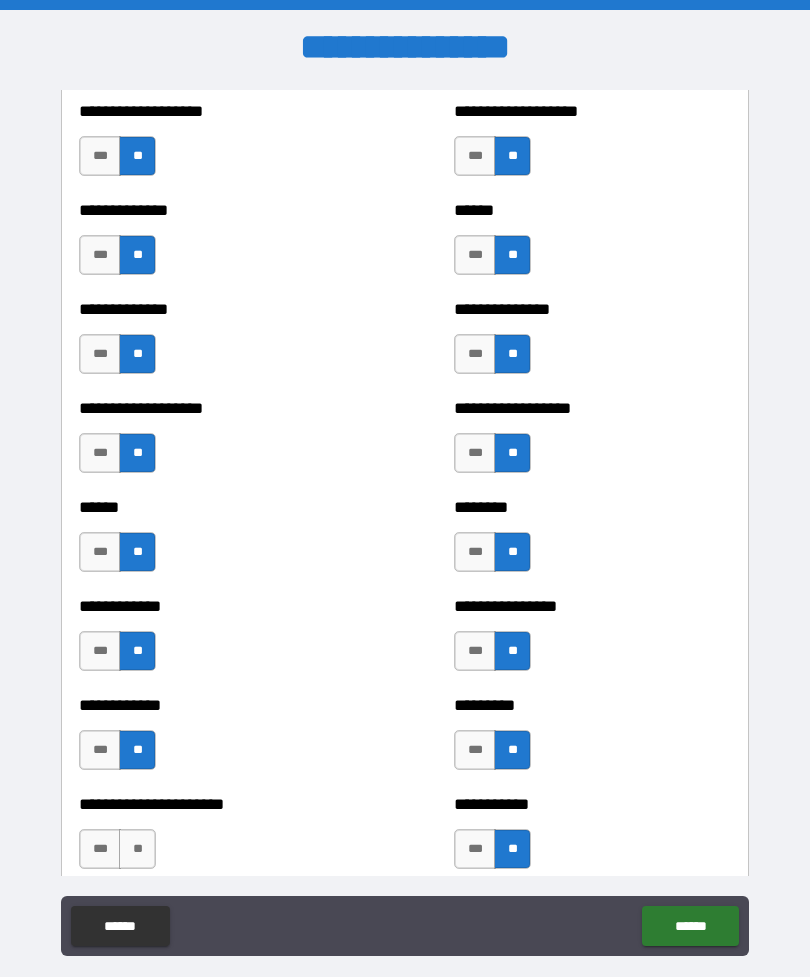 click on "**" at bounding box center (137, 849) 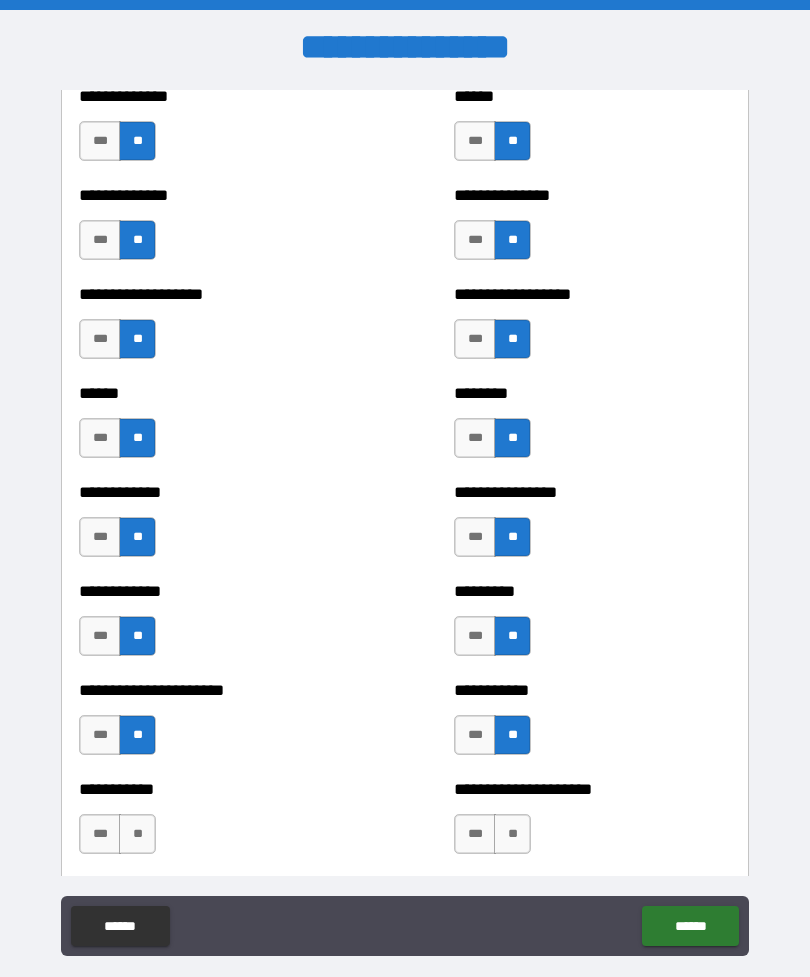 scroll, scrollTop: 4783, scrollLeft: 0, axis: vertical 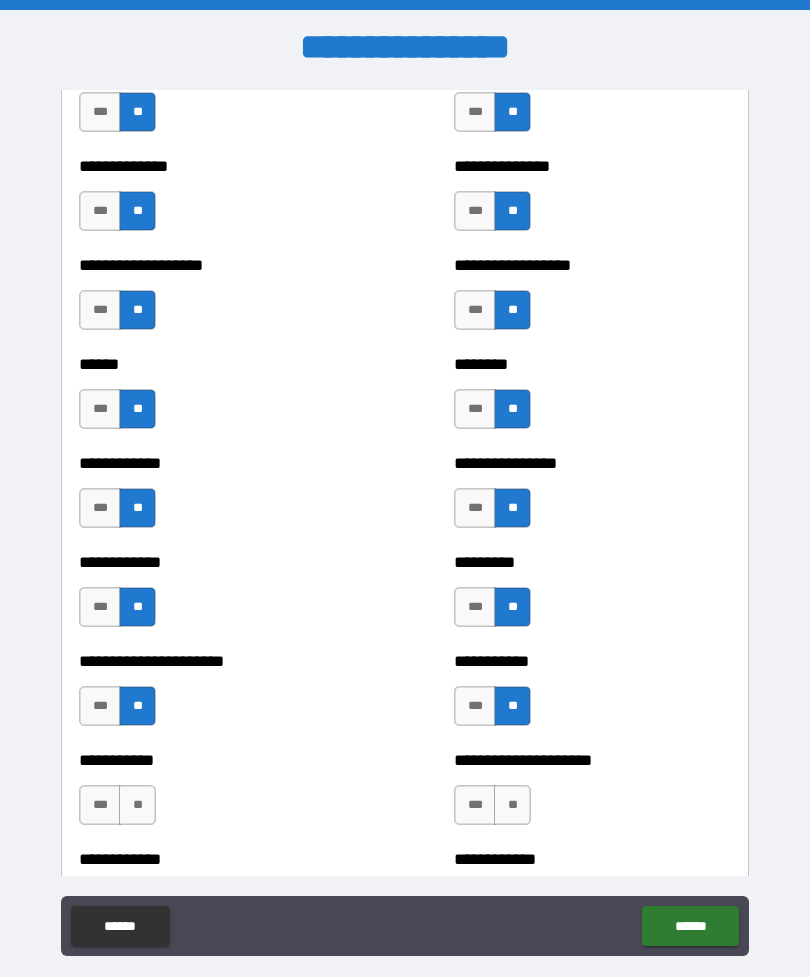 click on "**" at bounding box center (137, 805) 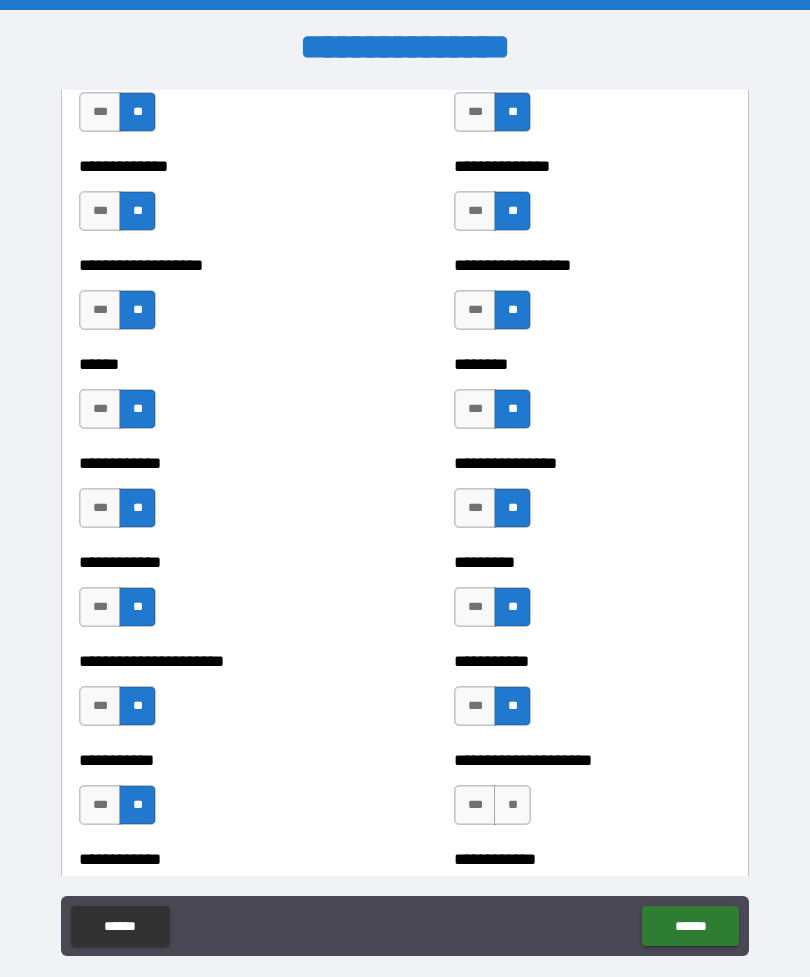 click on "**" at bounding box center [512, 805] 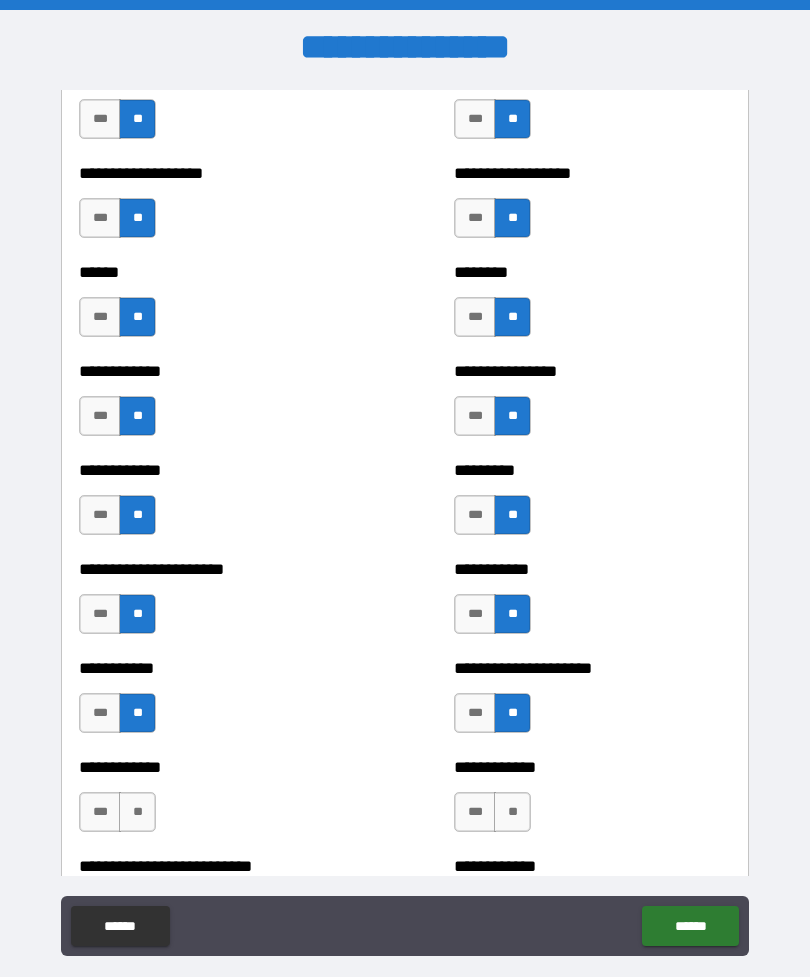 scroll, scrollTop: 4887, scrollLeft: 0, axis: vertical 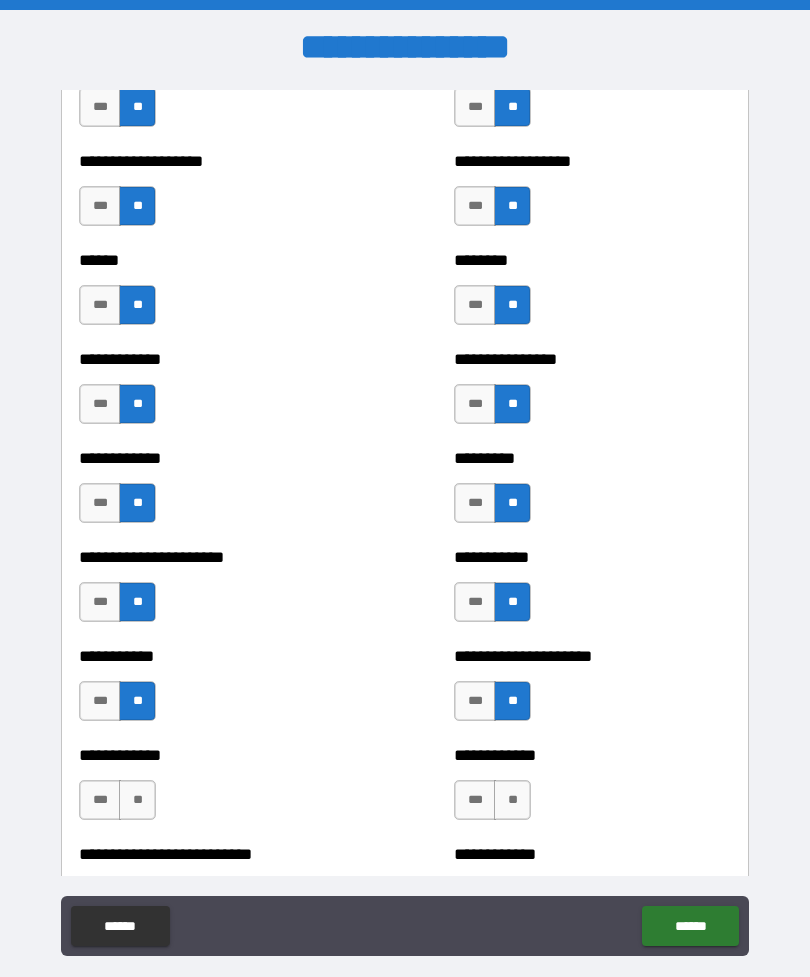click on "**" at bounding box center (137, 800) 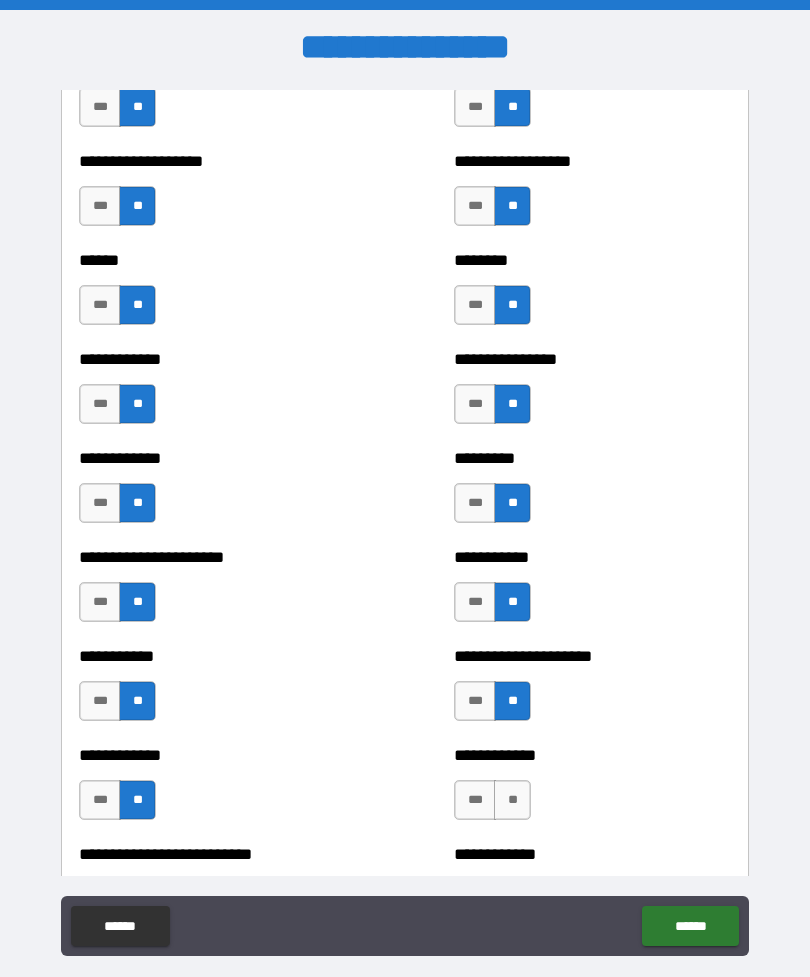 click on "**" at bounding box center (512, 800) 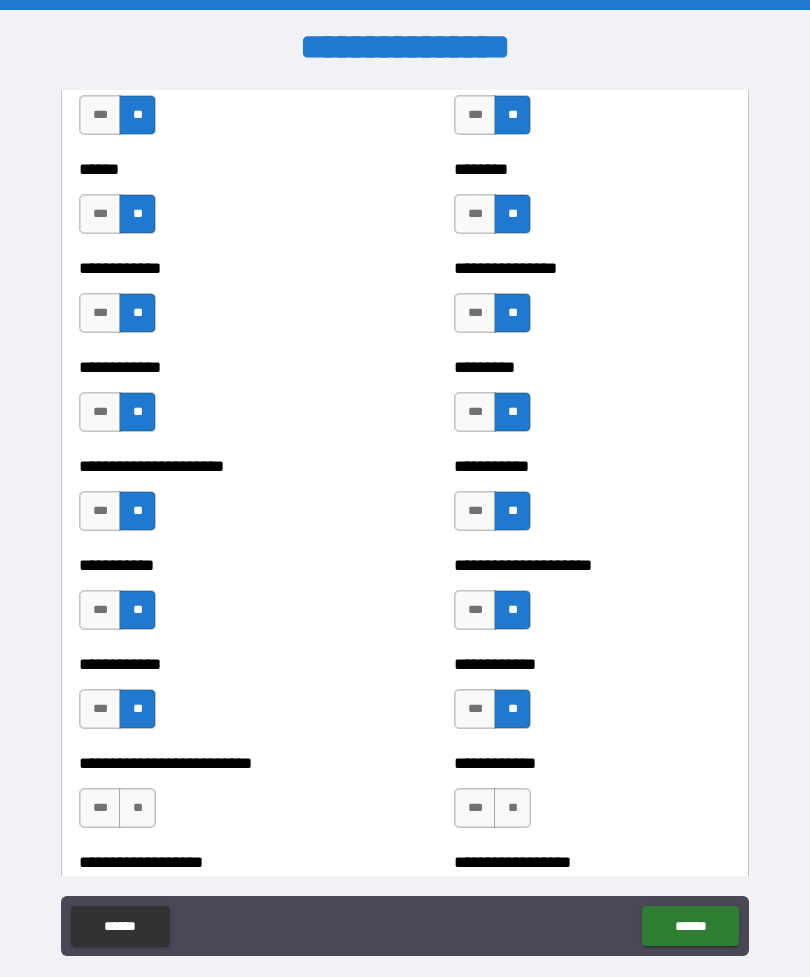 scroll, scrollTop: 4988, scrollLeft: 0, axis: vertical 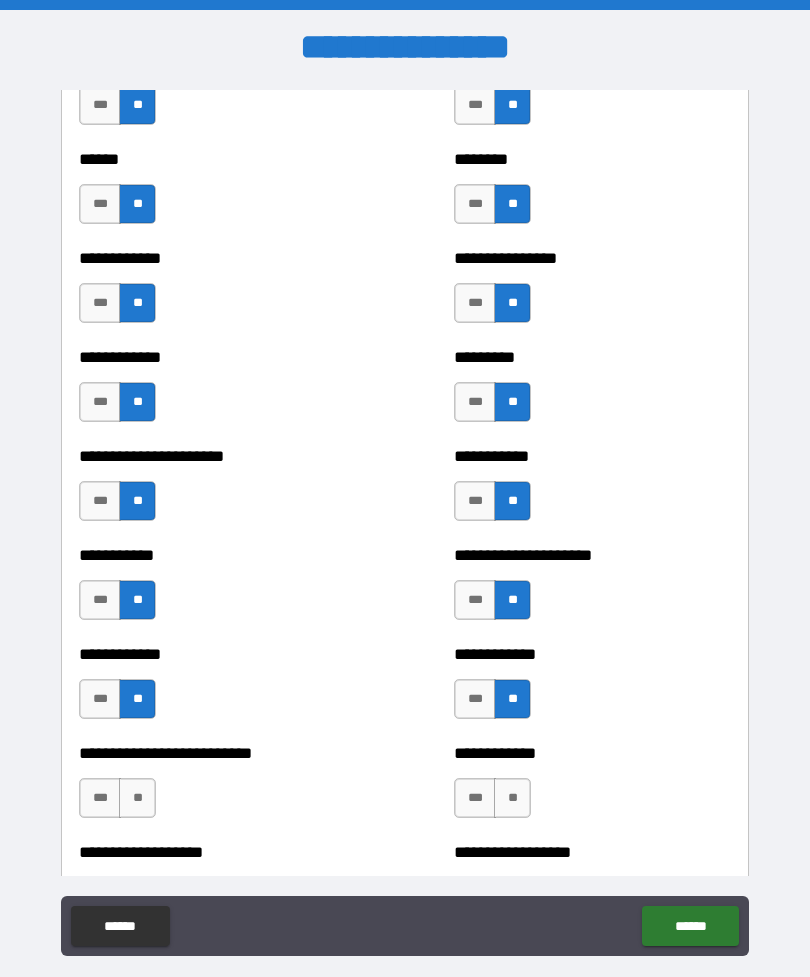click on "**" at bounding box center (137, 798) 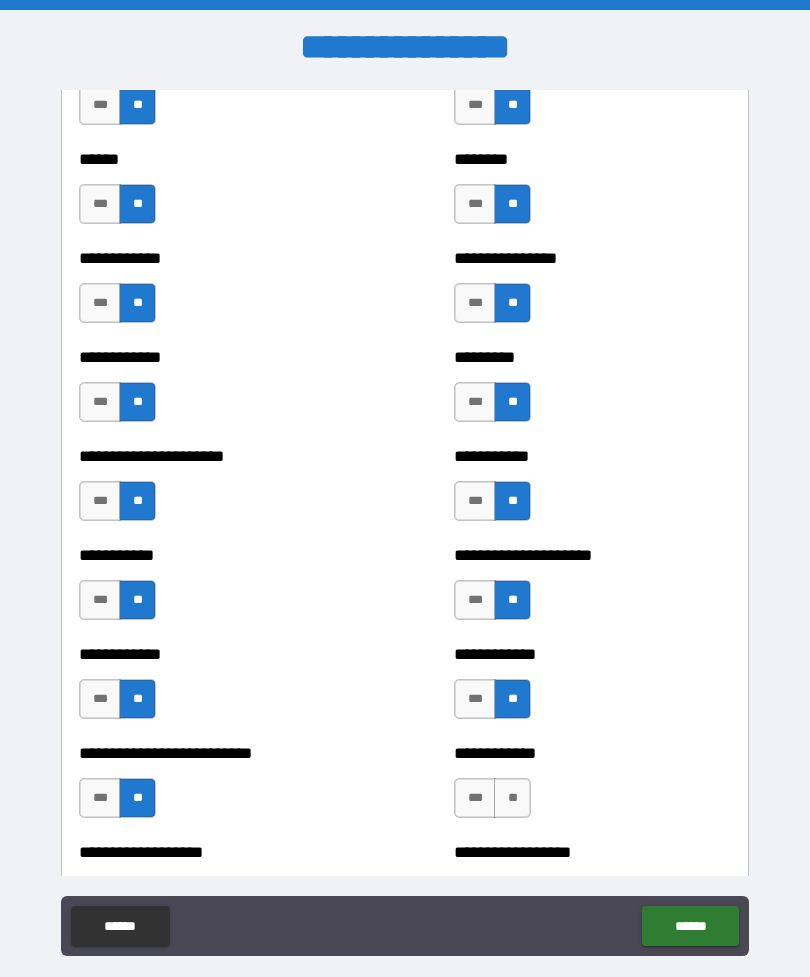 click on "**" at bounding box center [512, 798] 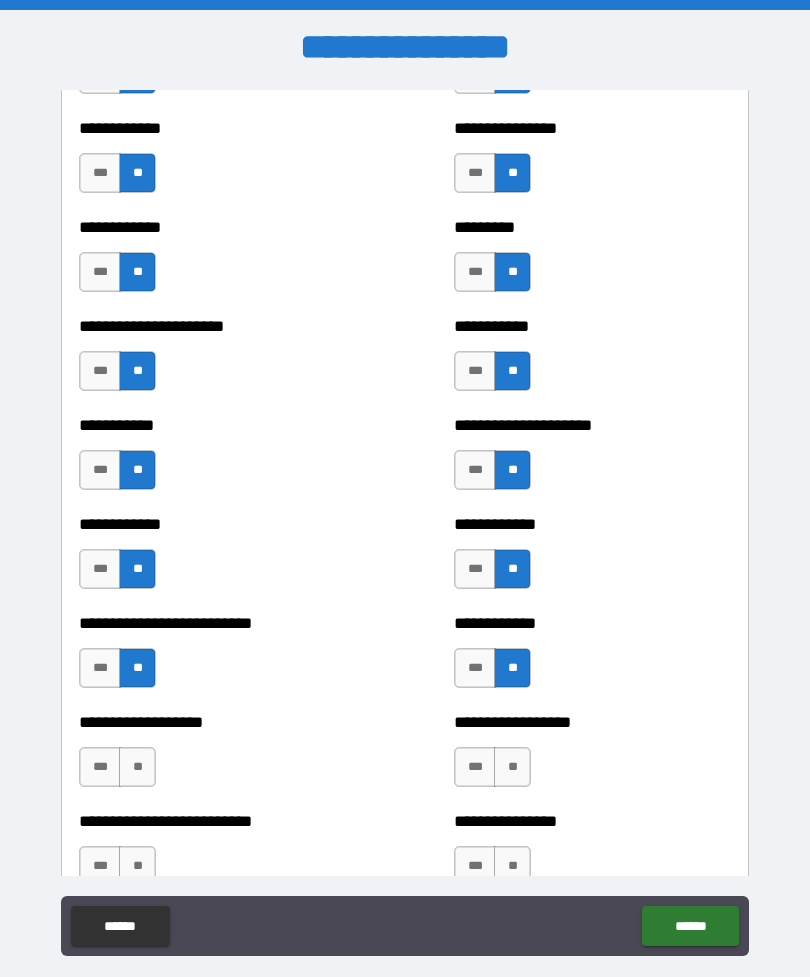 scroll, scrollTop: 5126, scrollLeft: 0, axis: vertical 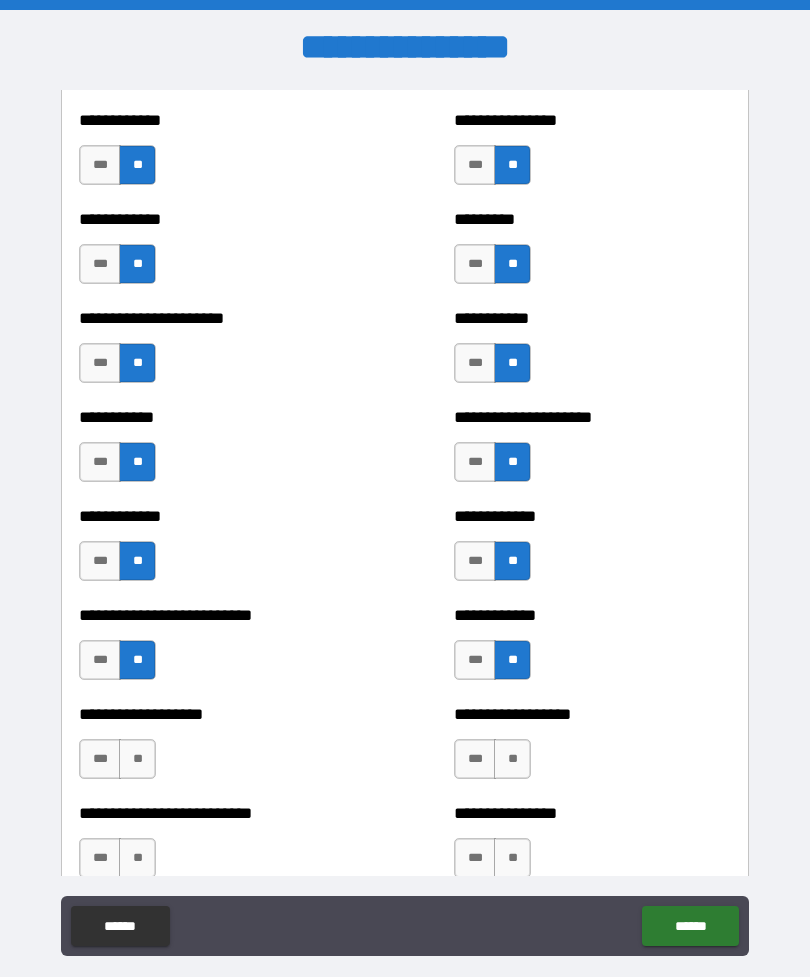 click on "**" at bounding box center (137, 759) 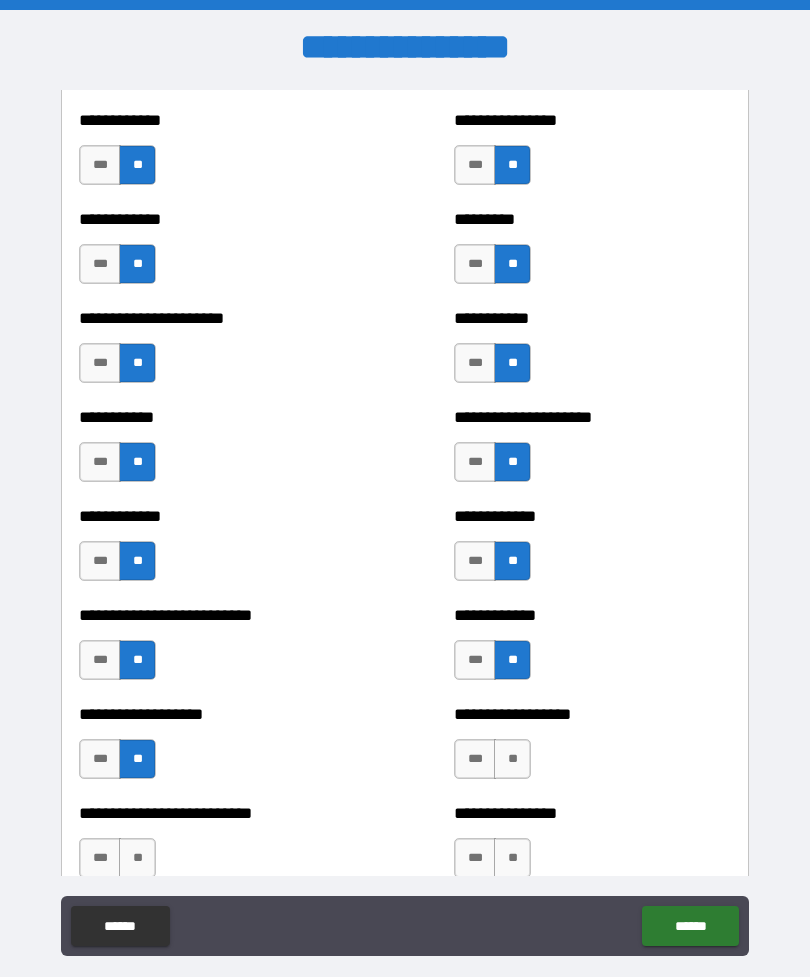 click on "**" at bounding box center [512, 759] 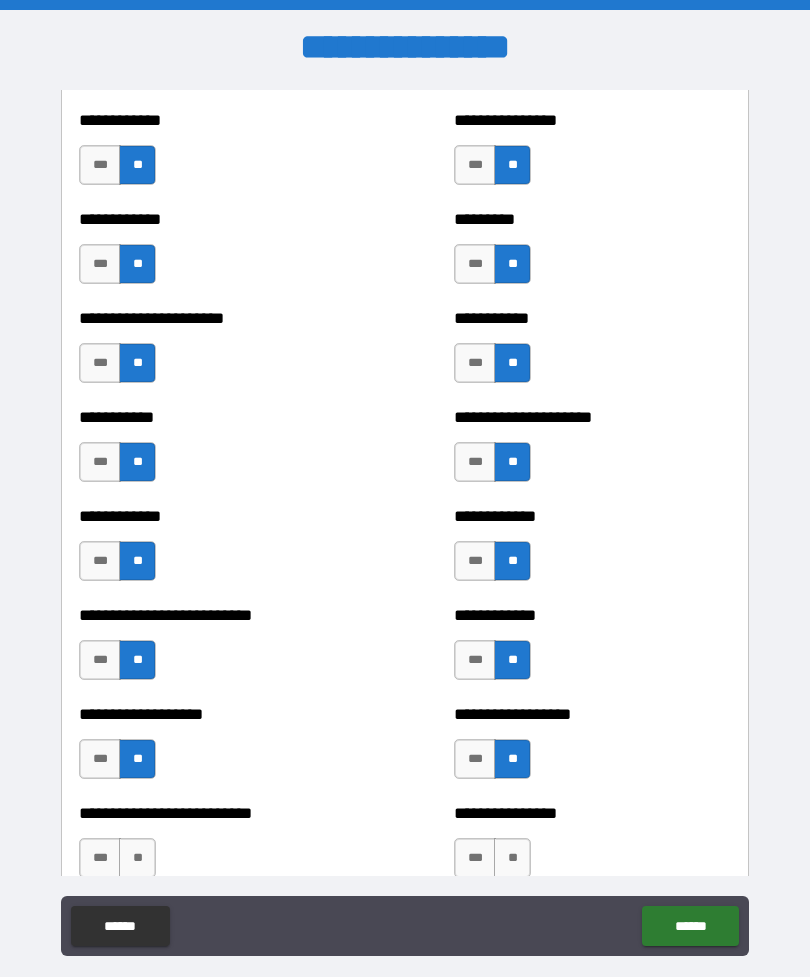 click on "**" at bounding box center [137, 858] 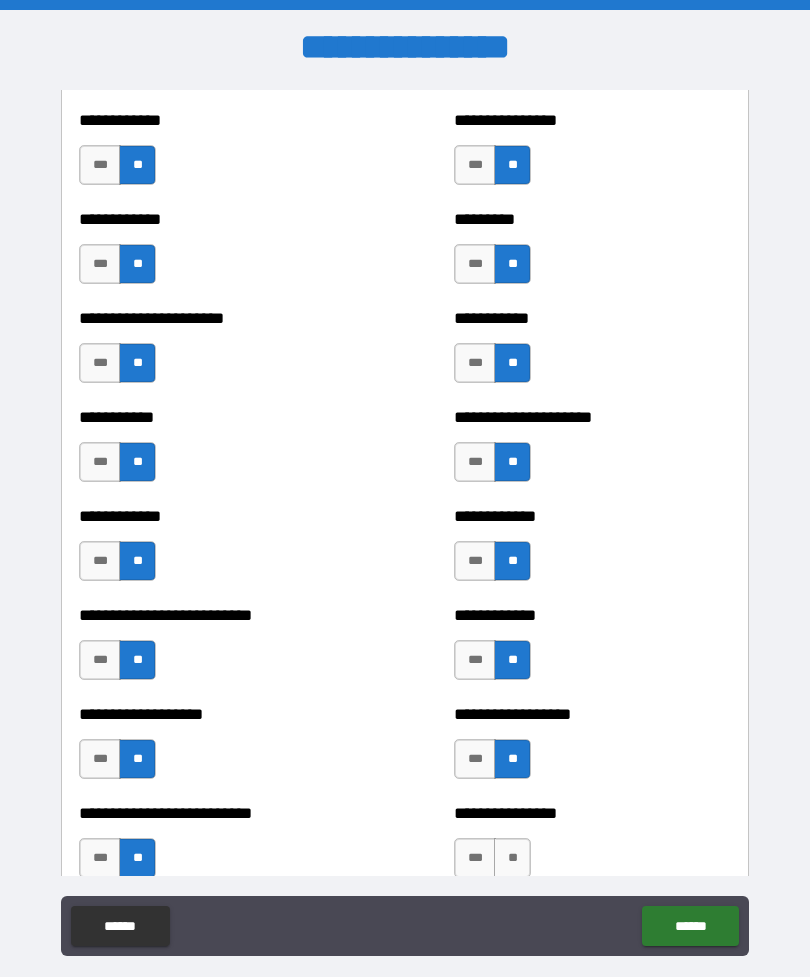 click on "**" at bounding box center [512, 858] 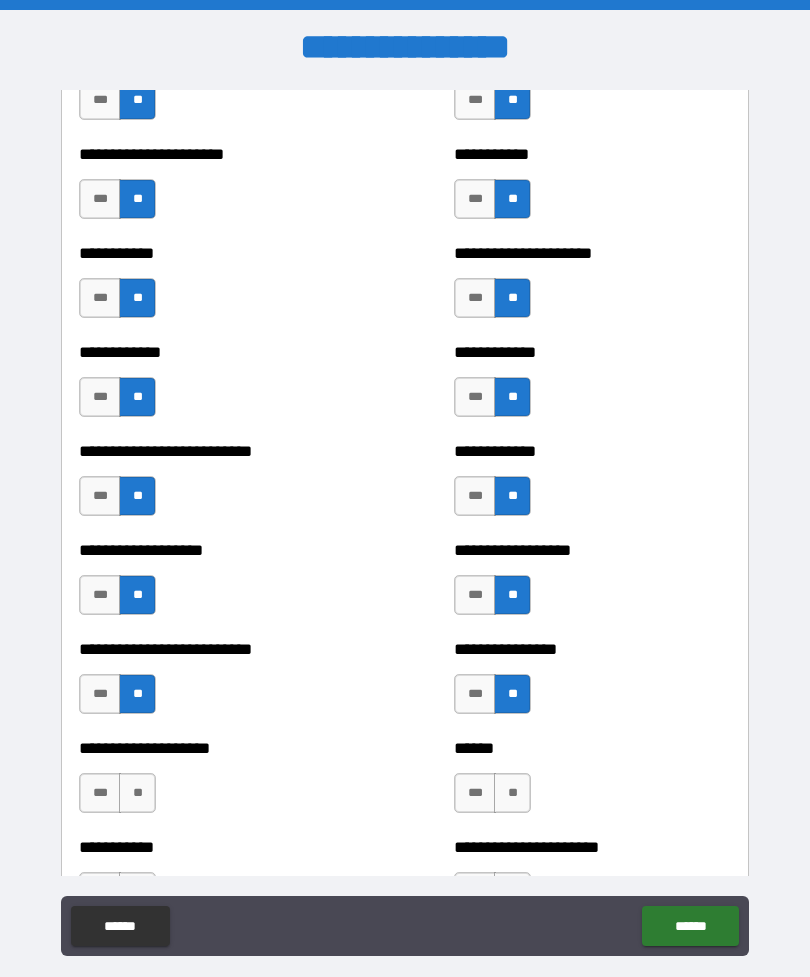 click on "**" at bounding box center (137, 793) 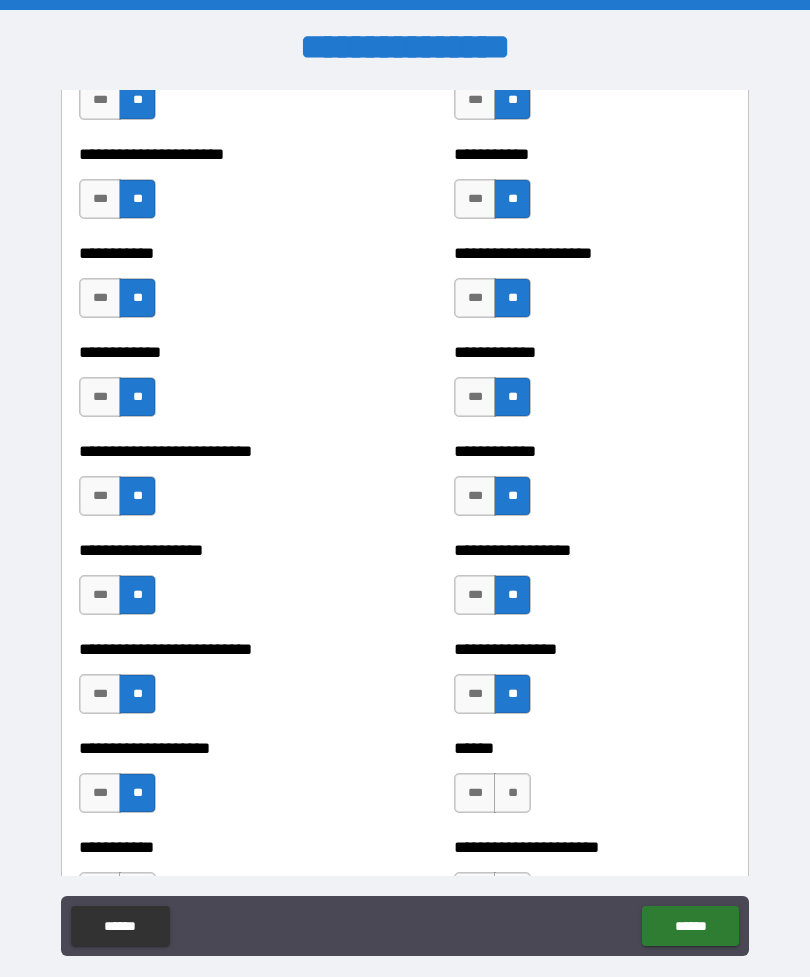 click on "**" at bounding box center (512, 793) 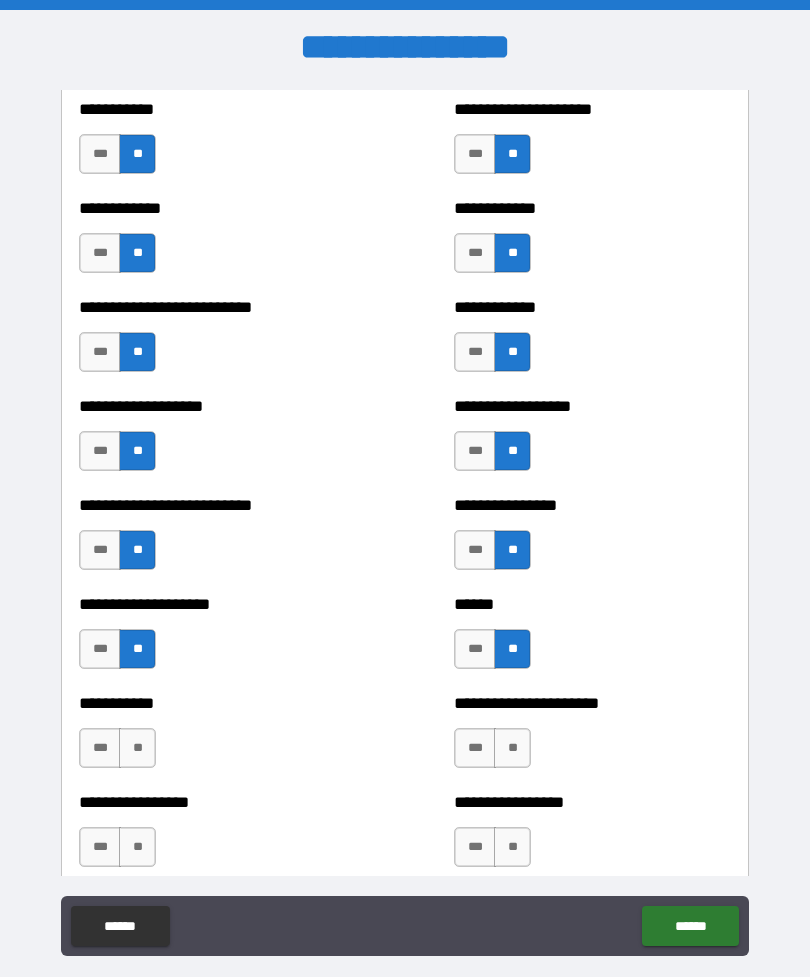 scroll, scrollTop: 5436, scrollLeft: 0, axis: vertical 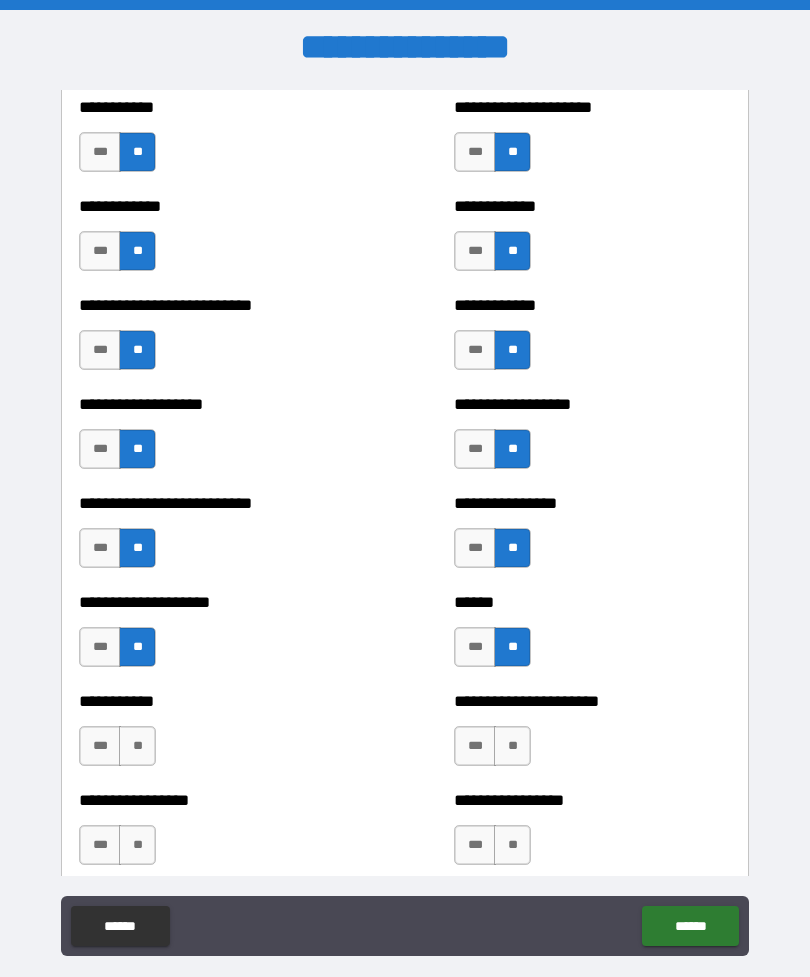 click on "**" at bounding box center (137, 746) 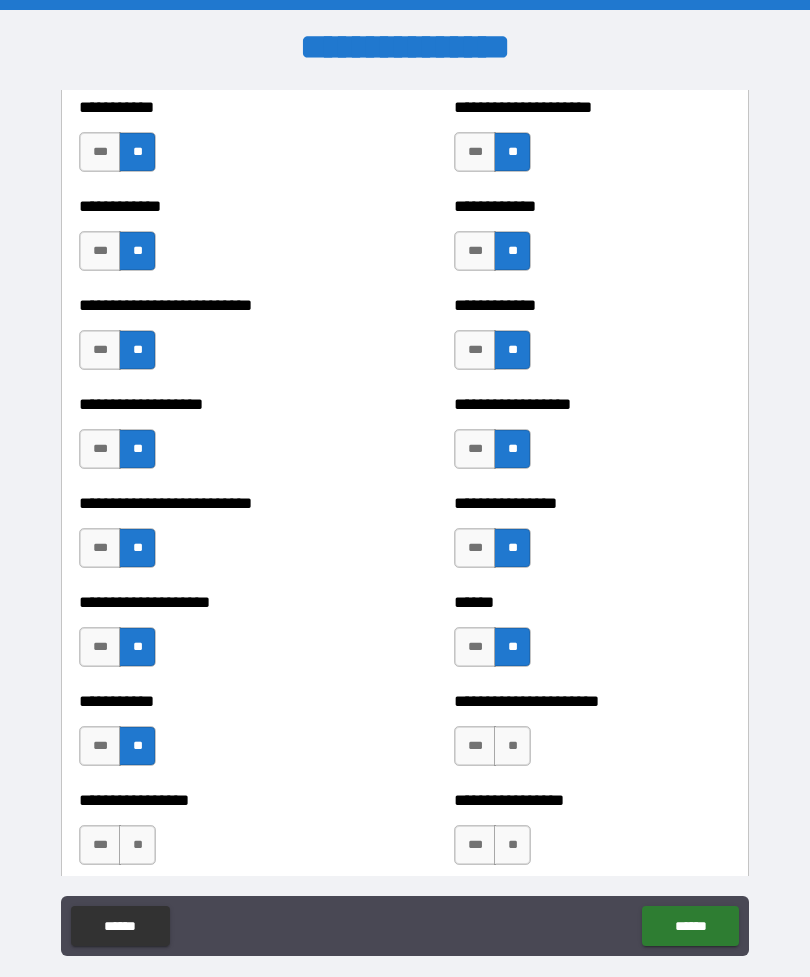 click on "**" at bounding box center (512, 746) 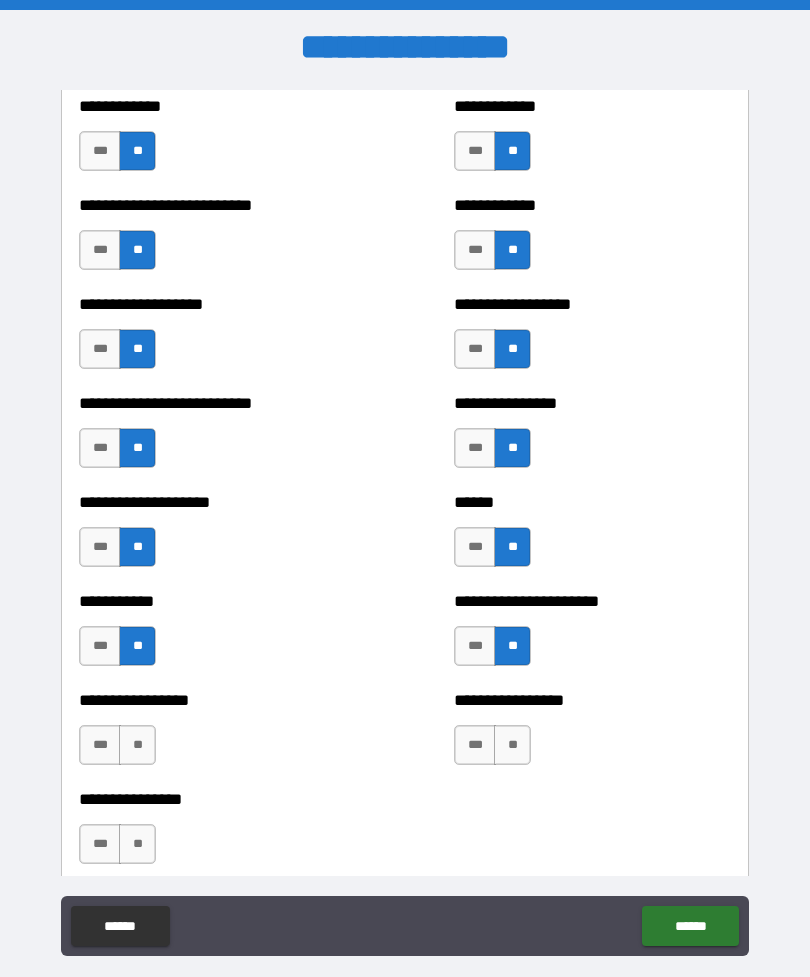 scroll, scrollTop: 5537, scrollLeft: 0, axis: vertical 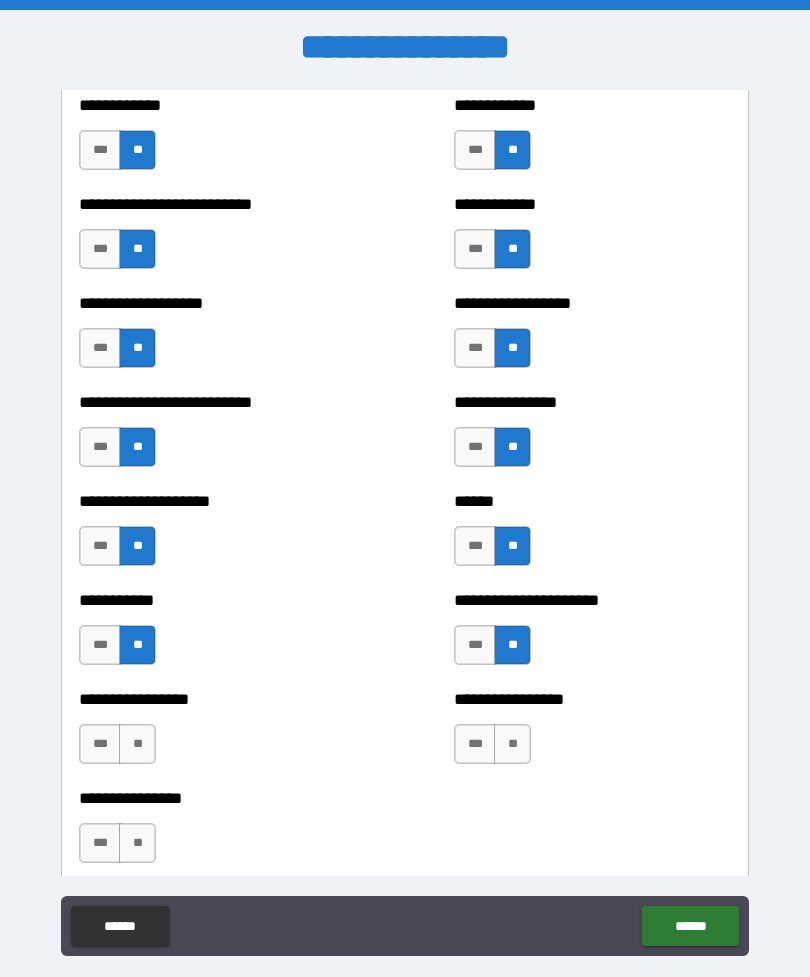 click on "**" at bounding box center [137, 744] 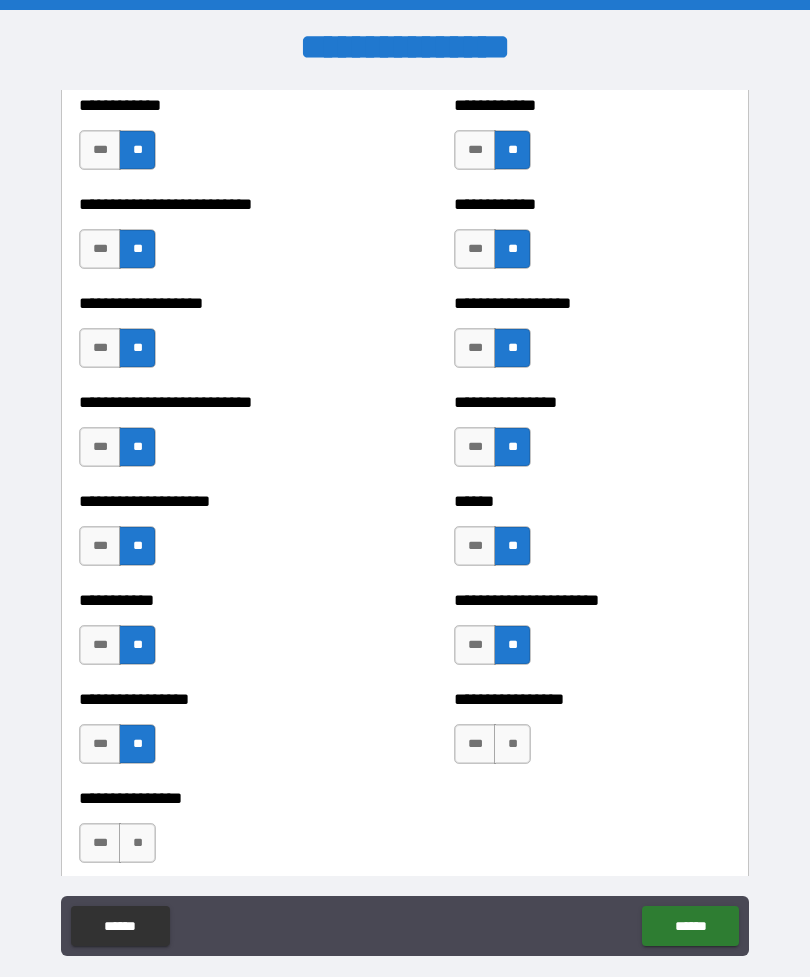 click on "**" at bounding box center (512, 744) 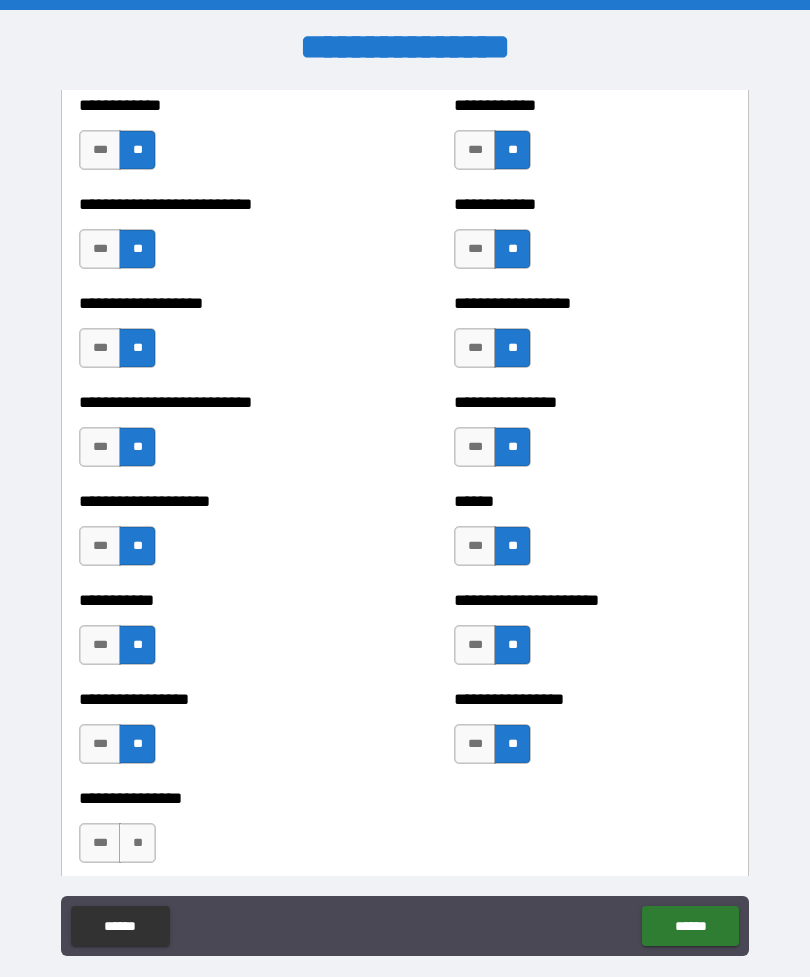 click on "**" at bounding box center (137, 843) 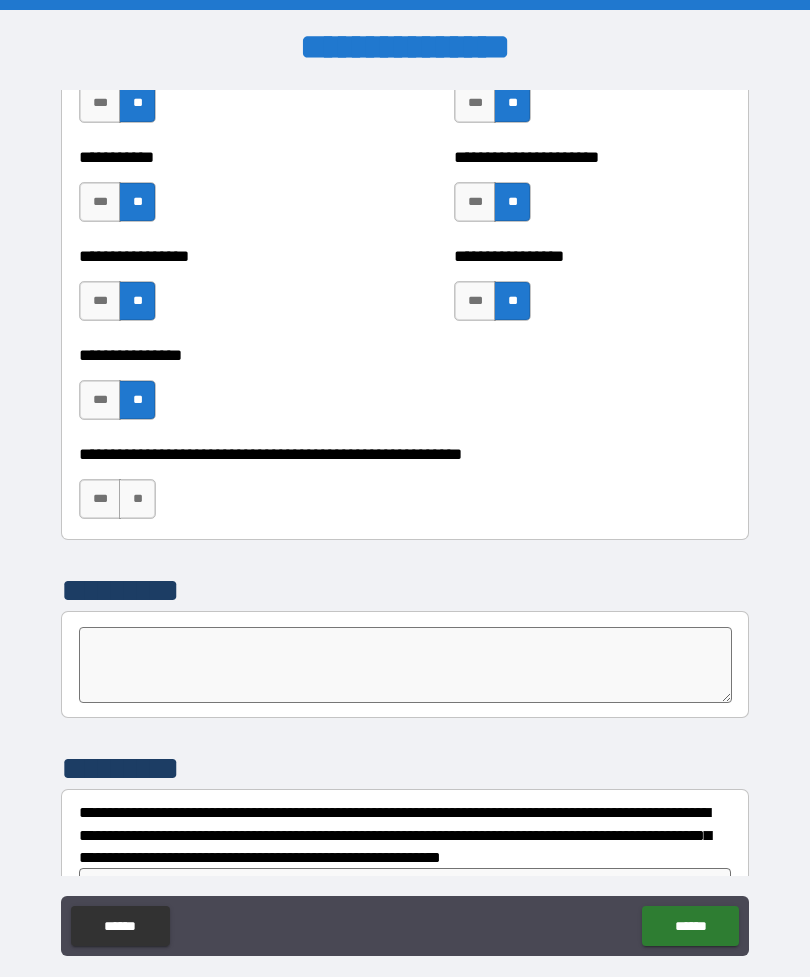 scroll, scrollTop: 5989, scrollLeft: 0, axis: vertical 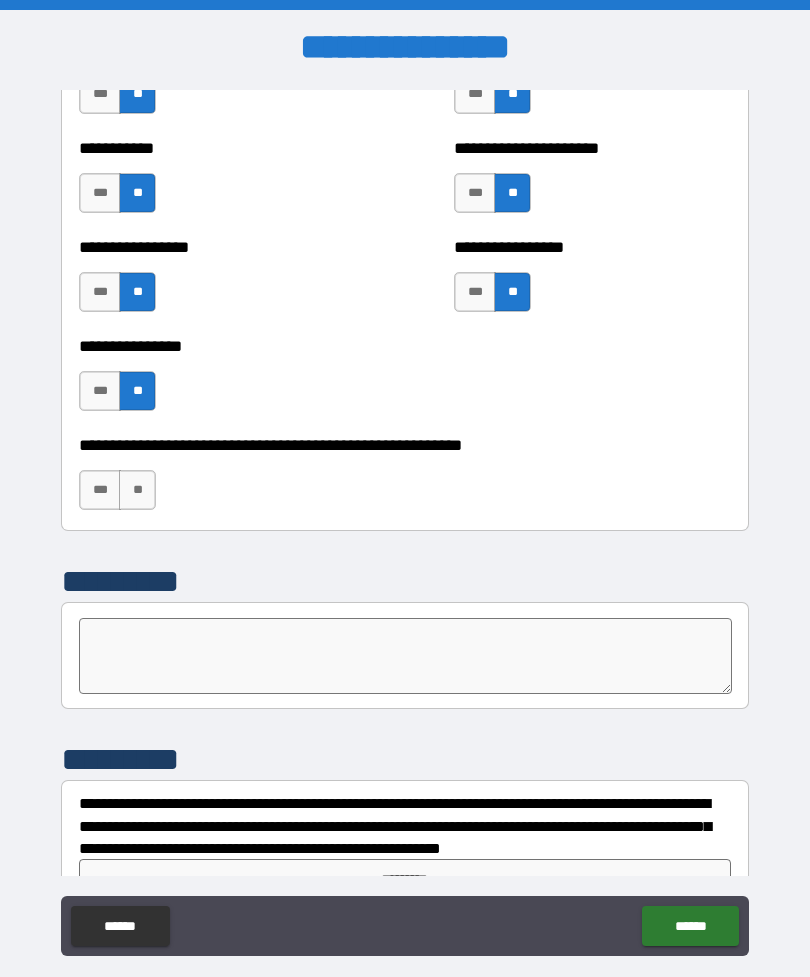 click on "**" at bounding box center [137, 490] 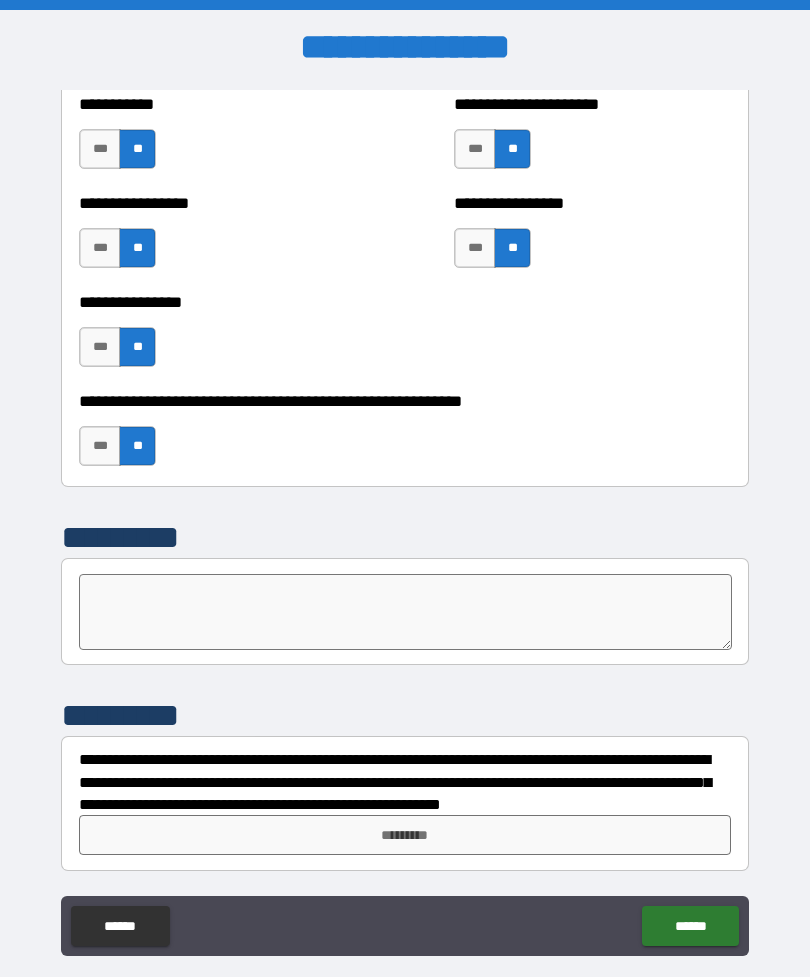 scroll, scrollTop: 6033, scrollLeft: 0, axis: vertical 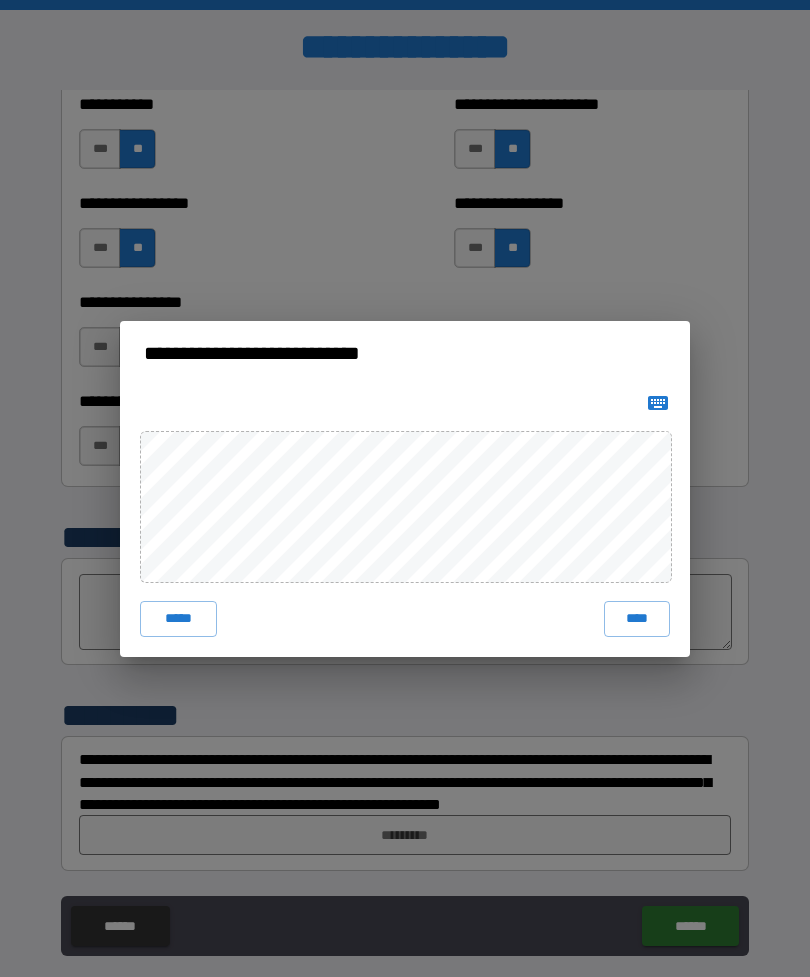 click on "****" at bounding box center (637, 619) 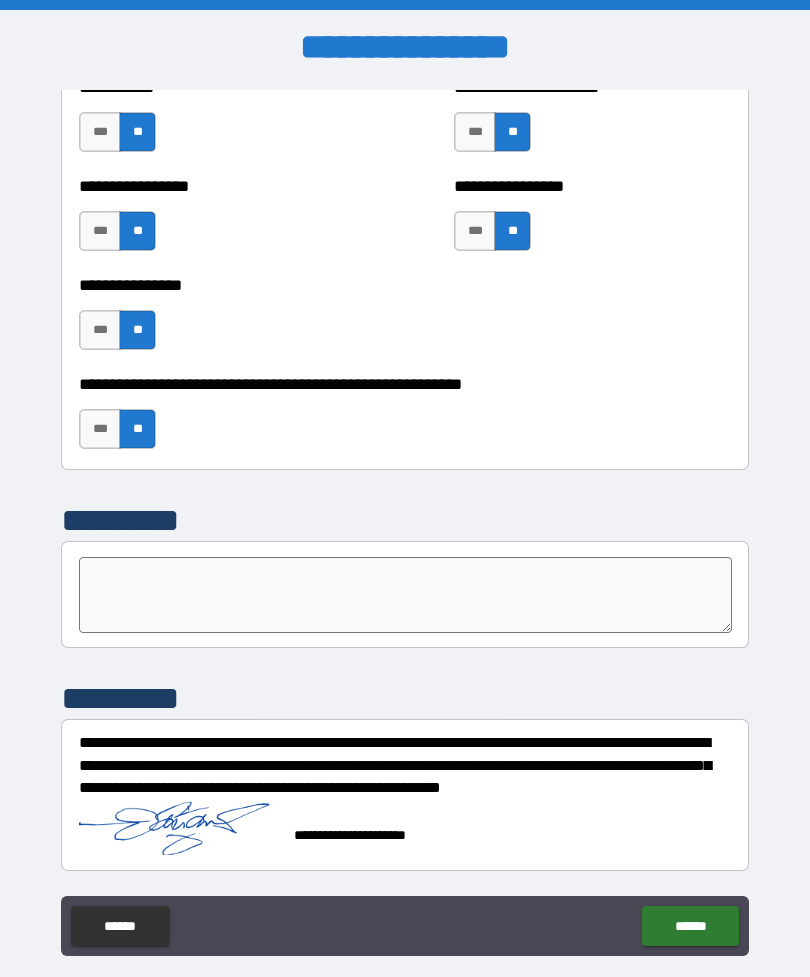 scroll, scrollTop: 6052, scrollLeft: 0, axis: vertical 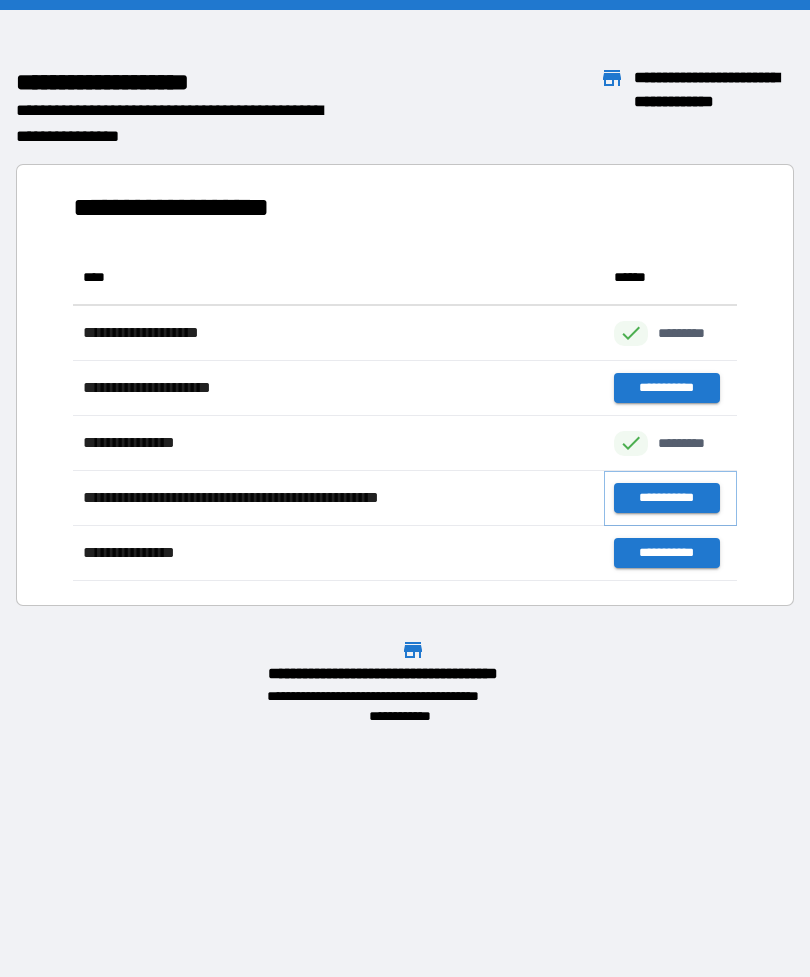 click on "**********" at bounding box center (666, 498) 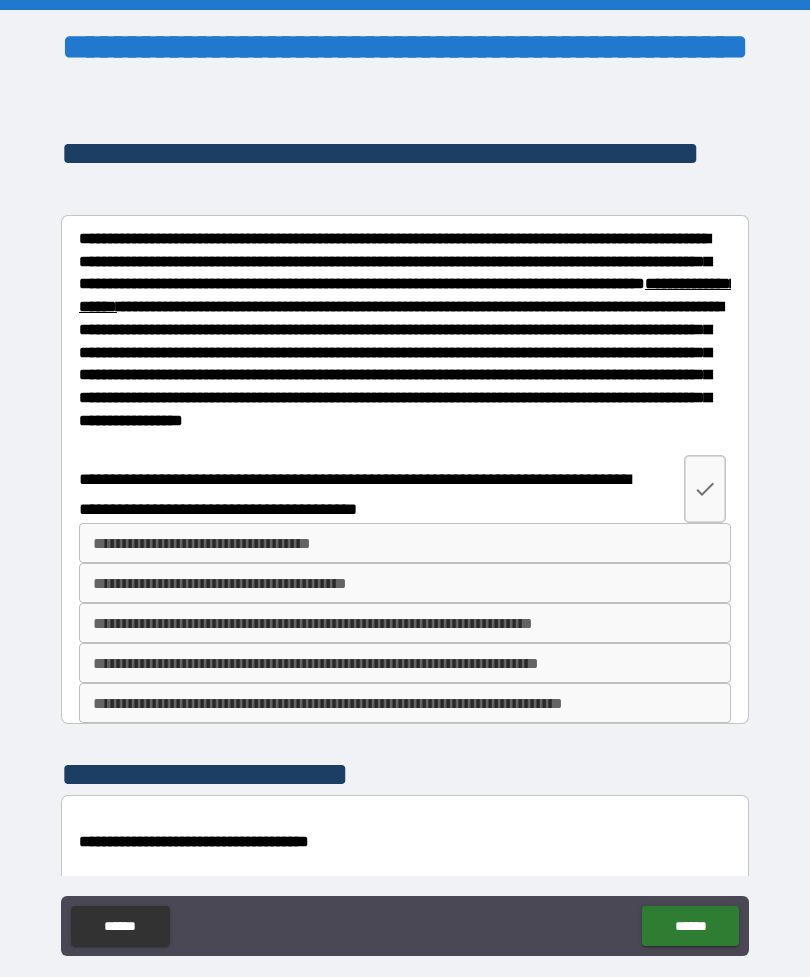 click 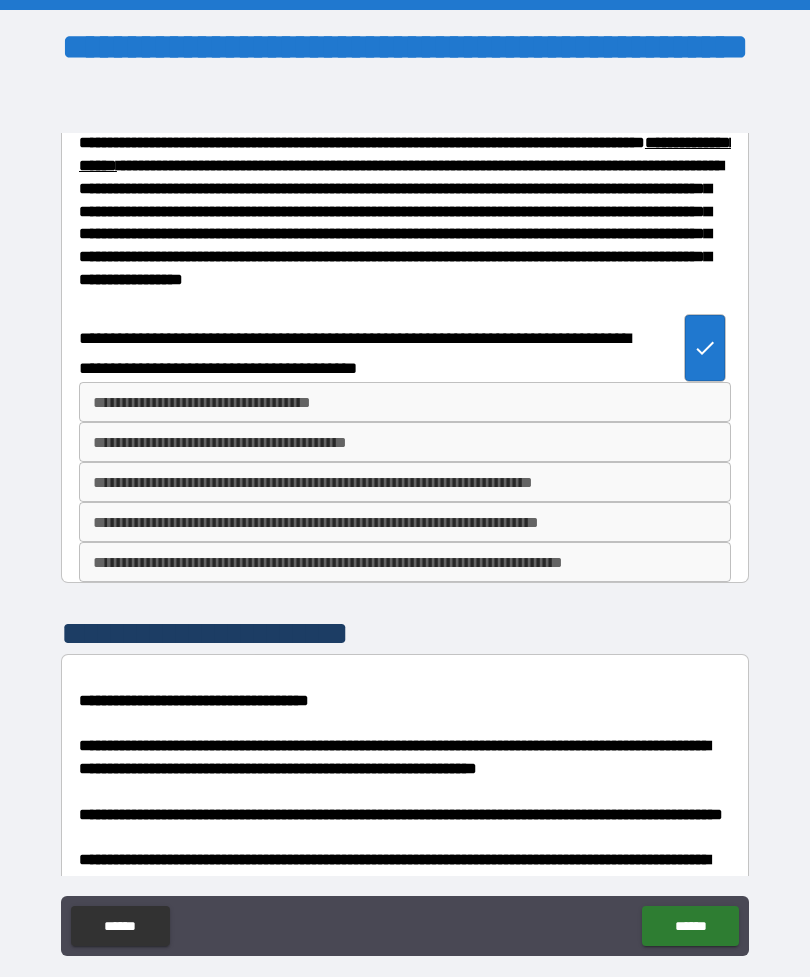 scroll, scrollTop: 137, scrollLeft: 0, axis: vertical 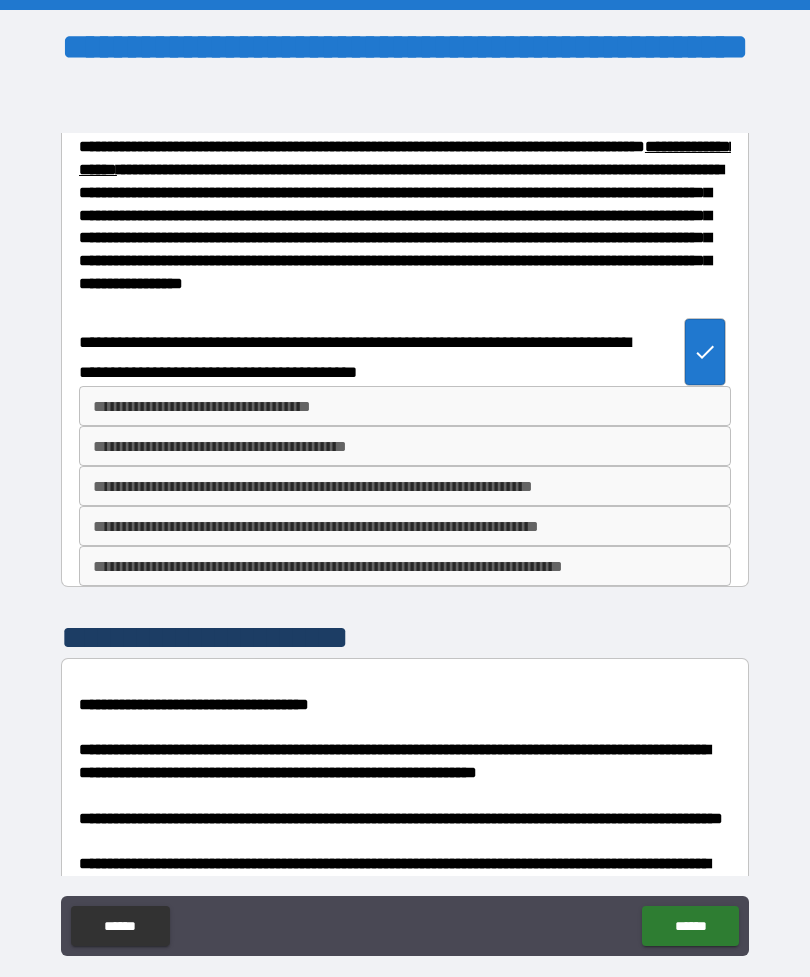 click on "**********" at bounding box center (405, 406) 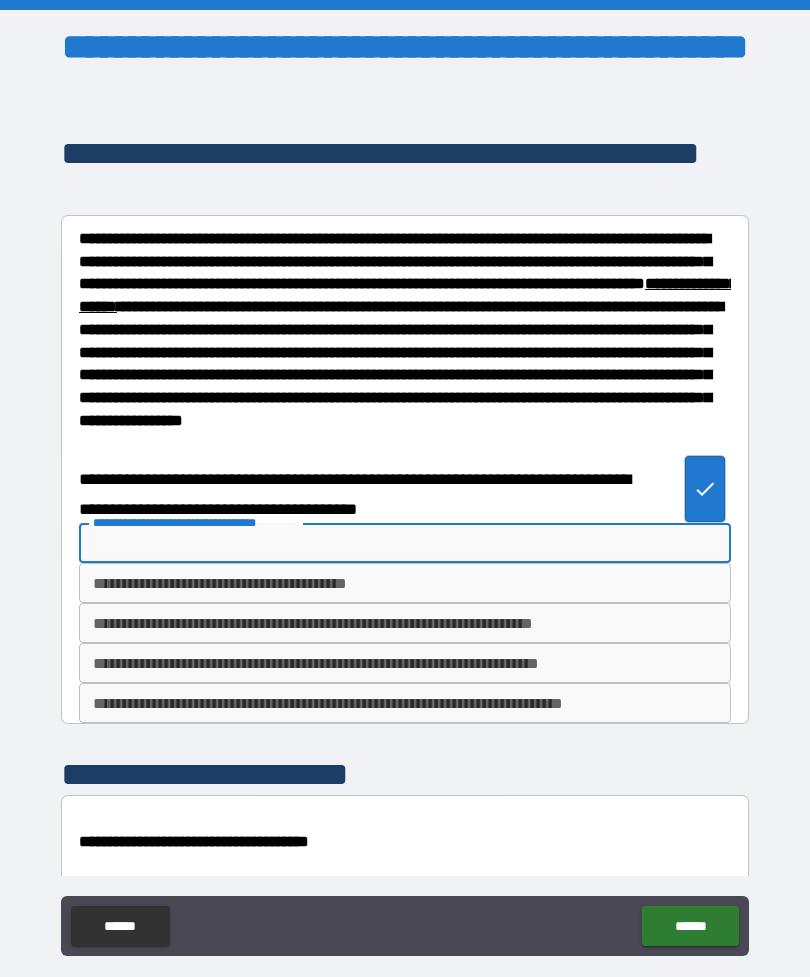scroll, scrollTop: 0, scrollLeft: 0, axis: both 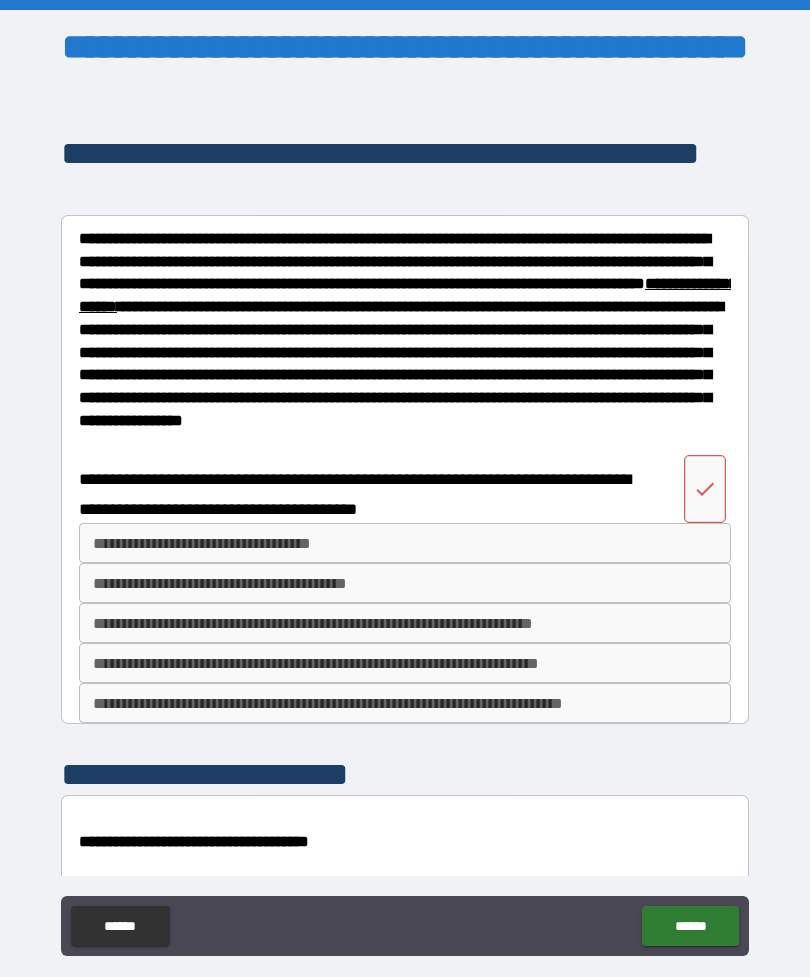 click 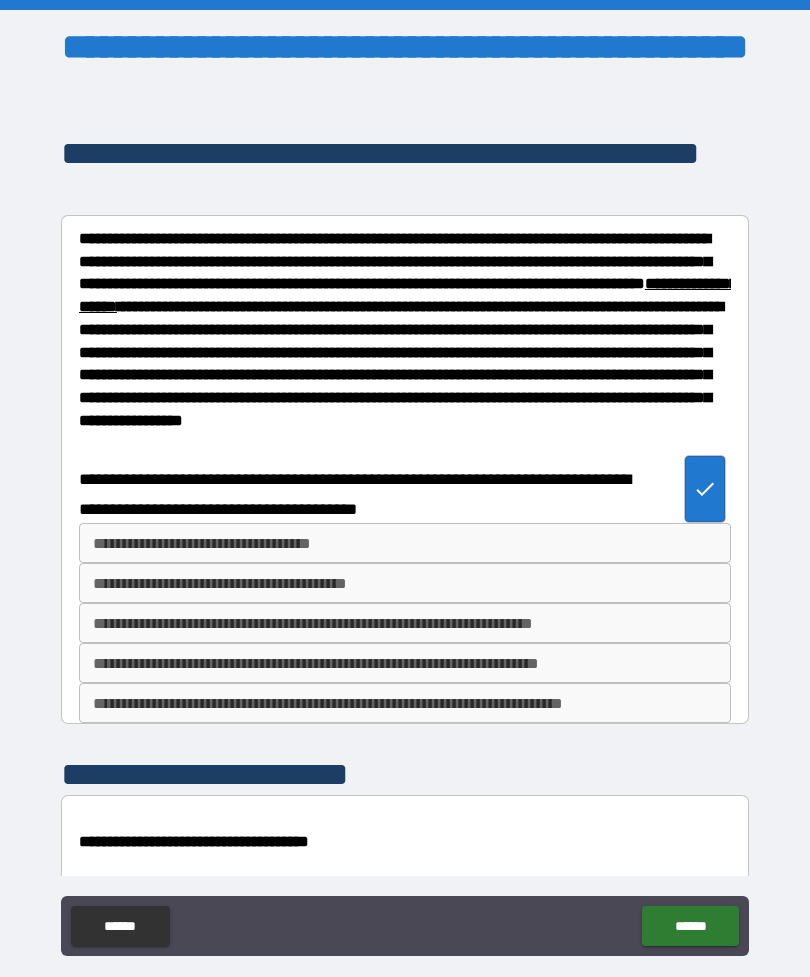 click 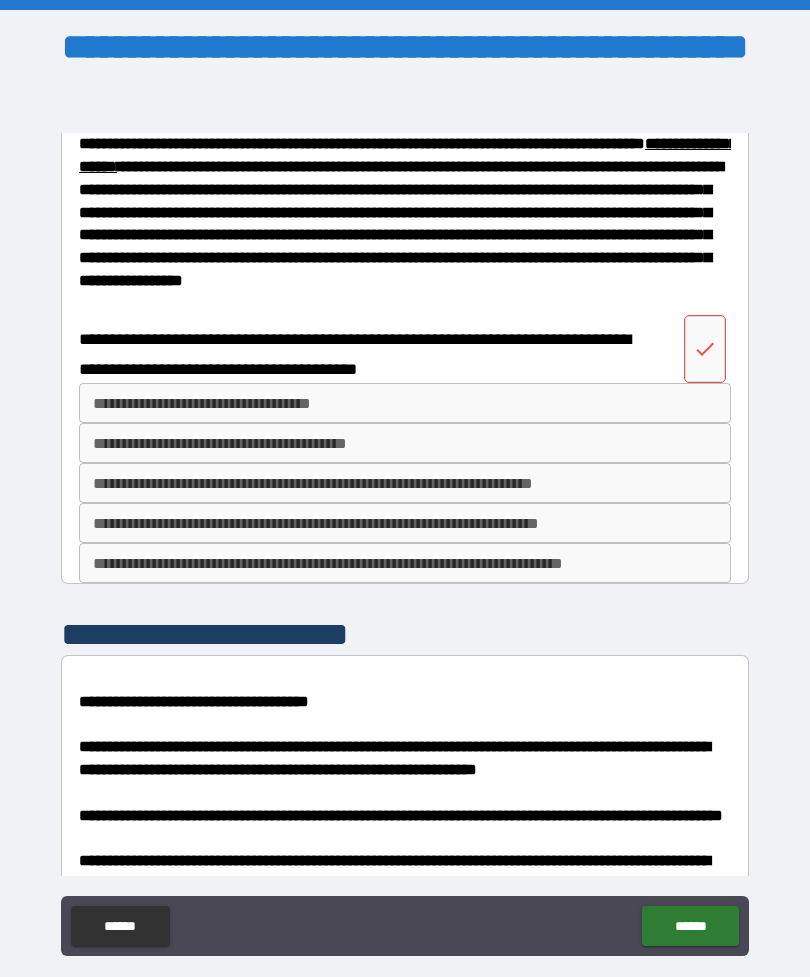scroll, scrollTop: 139, scrollLeft: 0, axis: vertical 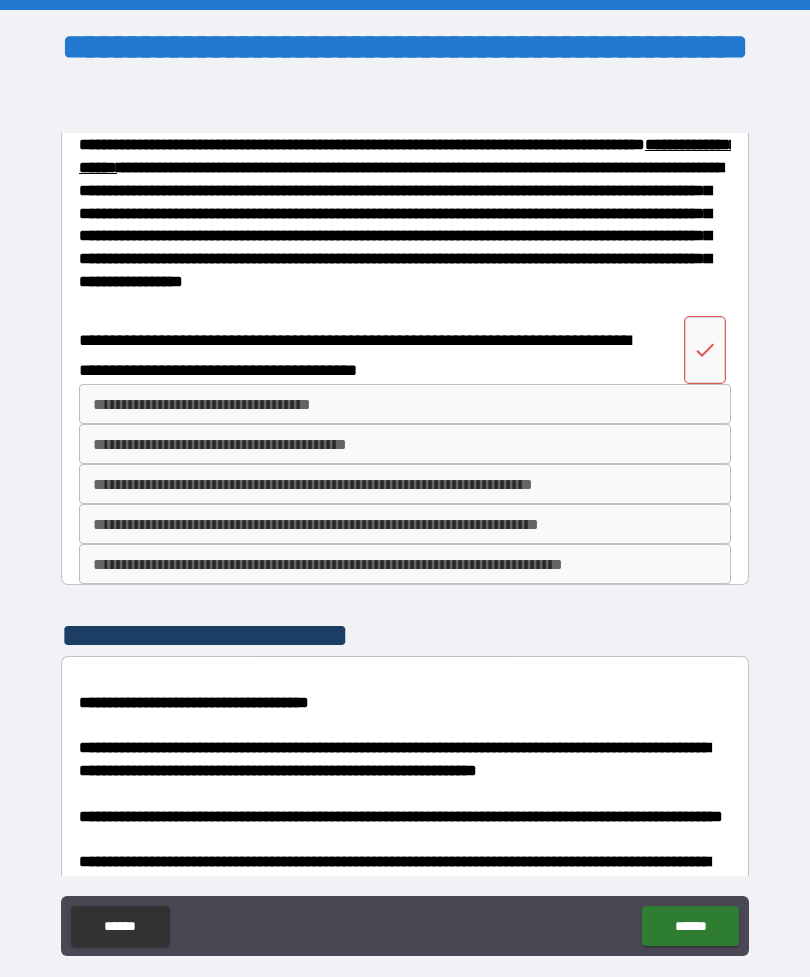 click at bounding box center (705, 350) 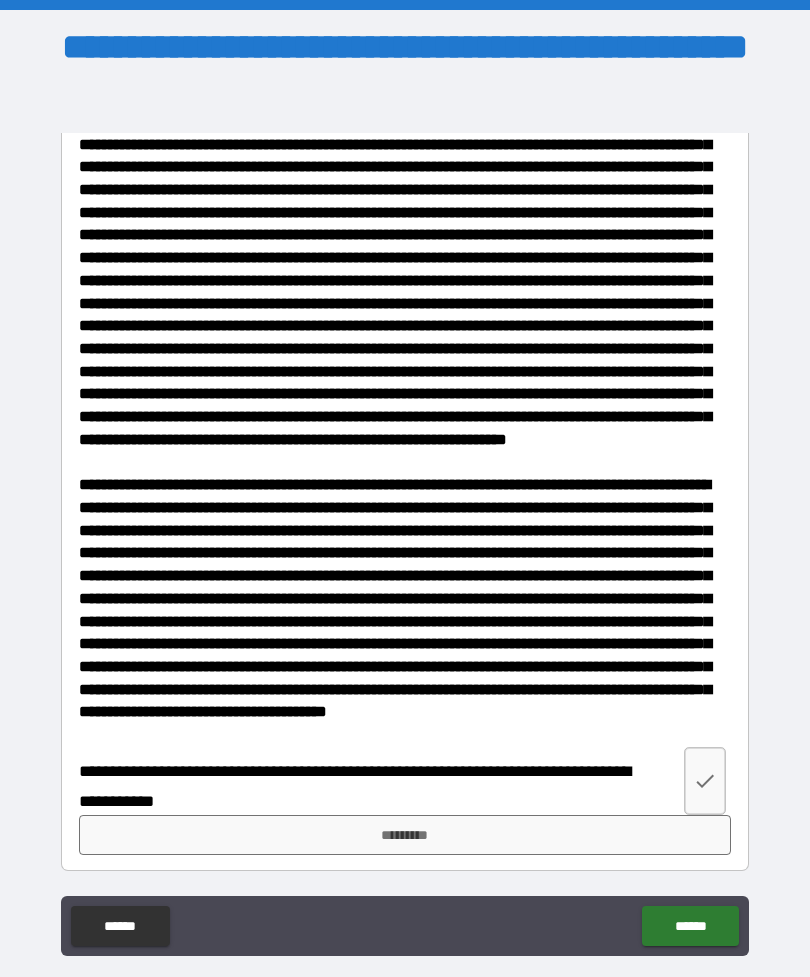 scroll, scrollTop: 1726, scrollLeft: 0, axis: vertical 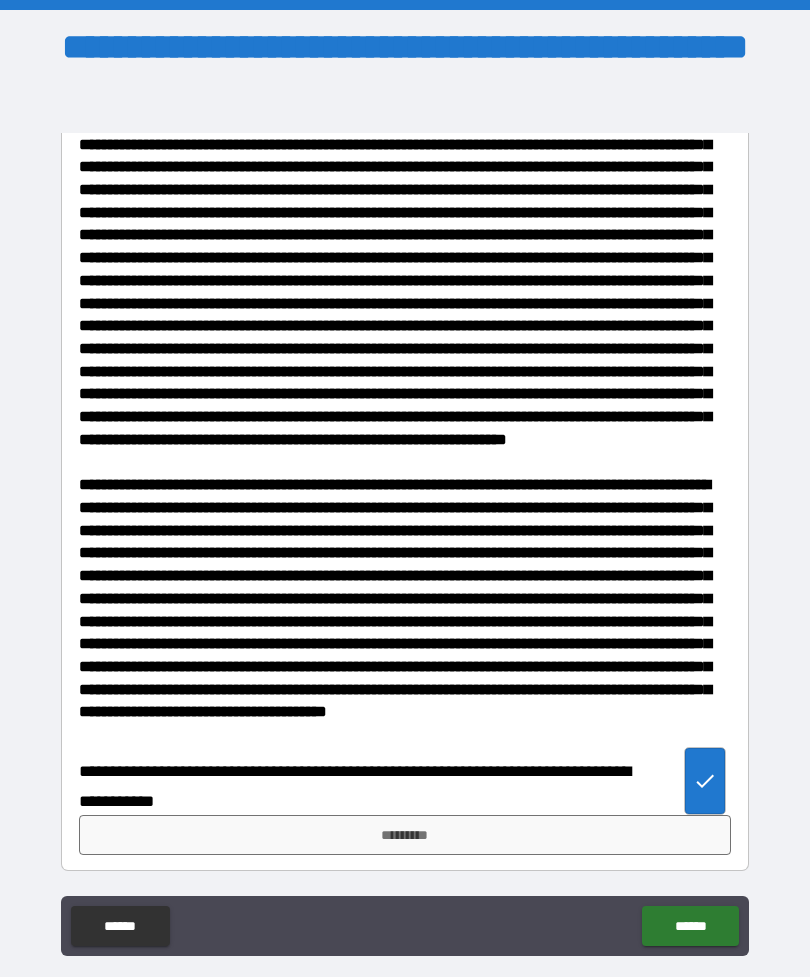 click on "*********" at bounding box center (405, 835) 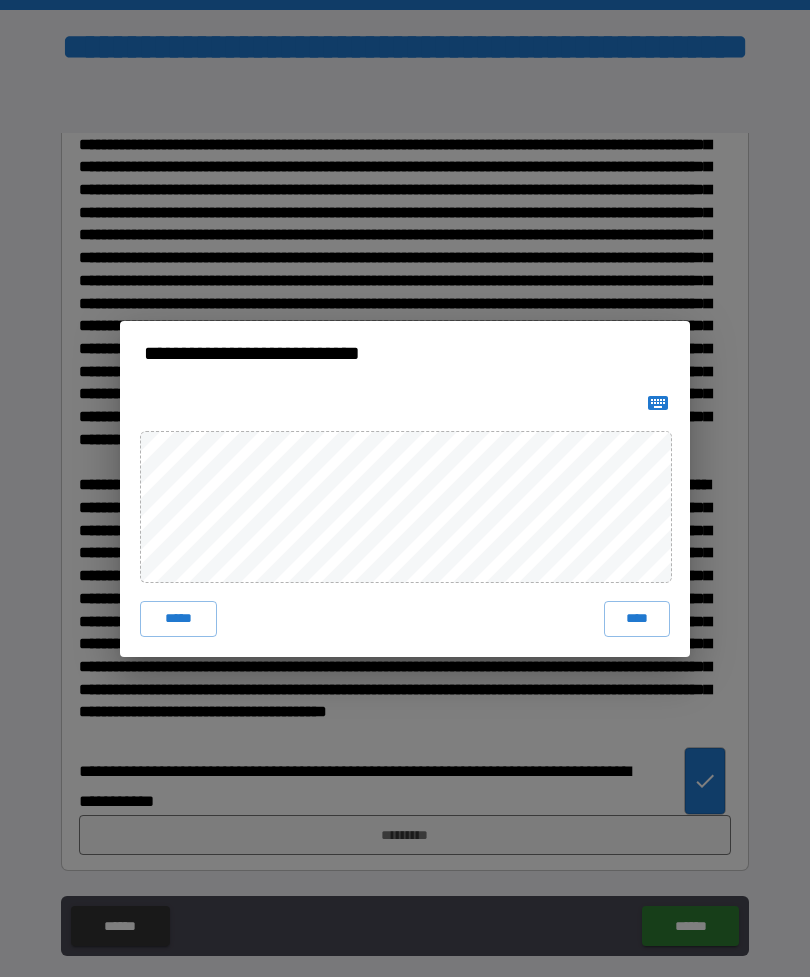click on "****" at bounding box center (637, 619) 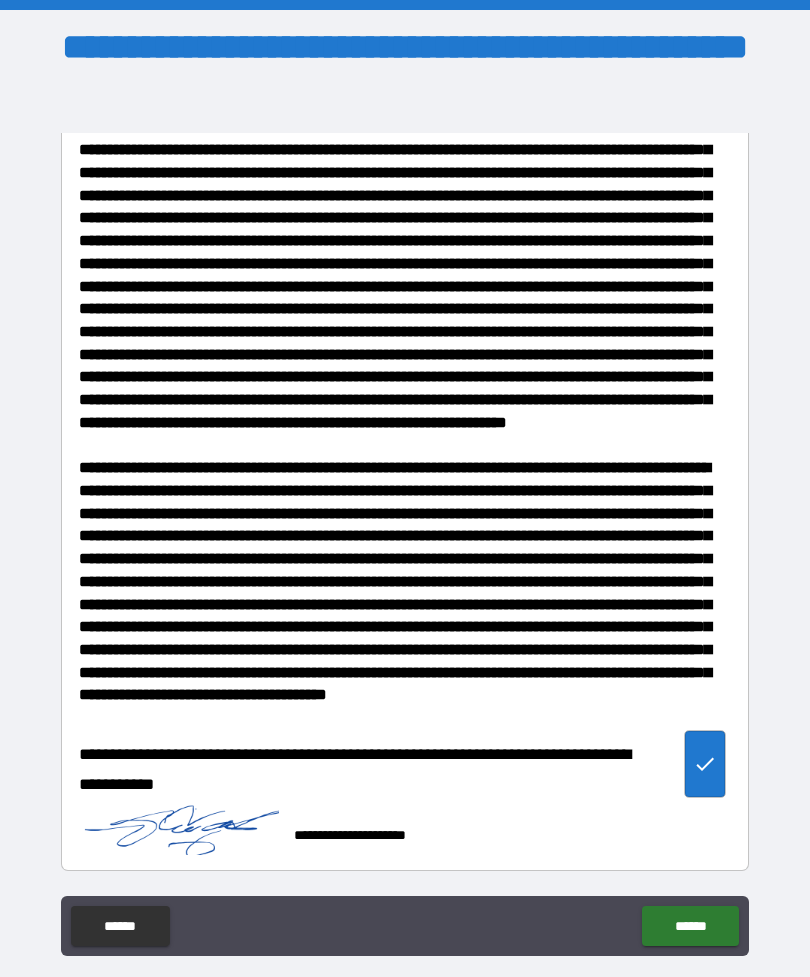 click on "******" at bounding box center (690, 926) 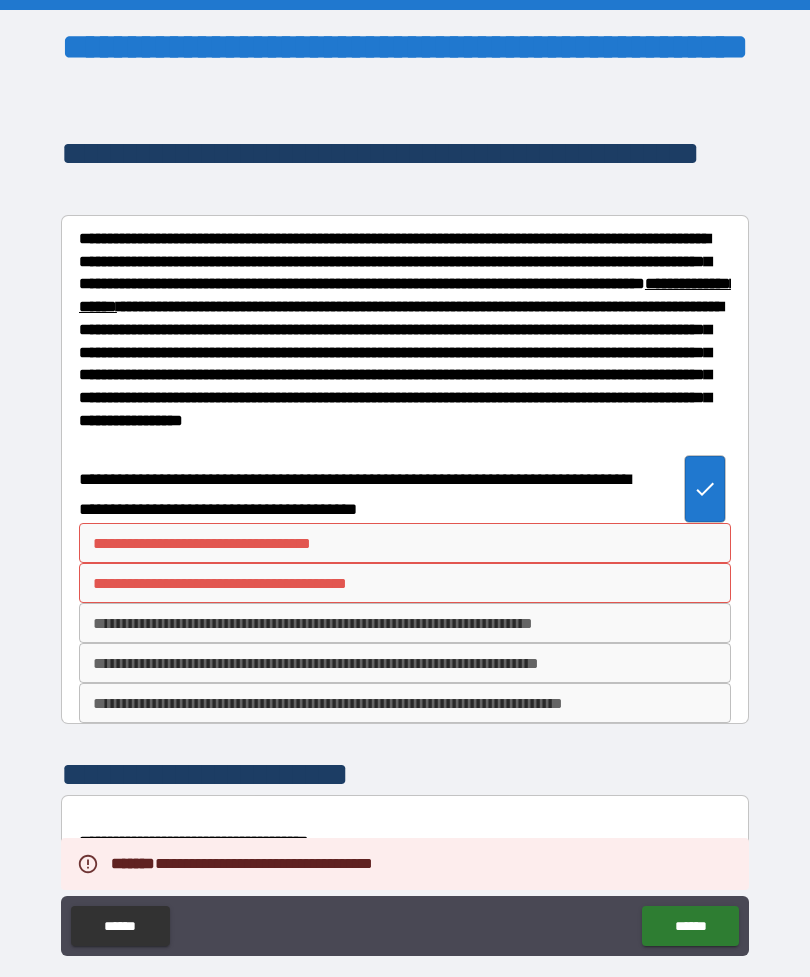 scroll, scrollTop: 0, scrollLeft: 0, axis: both 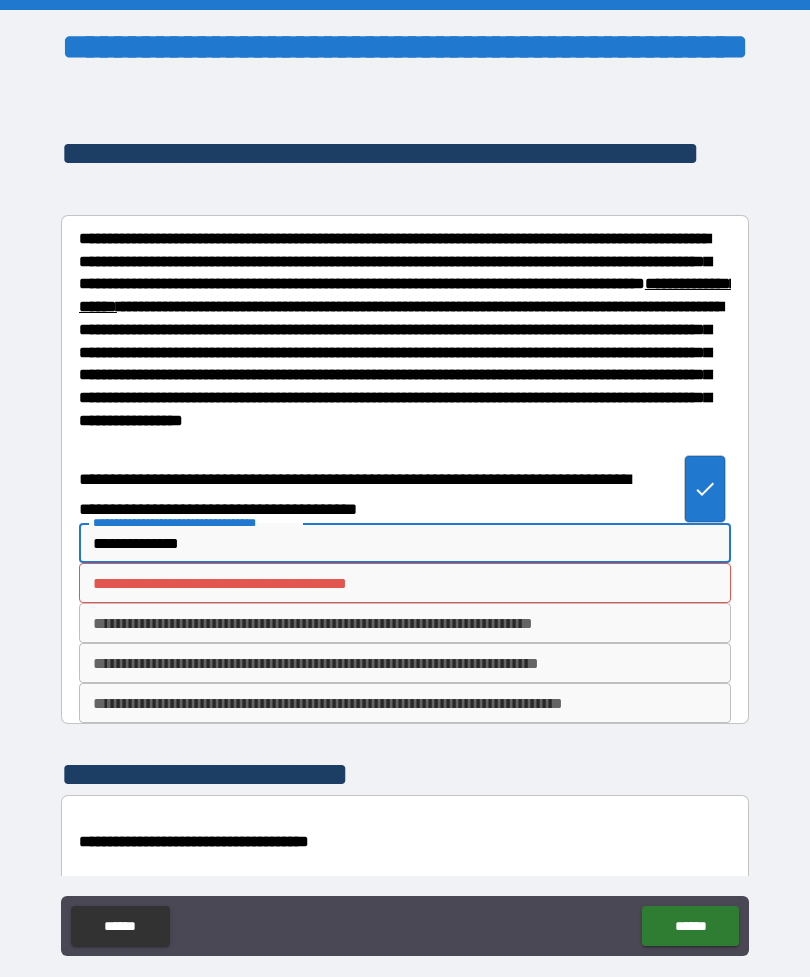 type on "**********" 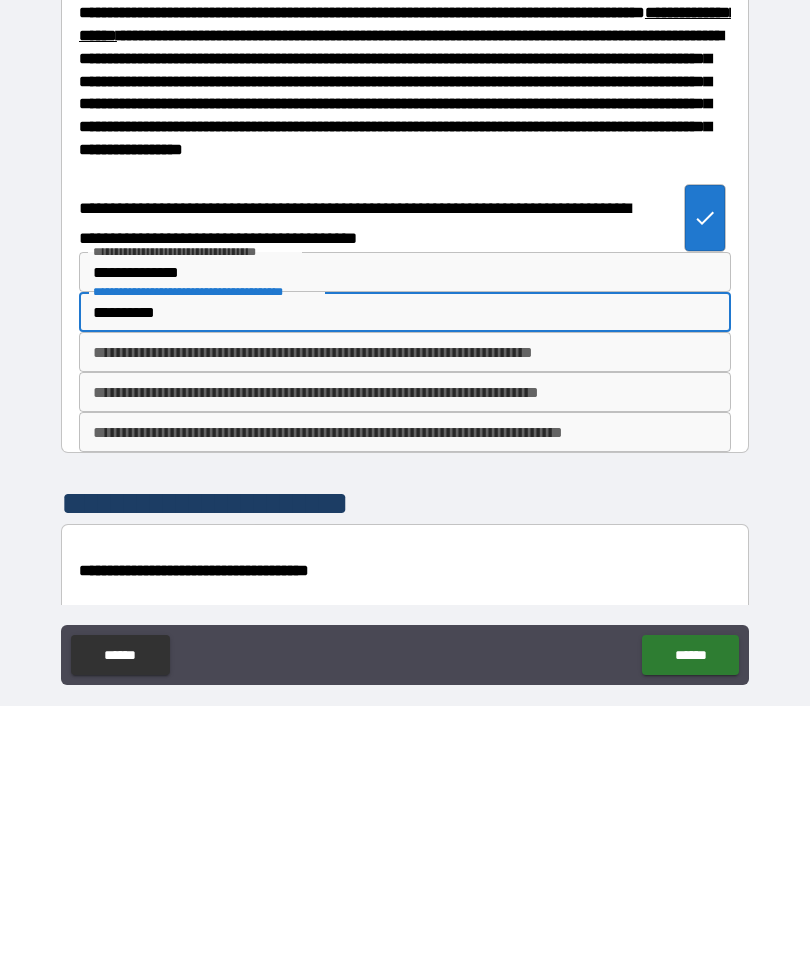 type on "**********" 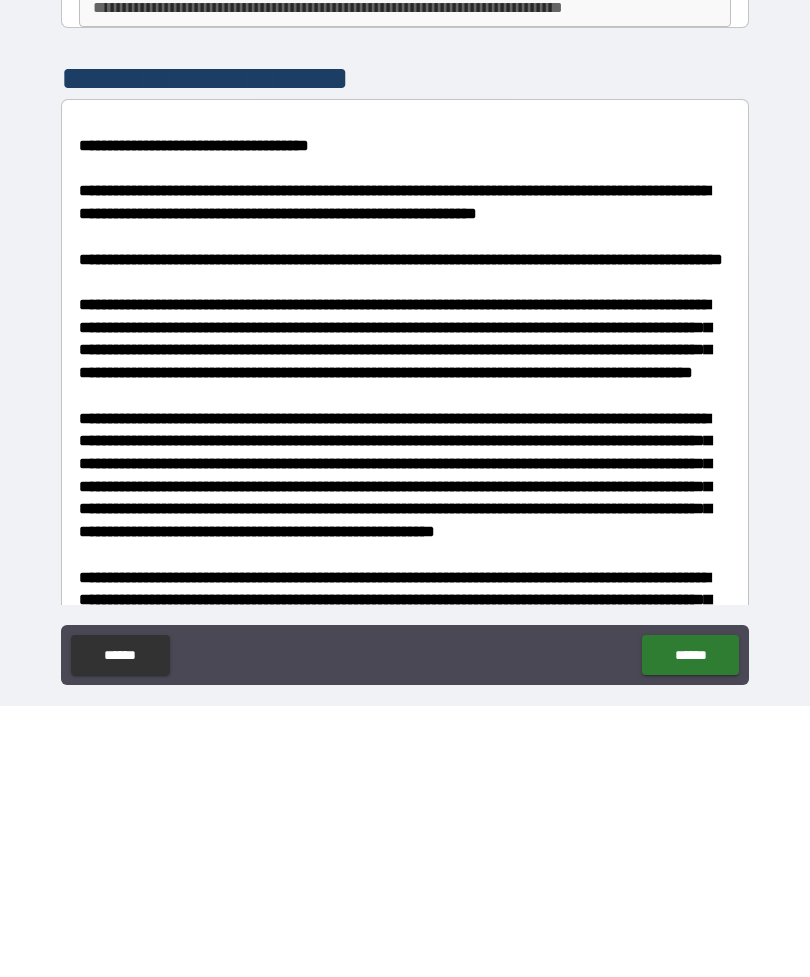 scroll, scrollTop: 429, scrollLeft: 0, axis: vertical 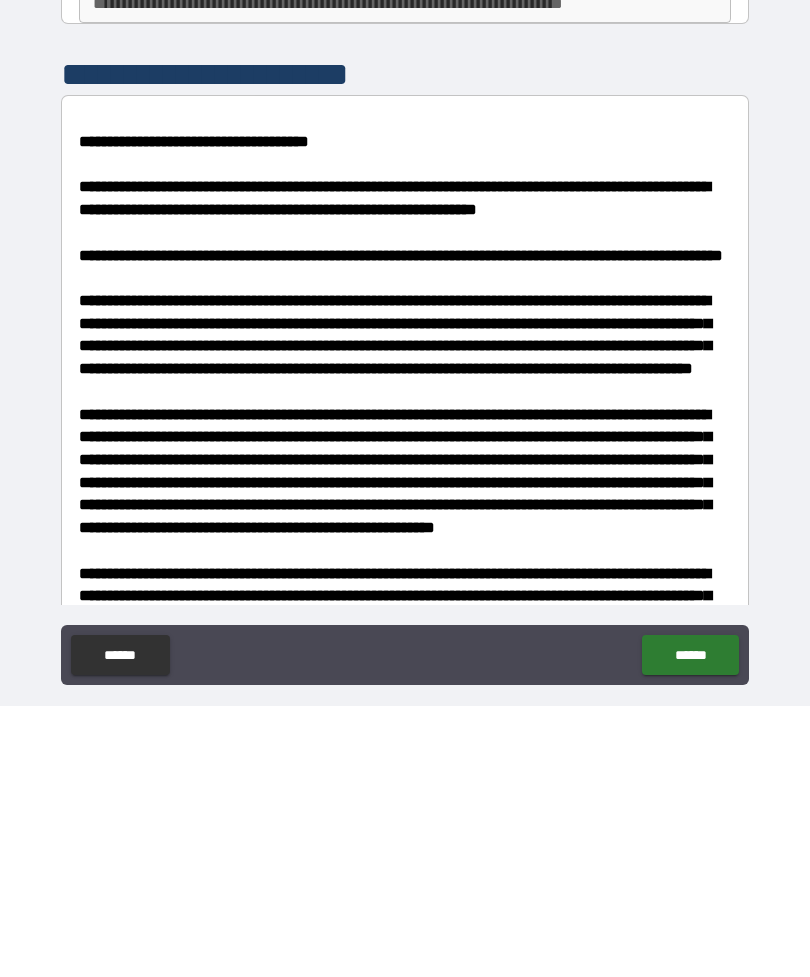 type on "***" 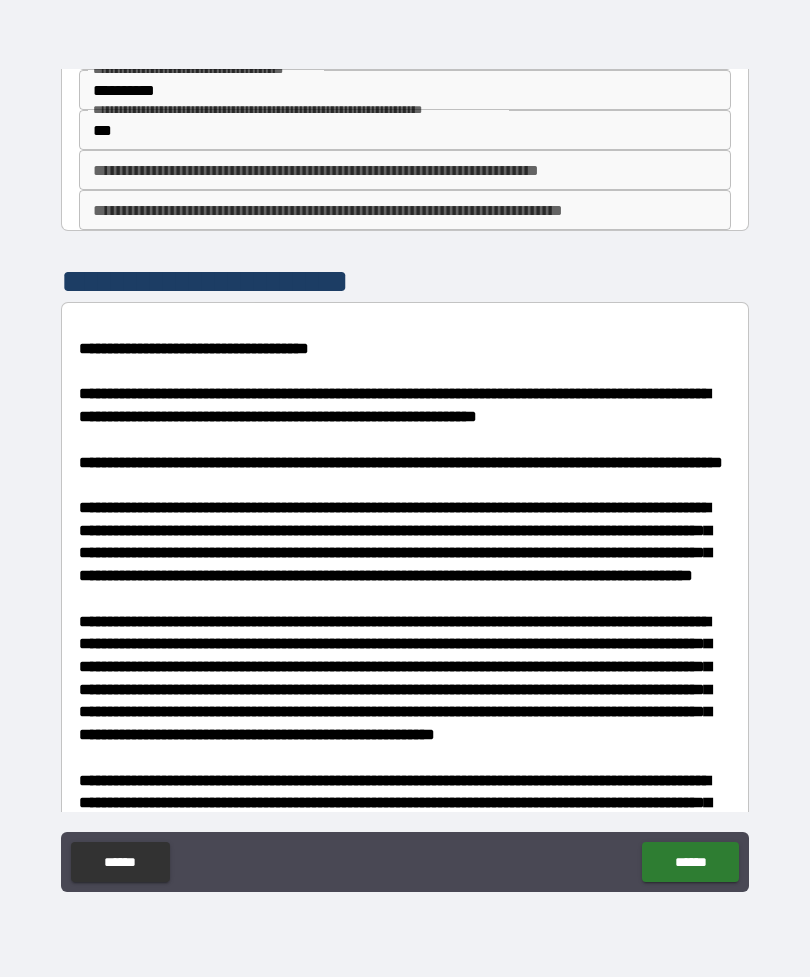 click on "******" at bounding box center [690, 862] 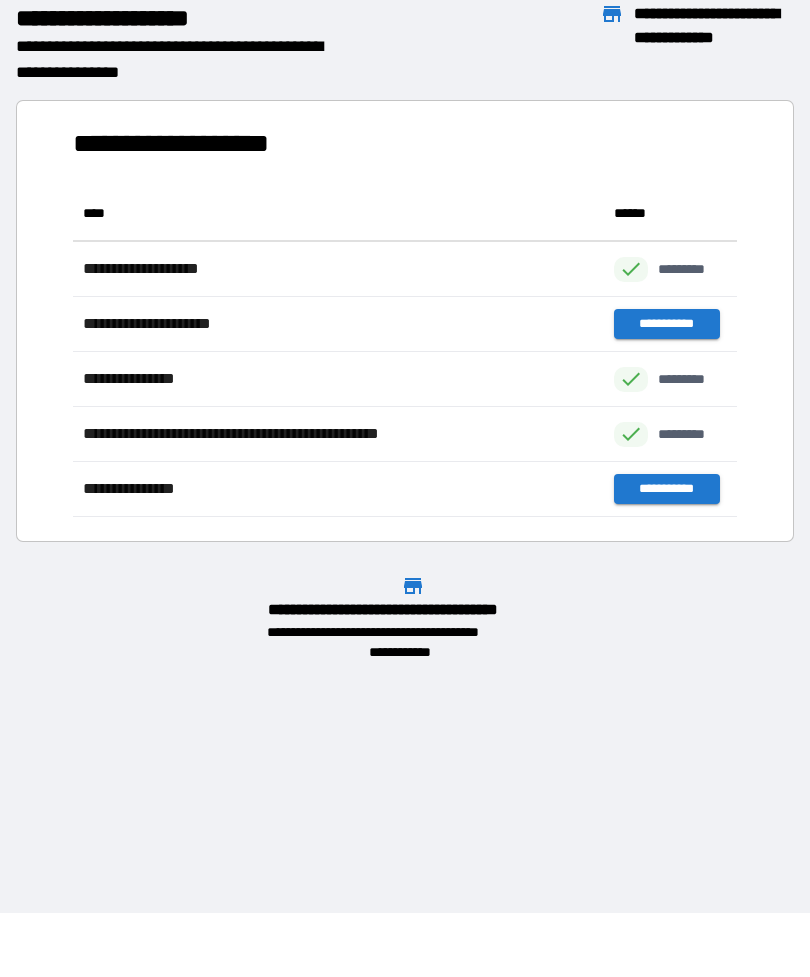 scroll, scrollTop: 1, scrollLeft: 1, axis: both 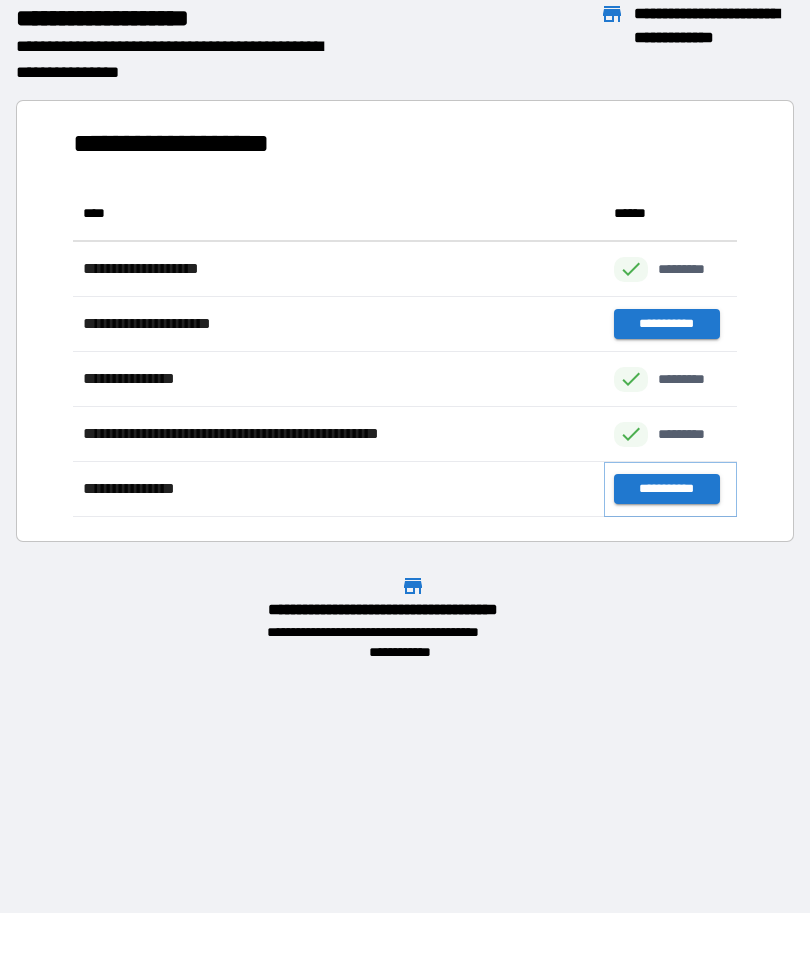 click on "**********" at bounding box center [666, 489] 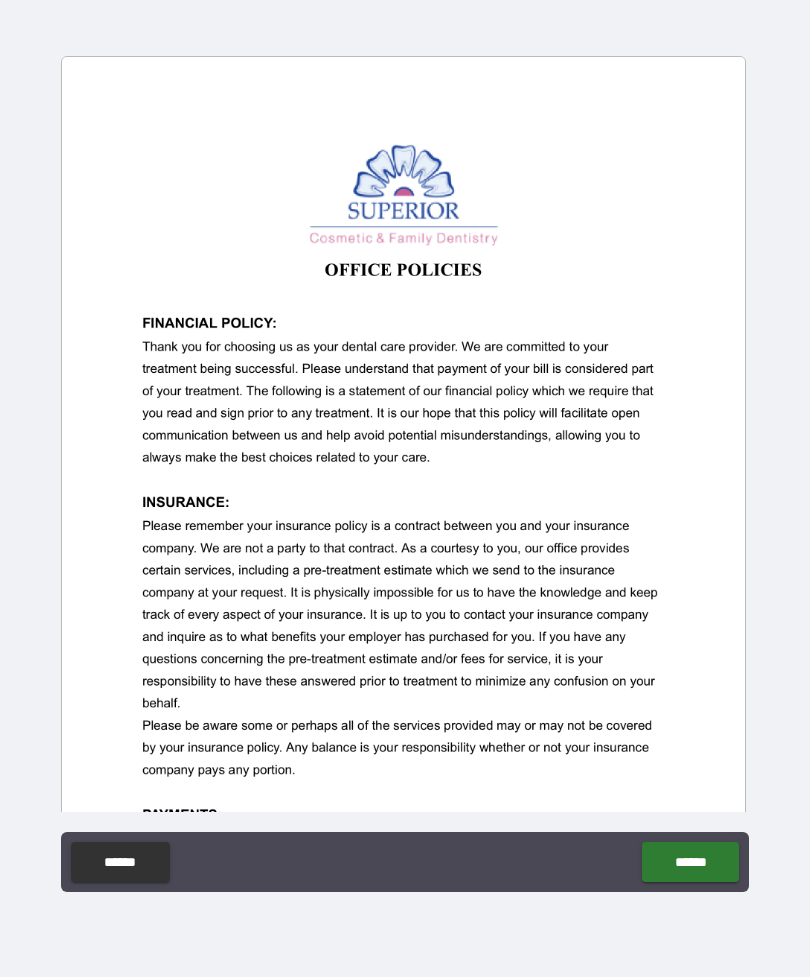 click on "******" at bounding box center [690, 862] 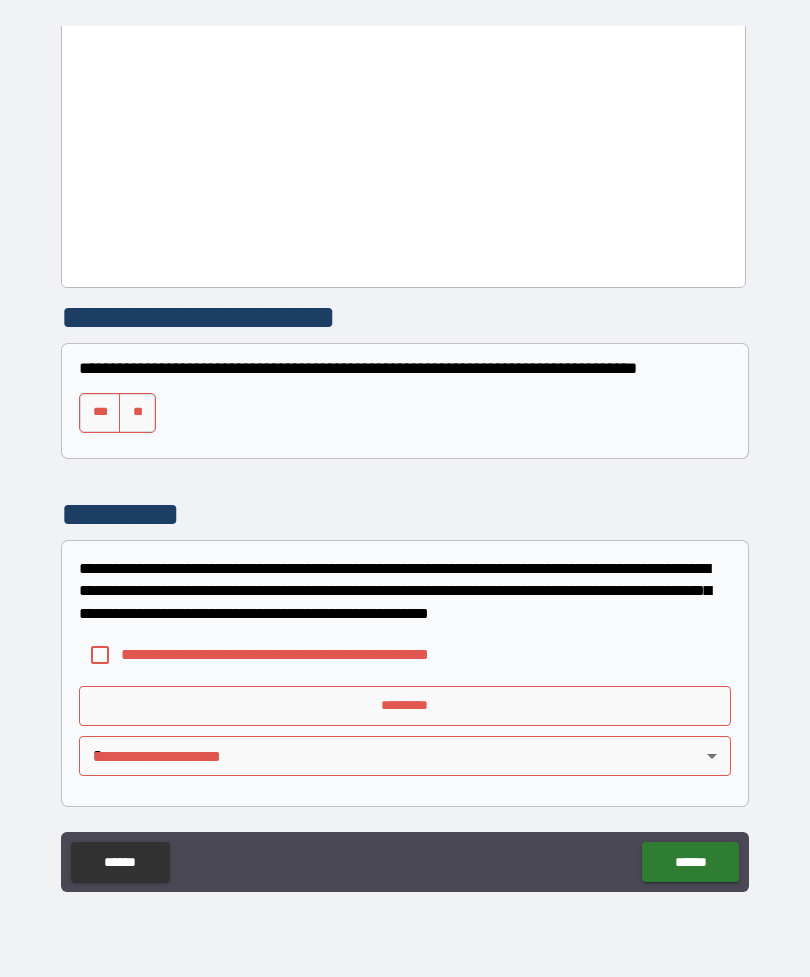 click on "***" at bounding box center [100, 413] 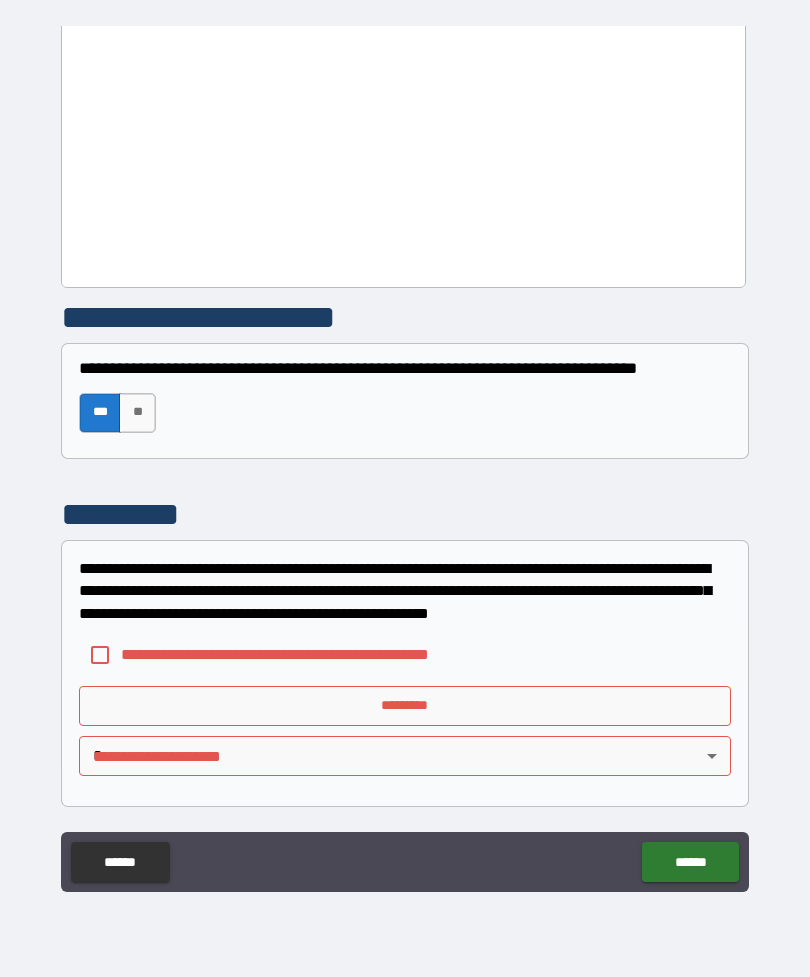 scroll, scrollTop: 2497, scrollLeft: 0, axis: vertical 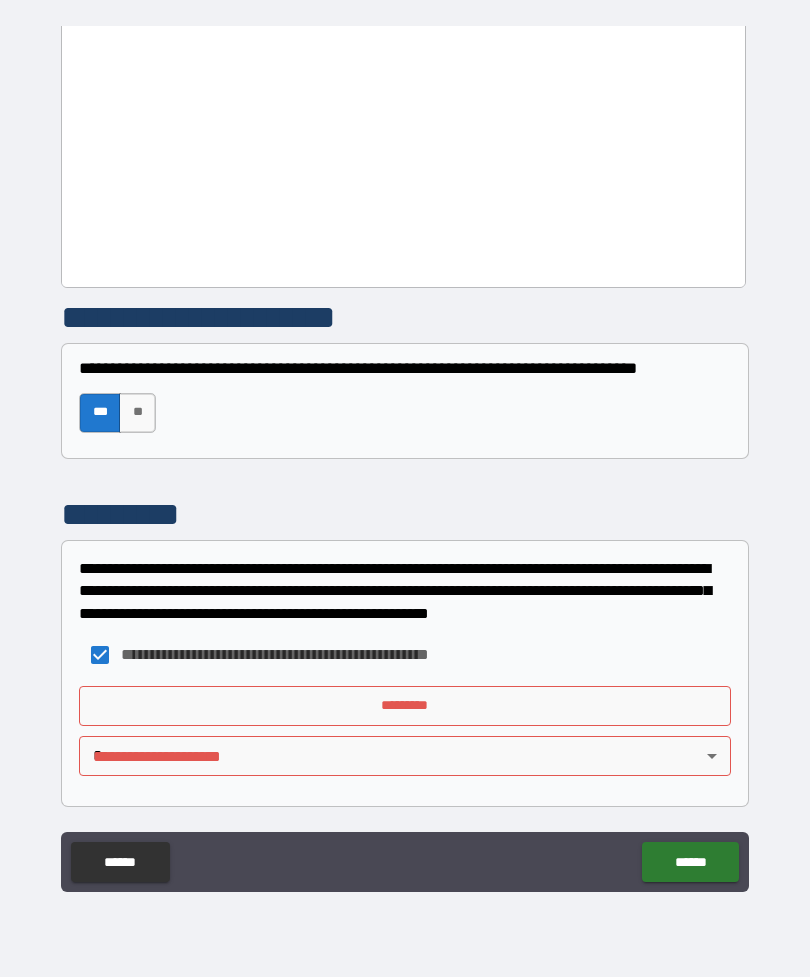 click on "*********" at bounding box center (405, 706) 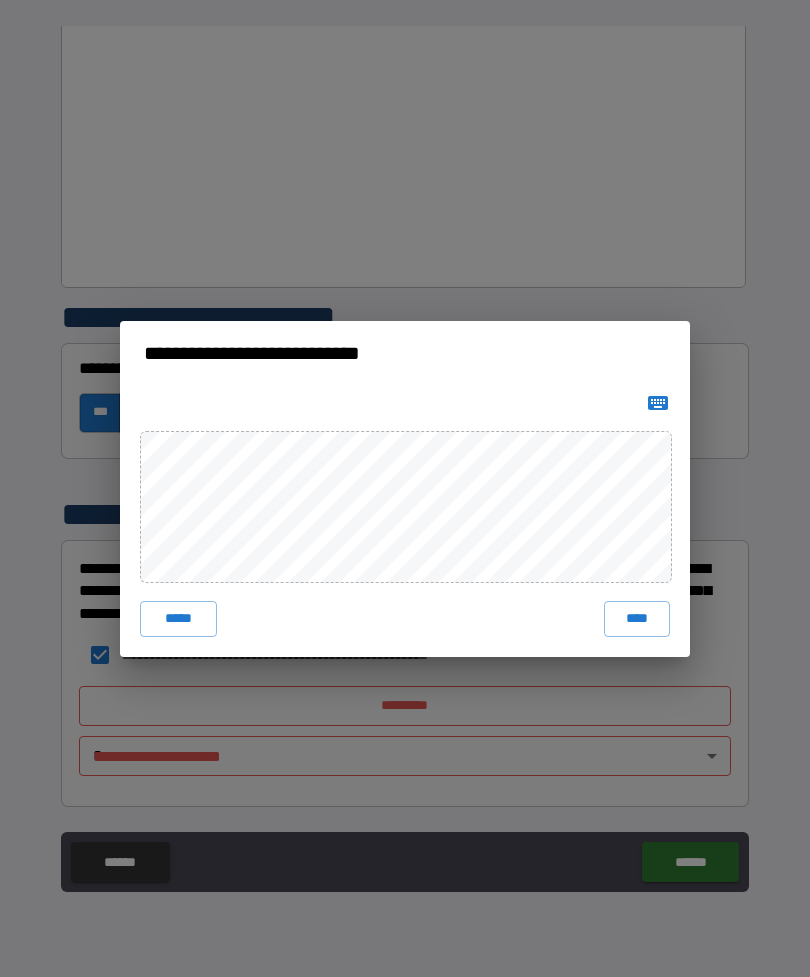 click on "****" at bounding box center (637, 619) 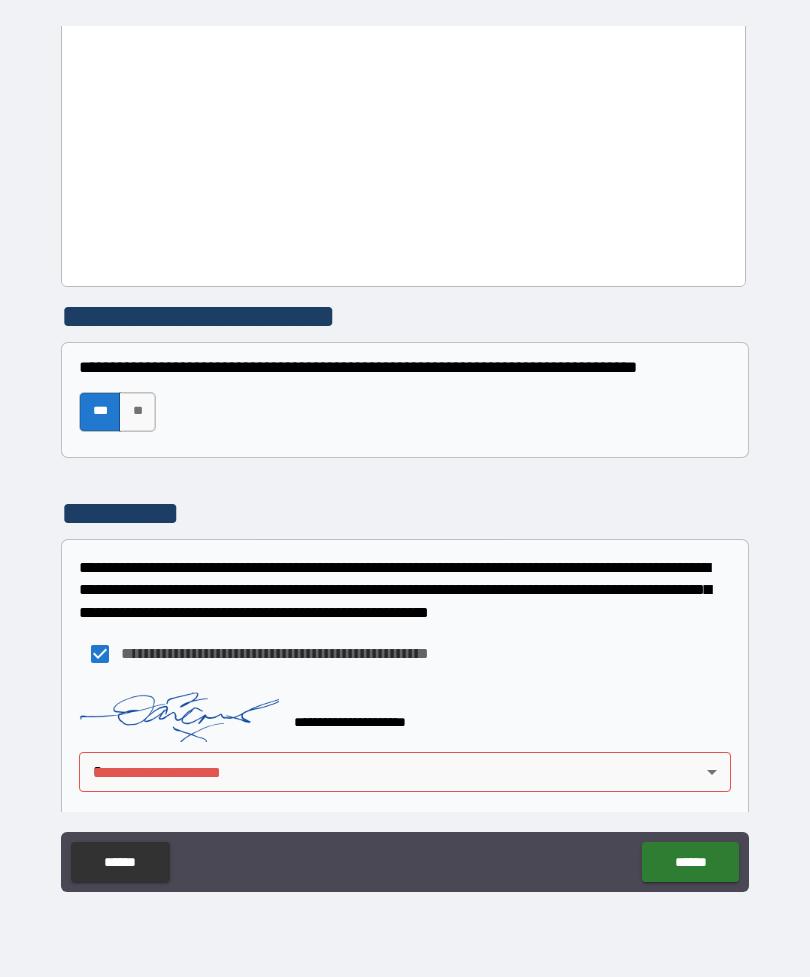 click on "**********" at bounding box center [405, 456] 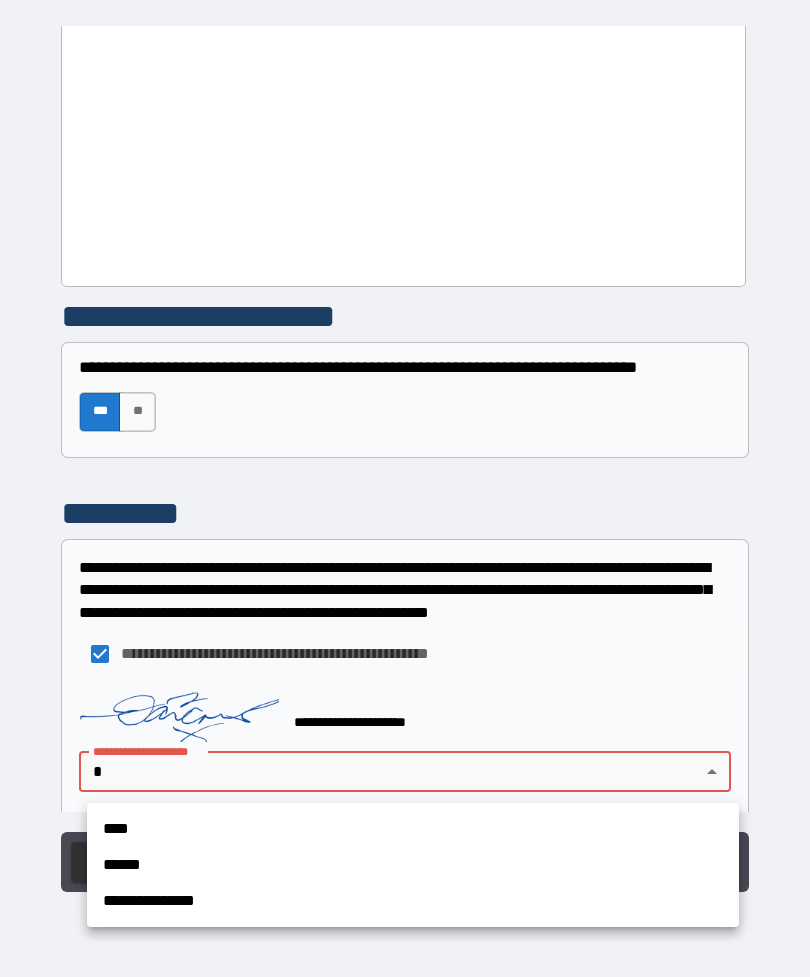 click on "****" at bounding box center [413, 829] 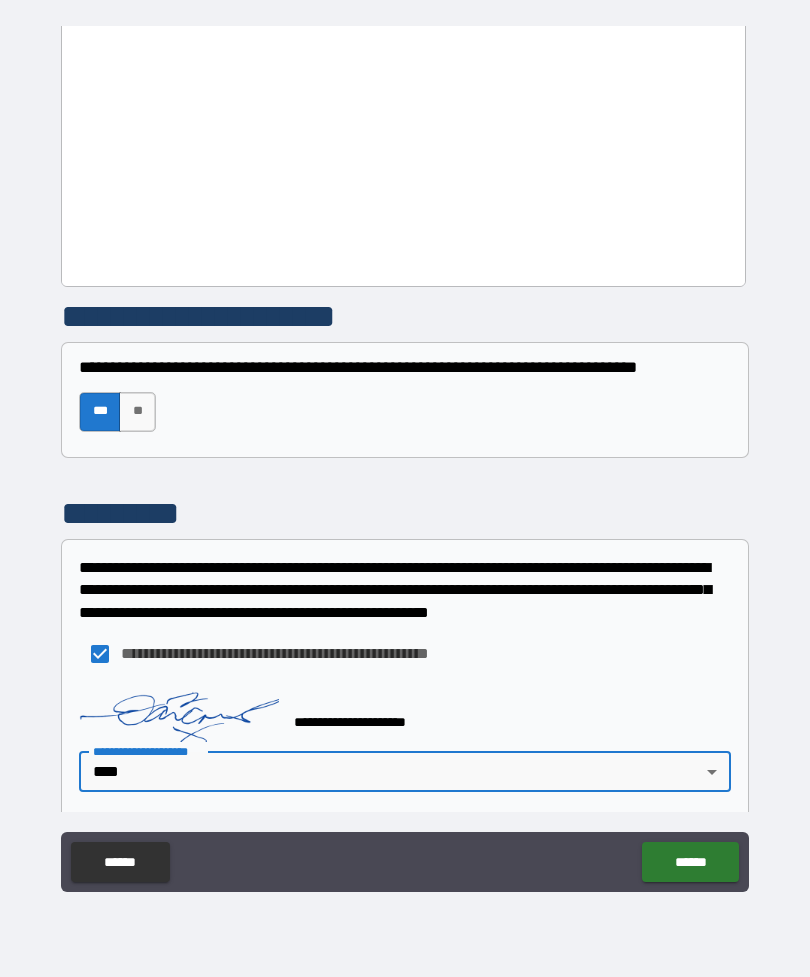 click on "******" at bounding box center (690, 862) 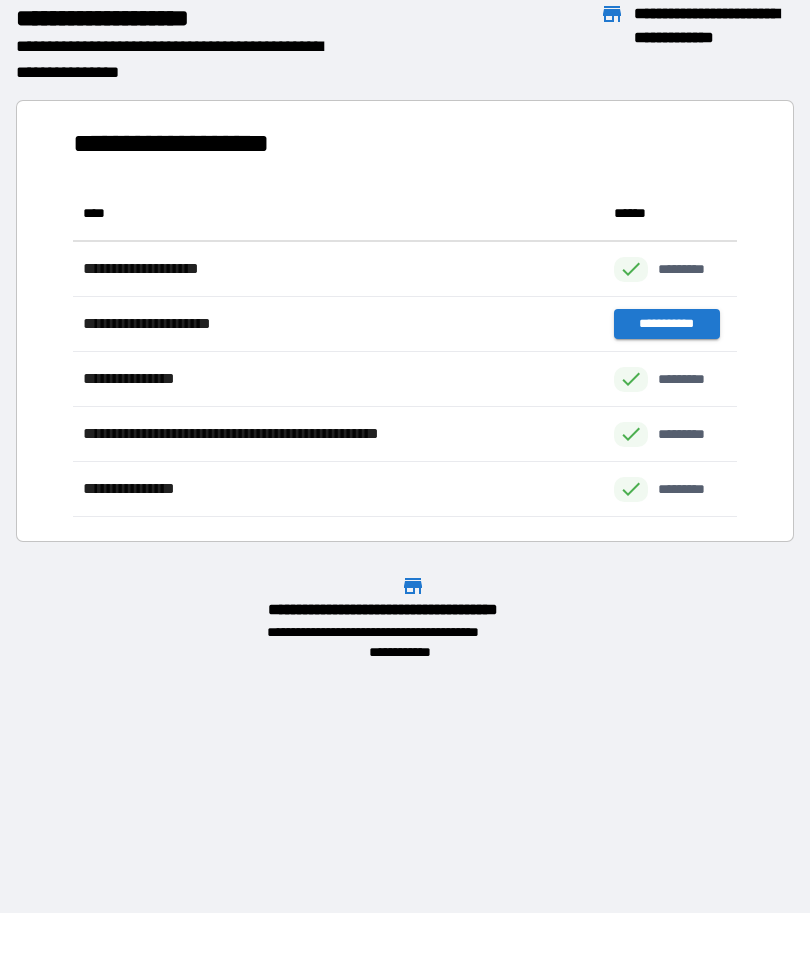 scroll, scrollTop: 331, scrollLeft: 664, axis: both 